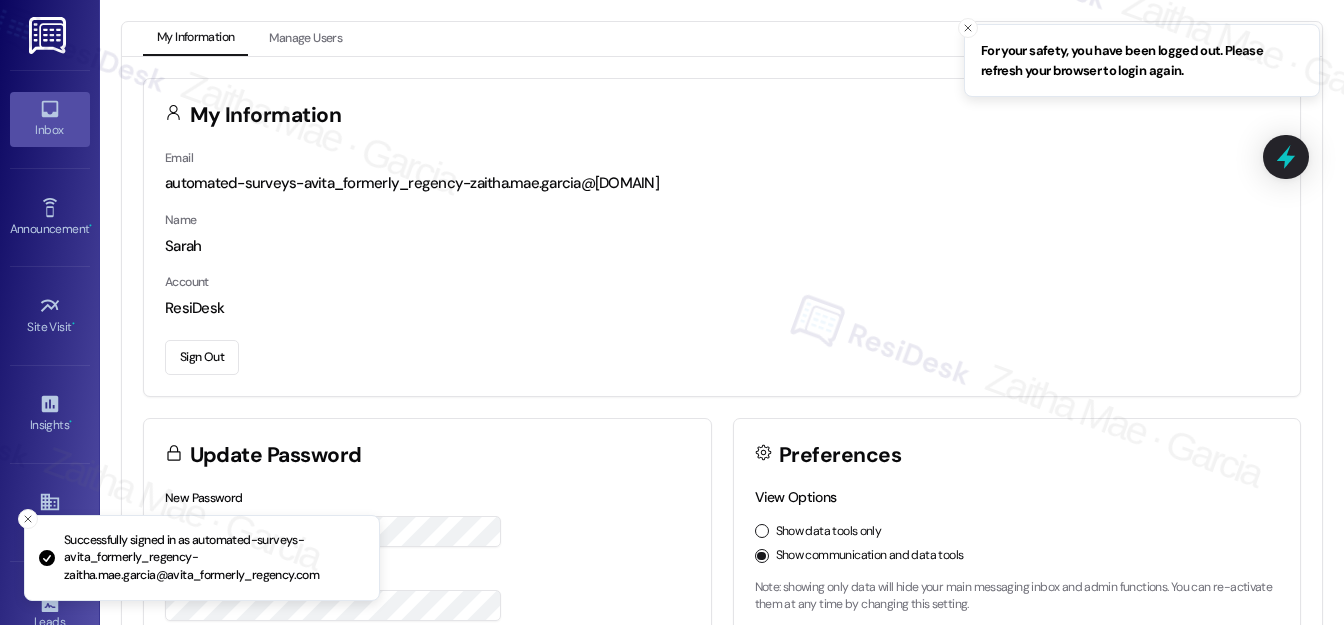 scroll, scrollTop: 0, scrollLeft: 0, axis: both 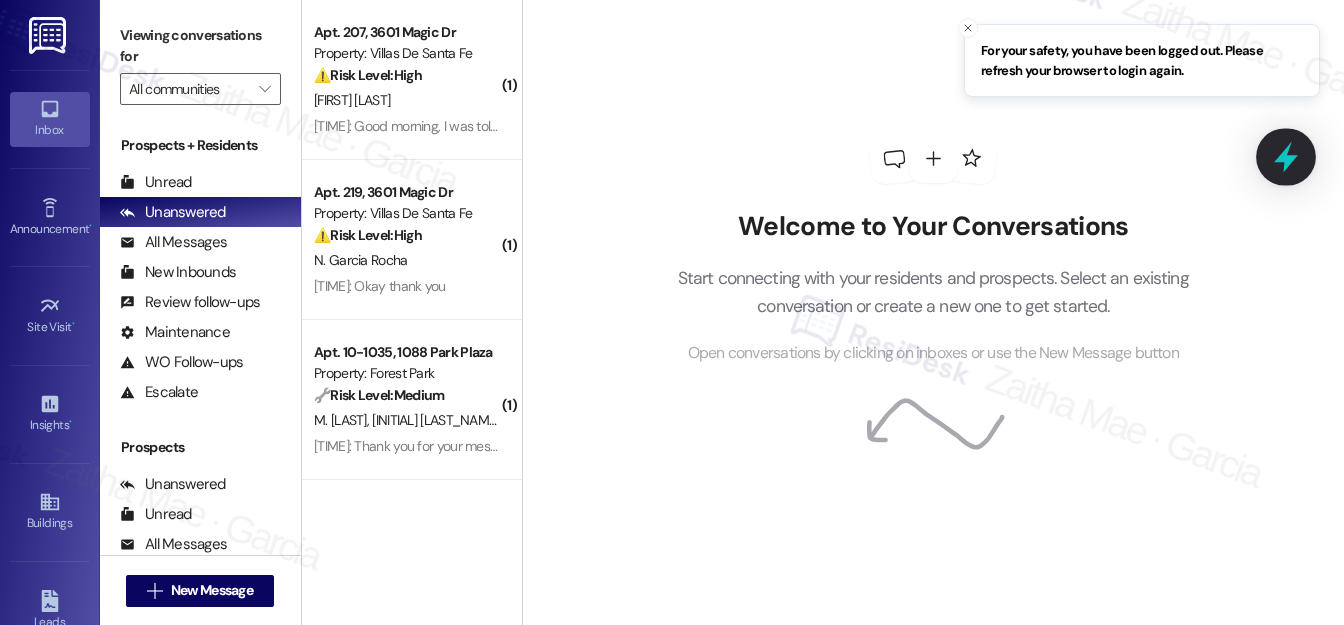 click 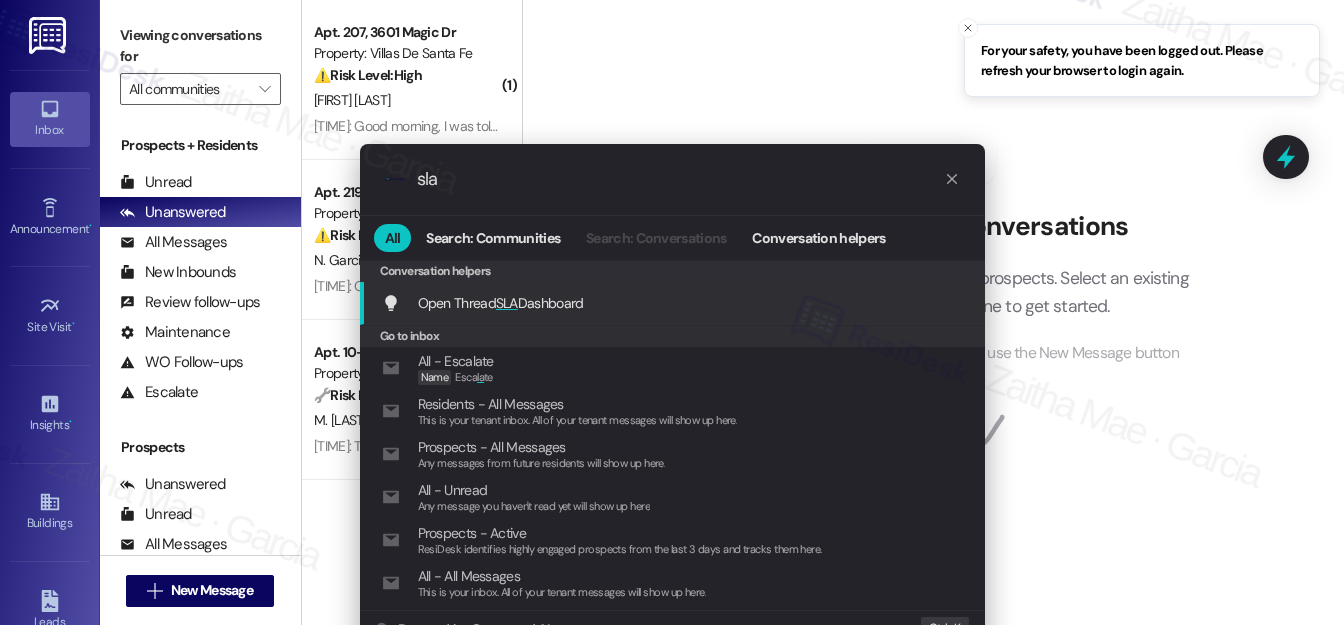 type on "sla" 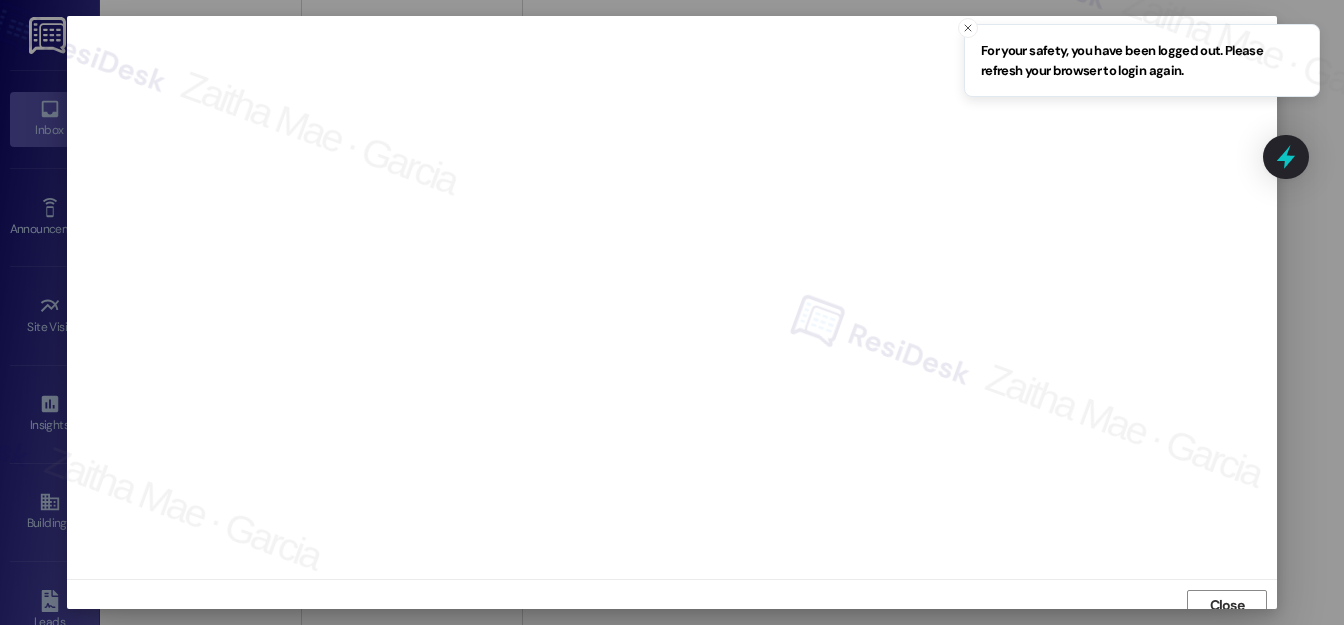 scroll, scrollTop: 12, scrollLeft: 0, axis: vertical 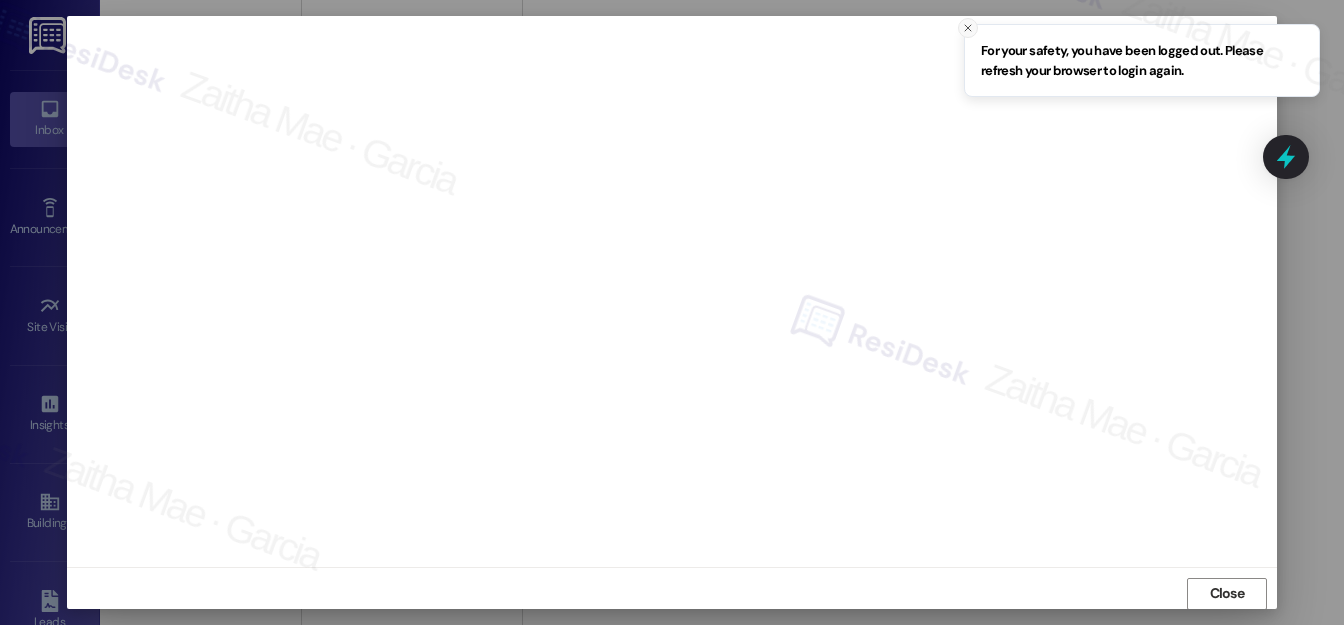 click 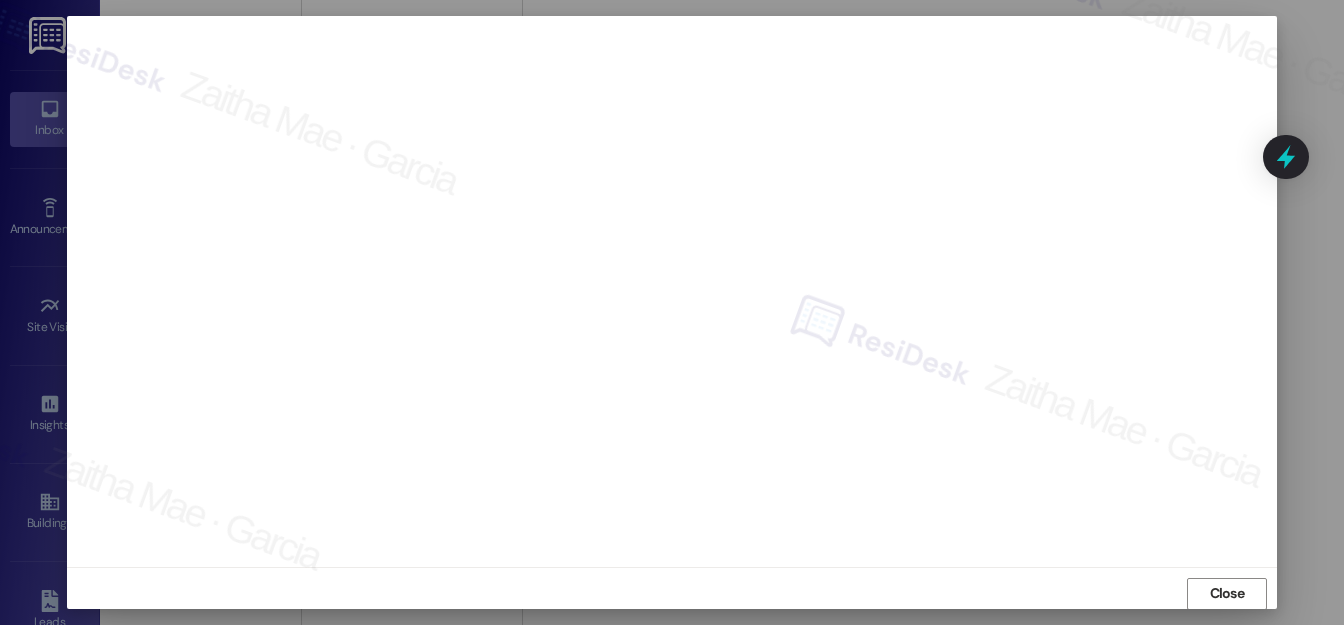scroll, scrollTop: 22, scrollLeft: 0, axis: vertical 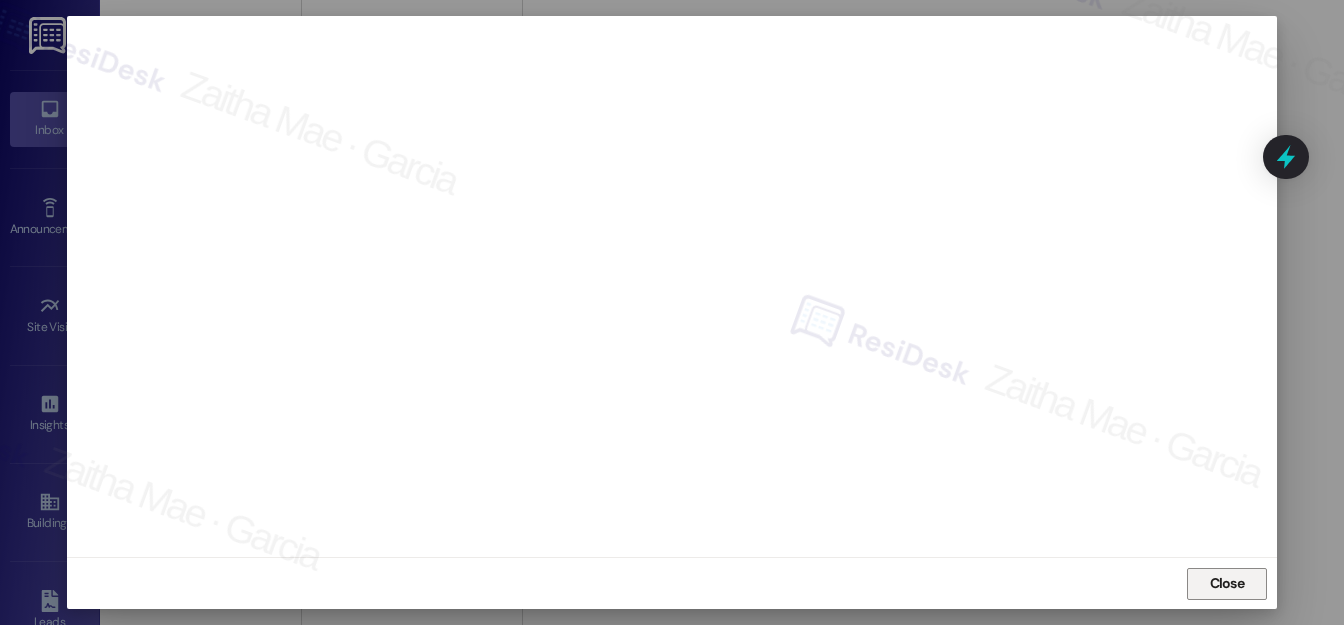 click on "Close" at bounding box center (1227, 583) 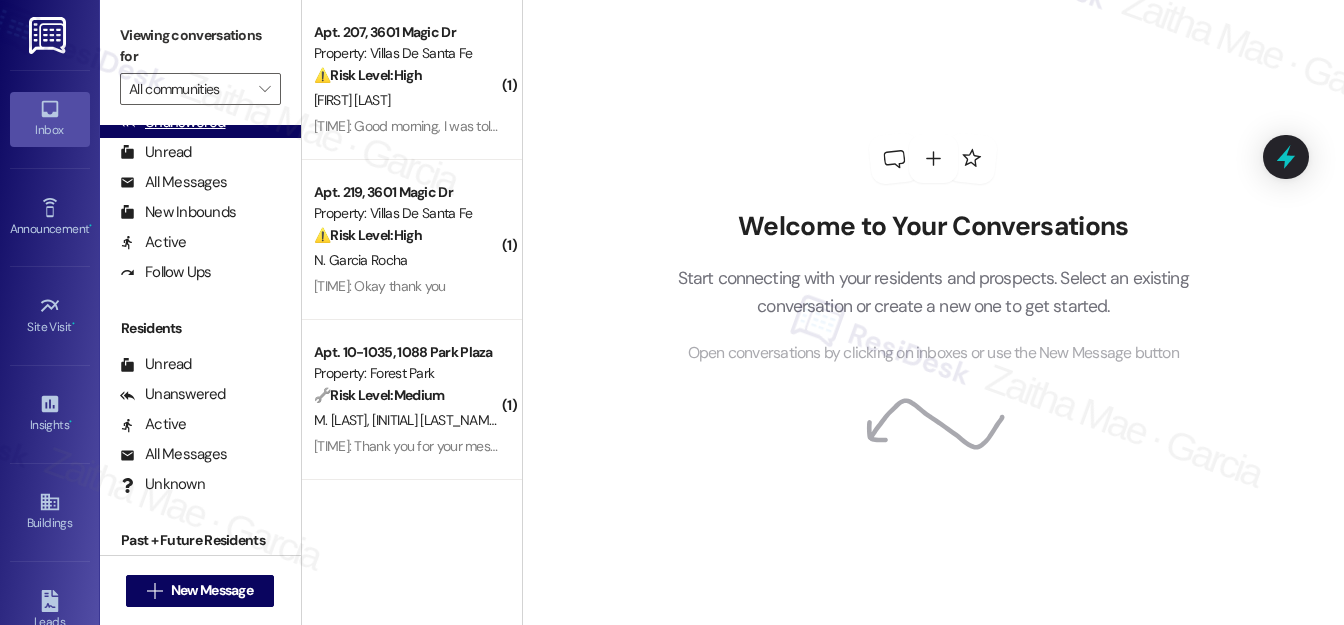scroll, scrollTop: 363, scrollLeft: 0, axis: vertical 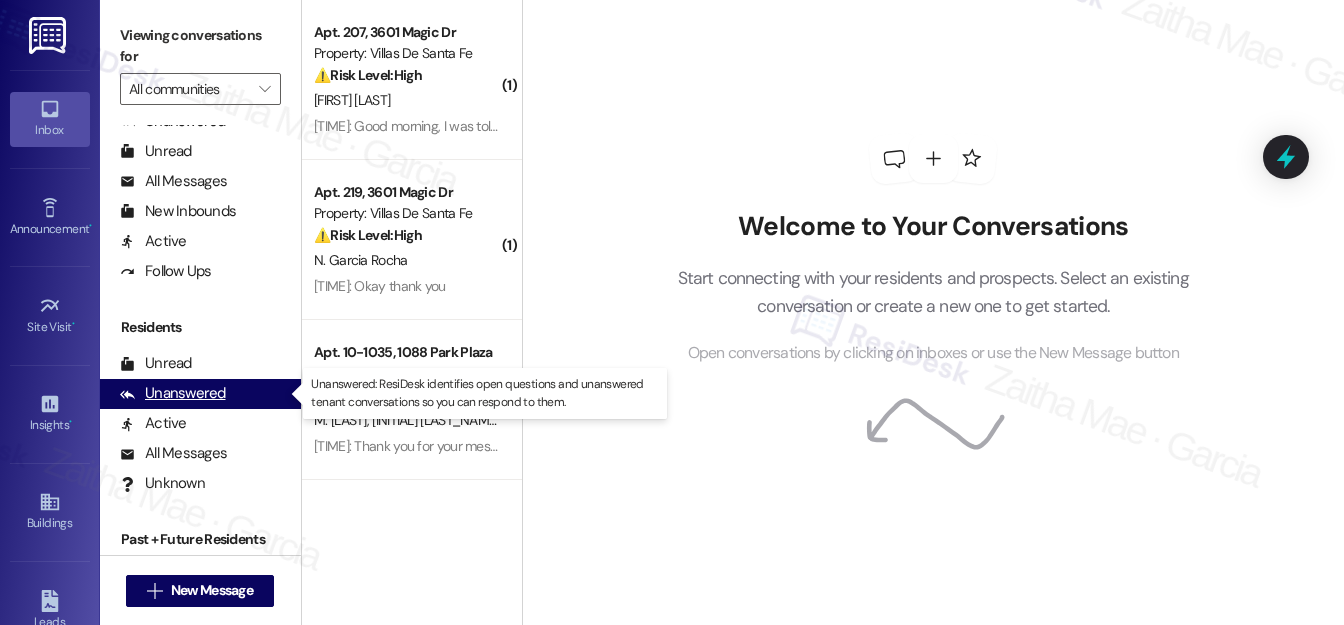 click on "Unanswered" at bounding box center (173, 393) 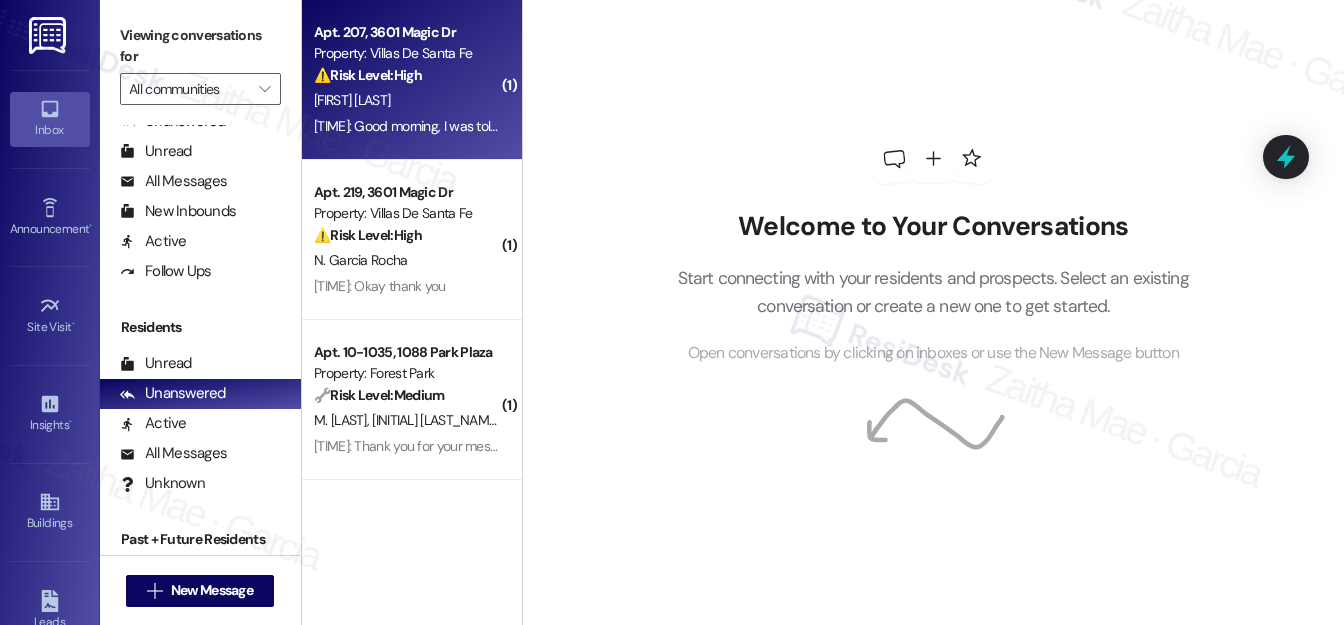 click on "⚠️  Risk Level:  High The resident is unable to contact the office to deliver a receipt as instructed, suggesting a potential financial or administrative issue. The inability to reach the office via phone also raises concerns about accessibility and communication." at bounding box center [406, 75] 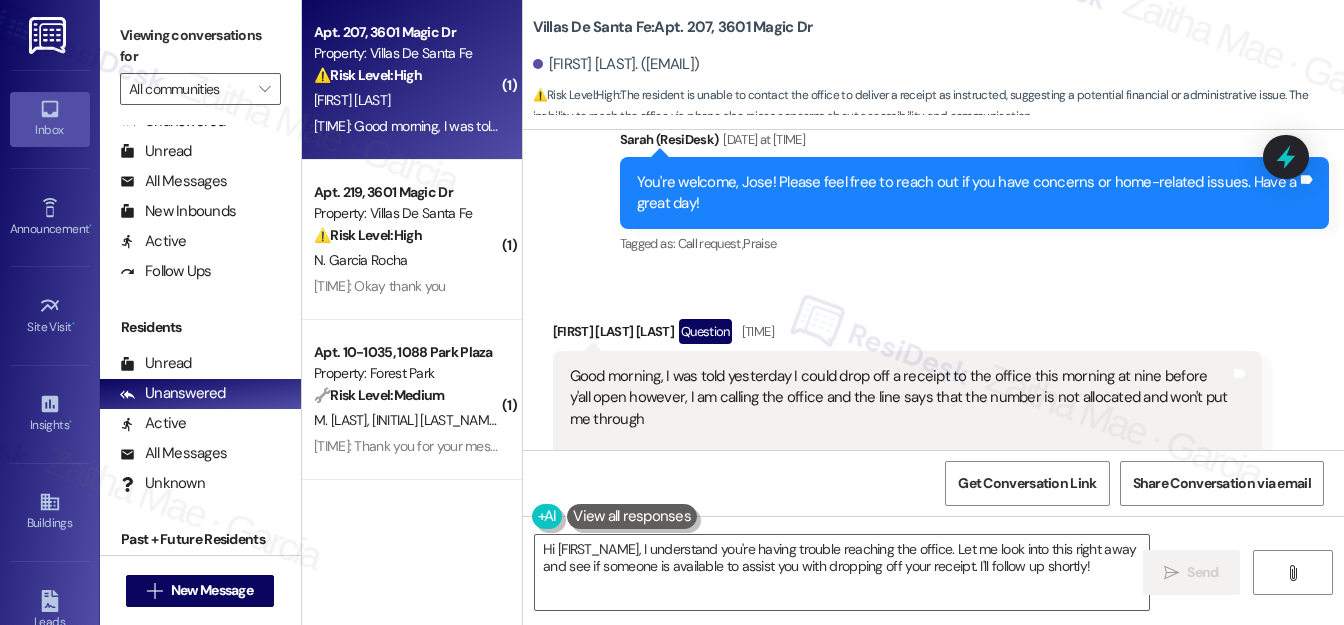 scroll, scrollTop: 664, scrollLeft: 0, axis: vertical 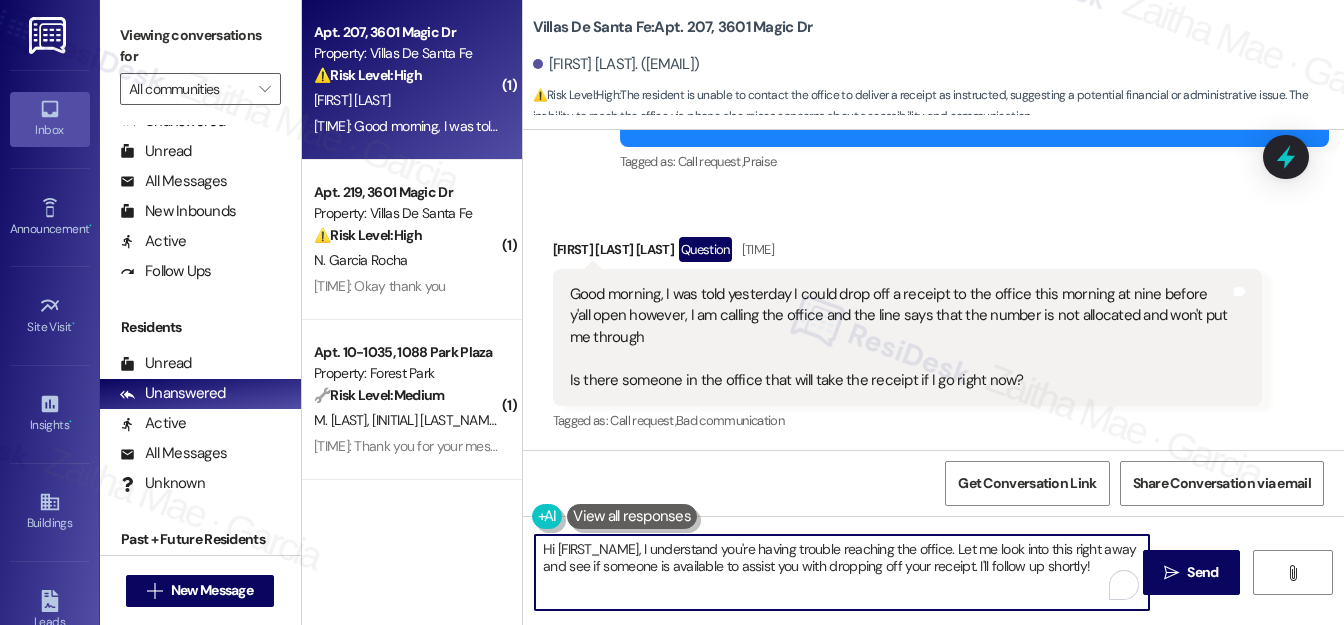 click on "Hi [FIRST_NAME], I understand you're having trouble reaching the office. Let me look into this right away and see if someone is available to assist you with dropping off your receipt. I'll follow up shortly!" at bounding box center [842, 572] 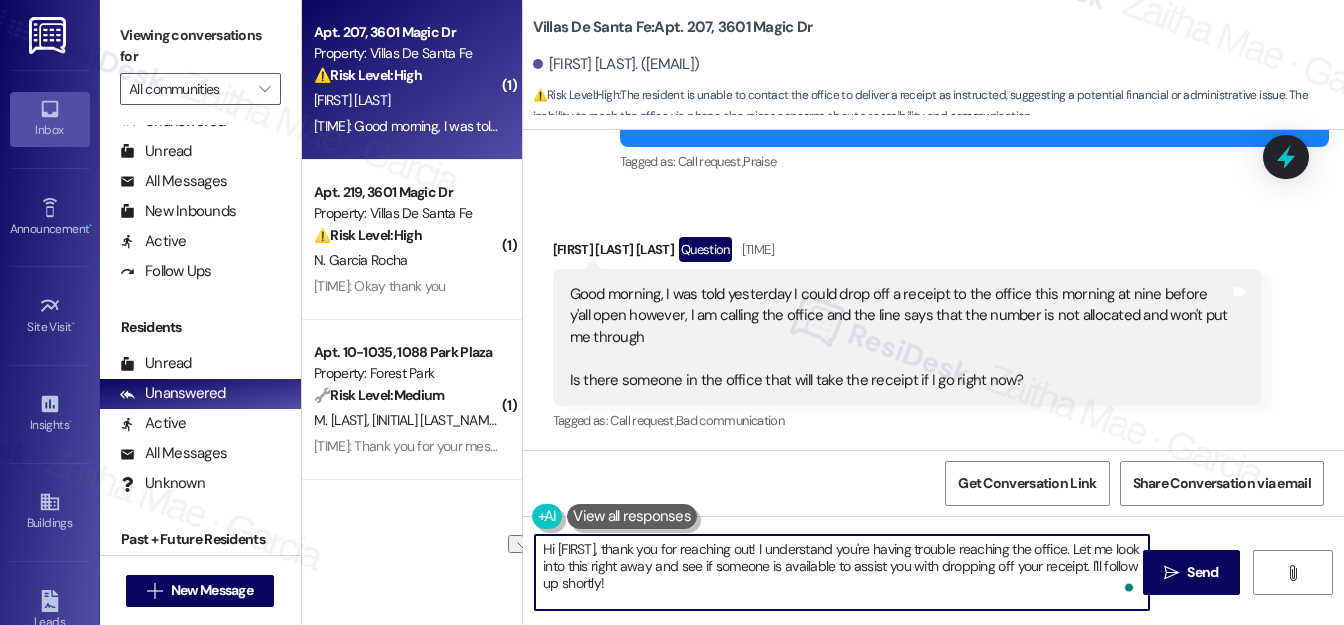 drag, startPoint x: 650, startPoint y: 567, endPoint x: 591, endPoint y: 562, distance: 59.211487 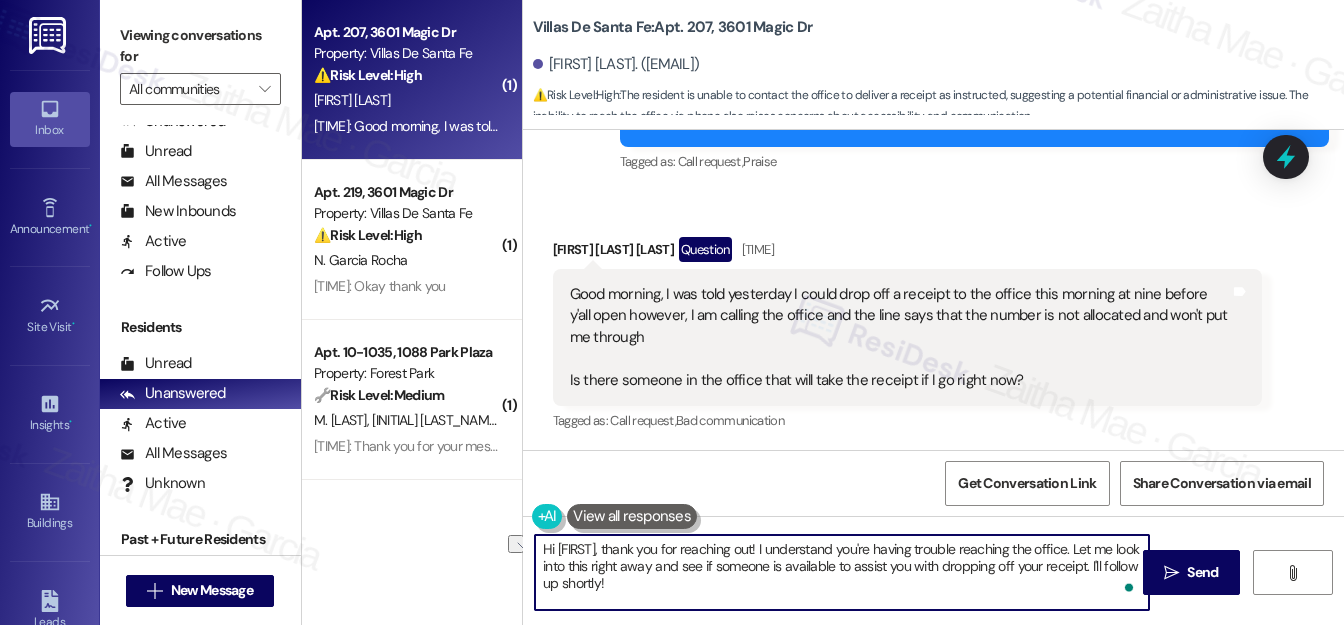 click on "Hi [FIRST], thank you for reaching out! I understand you're having trouble reaching the office. Let me look into this right away and see if someone is available to assist you with dropping off your receipt. I'll follow up shortly!" at bounding box center (842, 572) 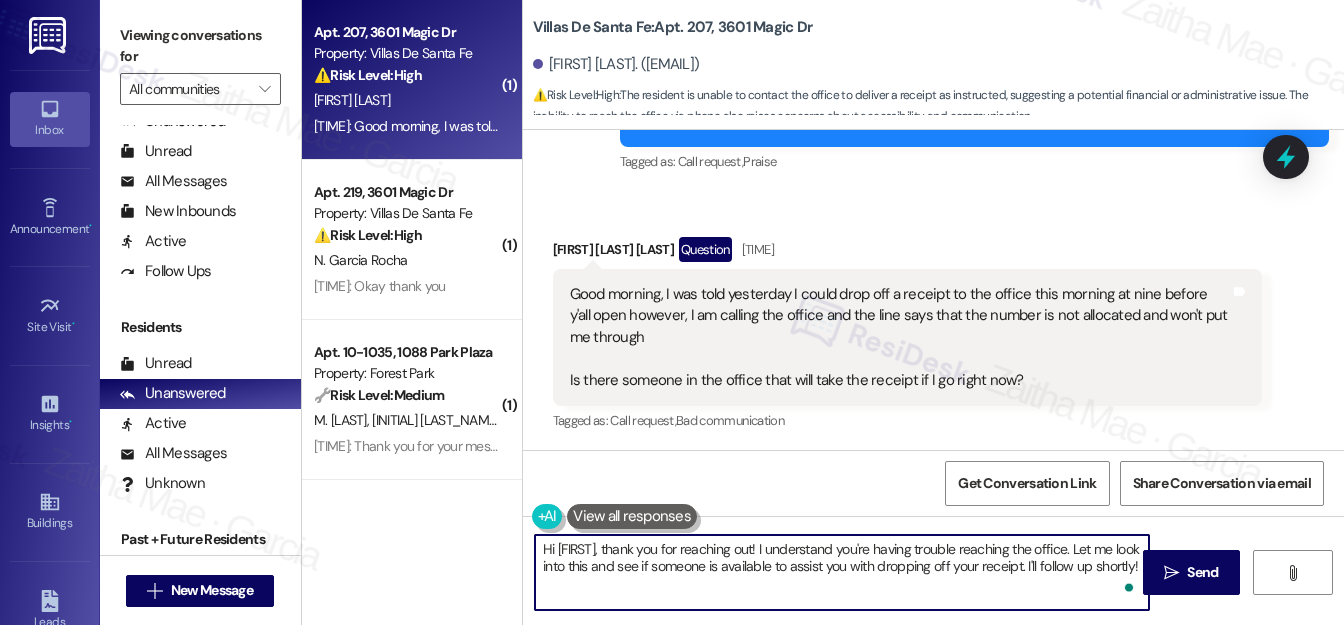 click on "Hi [FIRST], thank you for reaching out! I understand you're having trouble reaching the office. Let me look into this and see if someone is available to assist you with dropping off your receipt. I'll follow up shortly!" at bounding box center (842, 572) 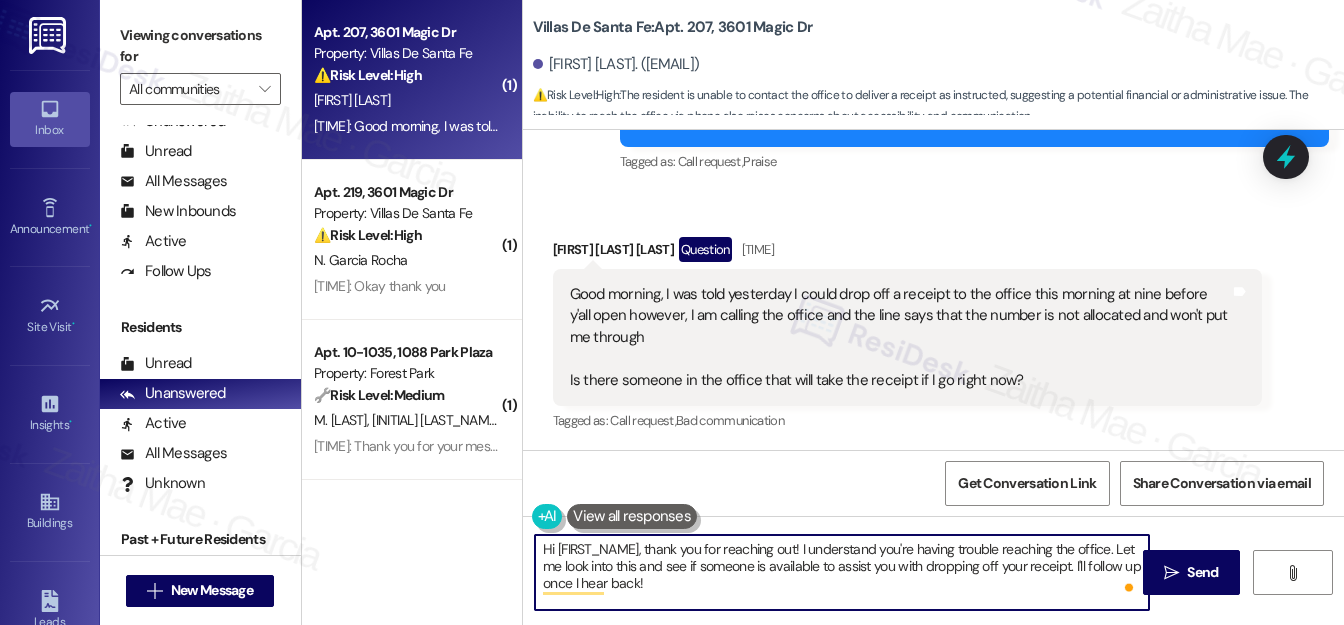 click on "Hi [FIRST_NAME], thank you for reaching out! I understand you're having trouble reaching the office. Let me look into this and see if someone is available to assist you with dropping off your receipt. I'll follow up once I hear back!" at bounding box center (842, 572) 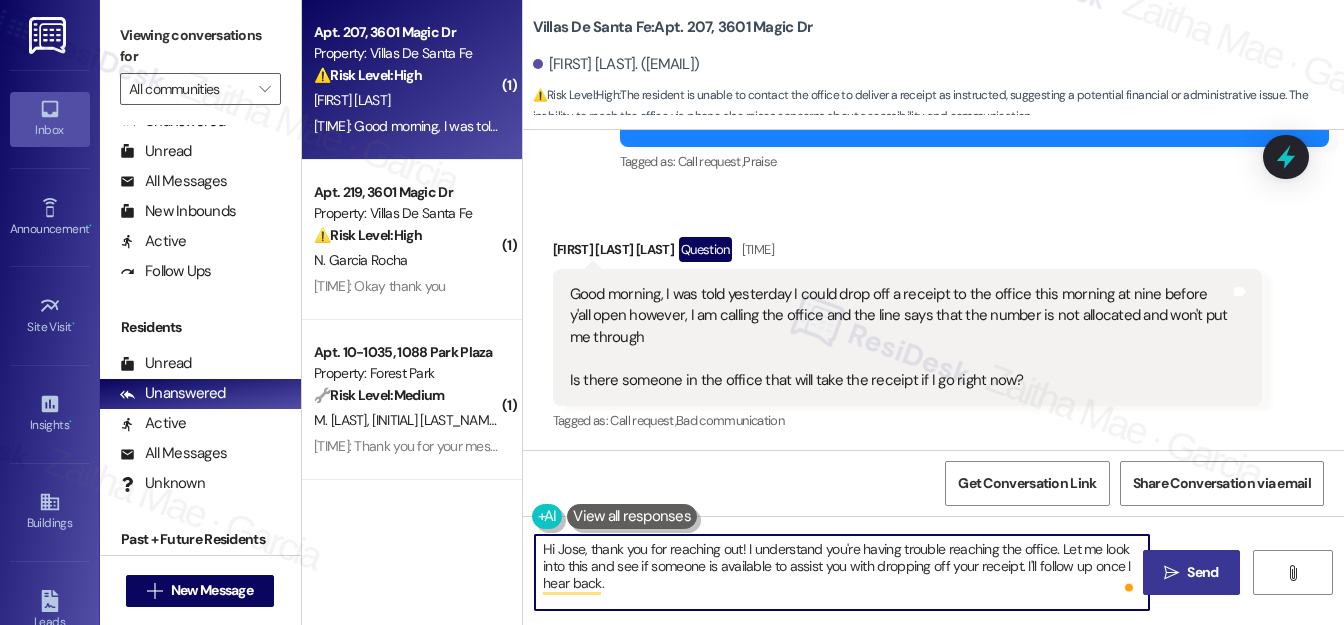type on "Hi Jose, thank you for reaching out! I understand you're having trouble reaching the office. Let me look into this and see if someone is available to assist you with dropping off your receipt. I'll follow up once I hear back." 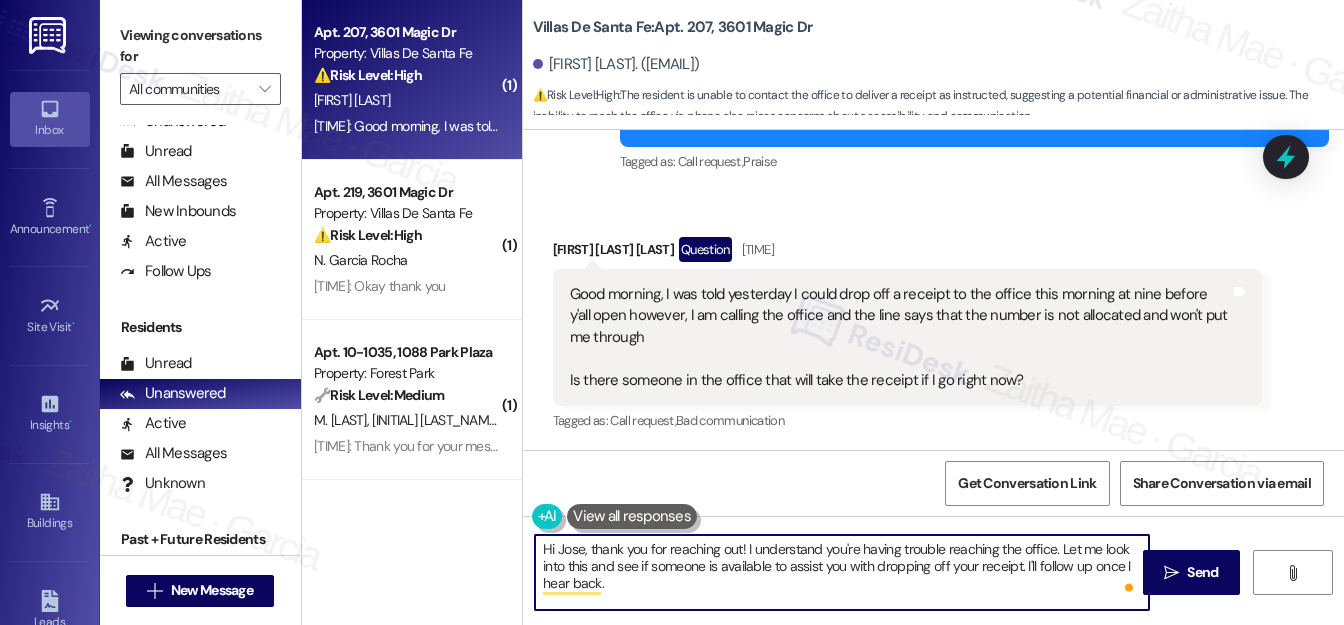 drag, startPoint x: 1197, startPoint y: 572, endPoint x: 1165, endPoint y: 546, distance: 41.231056 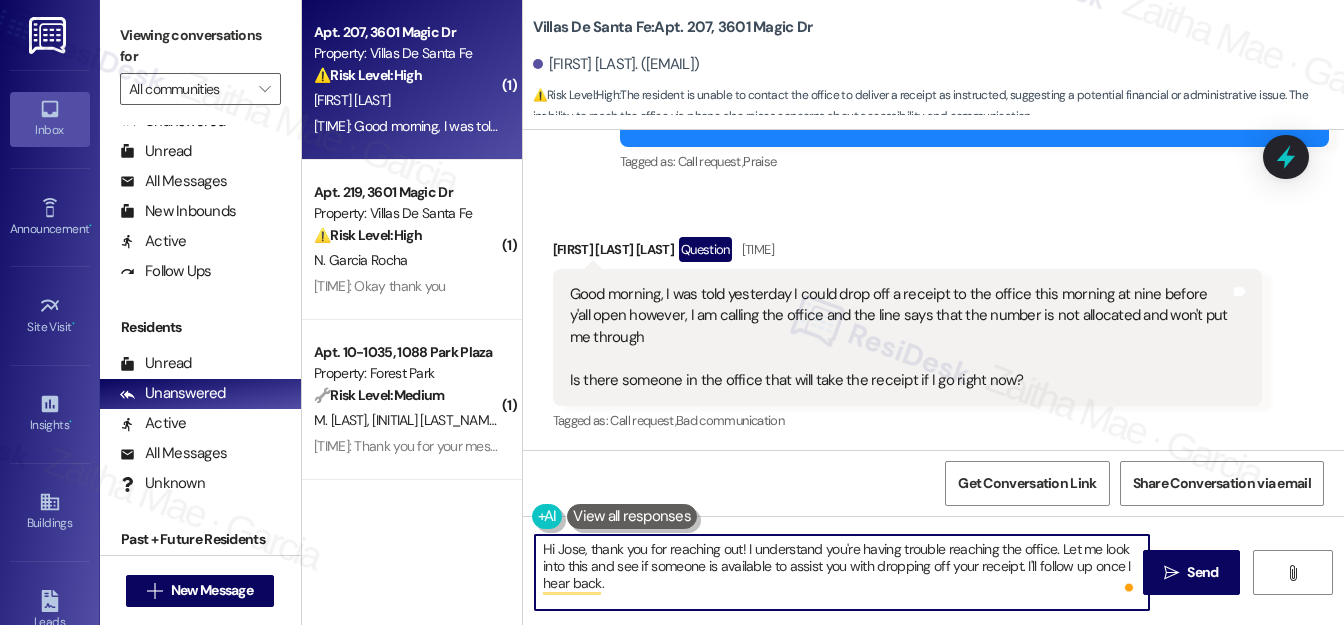 click on "Send" at bounding box center (1202, 572) 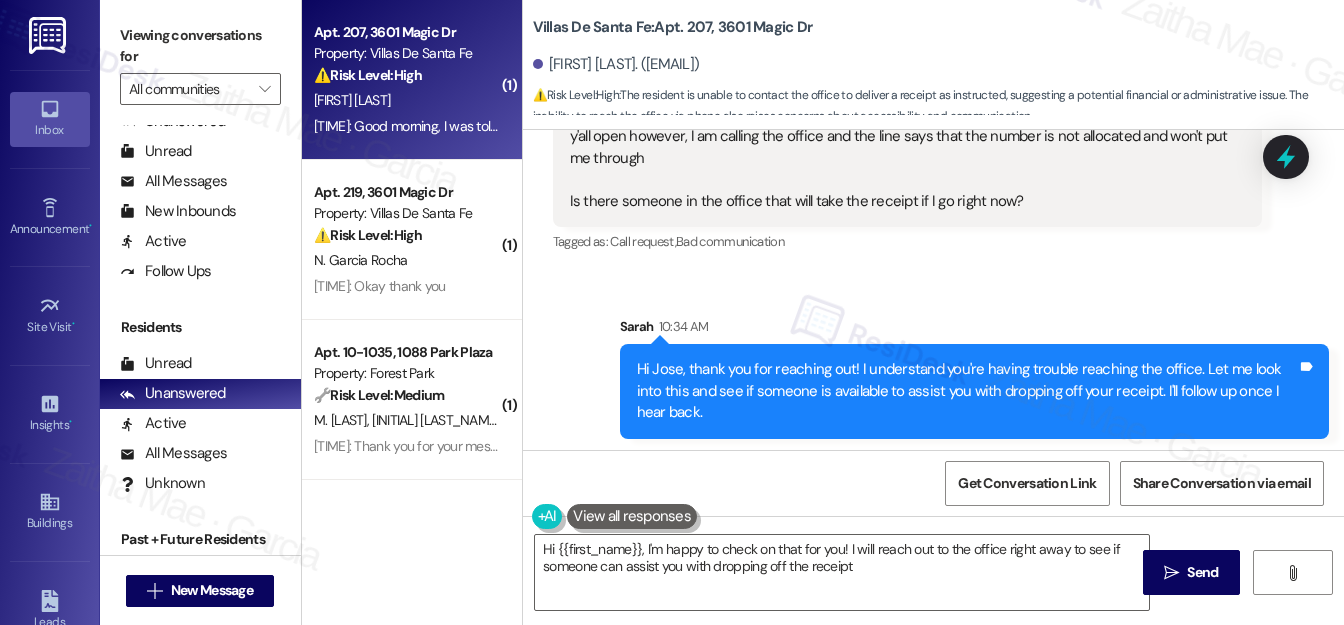 scroll, scrollTop: 847, scrollLeft: 0, axis: vertical 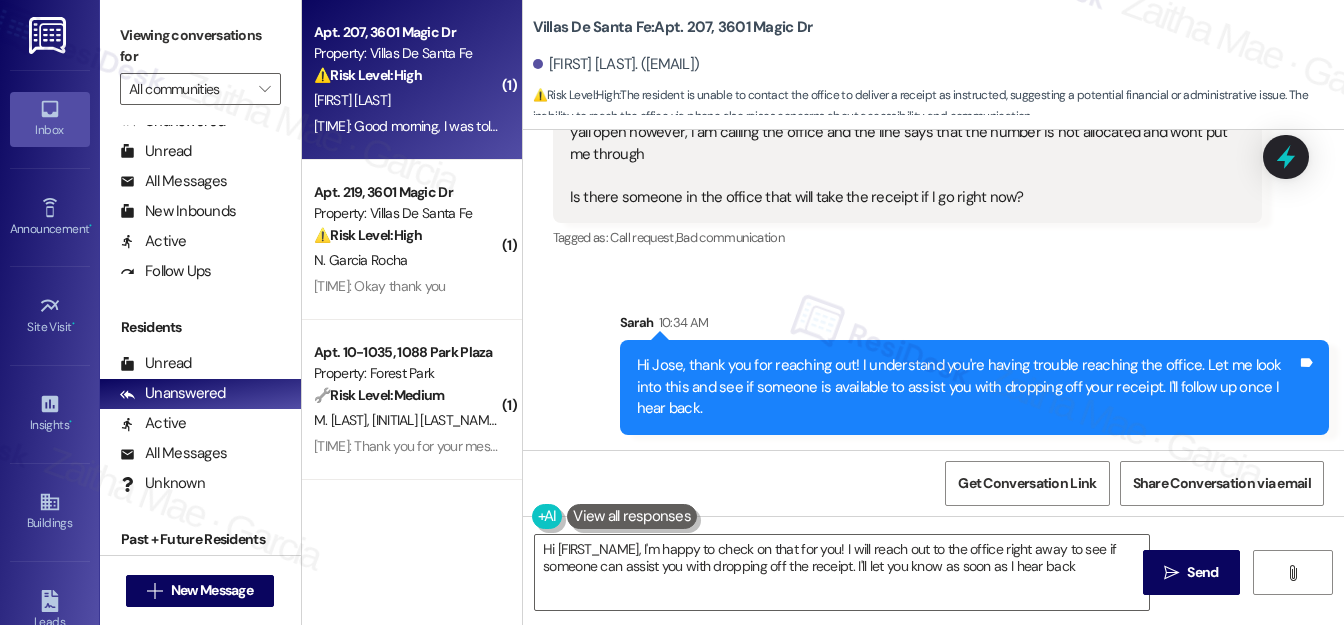 type on "Hi [FIRST_NAME], I'm happy to check on that for you! I will reach out to the office right away to see if someone can assist you with dropping off the receipt. I'll let you know as soon as I hear back!" 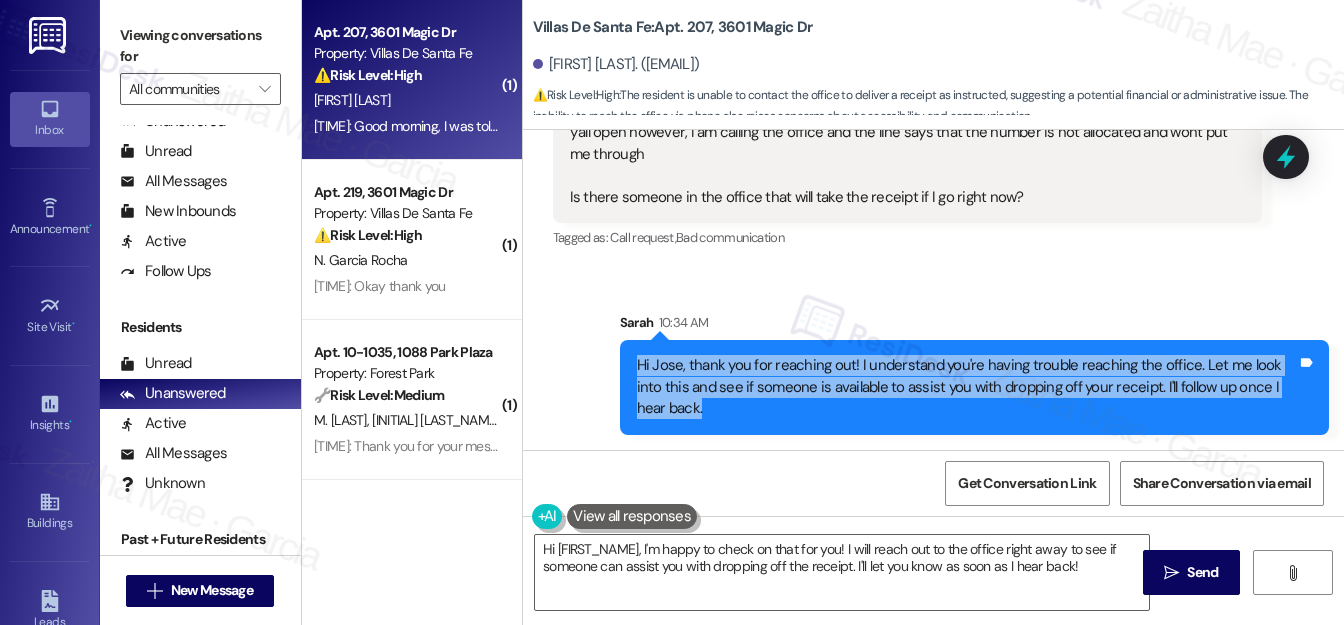 drag, startPoint x: 632, startPoint y: 359, endPoint x: 676, endPoint y: 403, distance: 62.225395 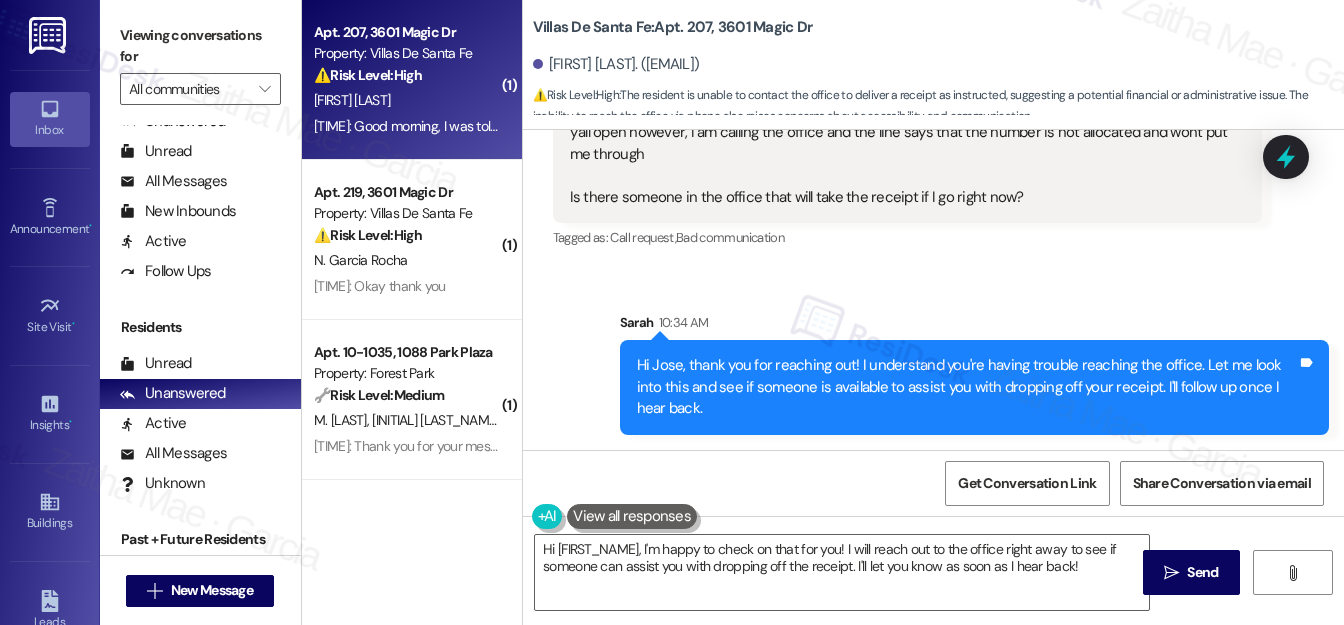 click on "Tagged as:   Call request ,  Click to highlight conversations about Call request Bad communication Click to highlight conversations about Bad communication" at bounding box center [907, 237] 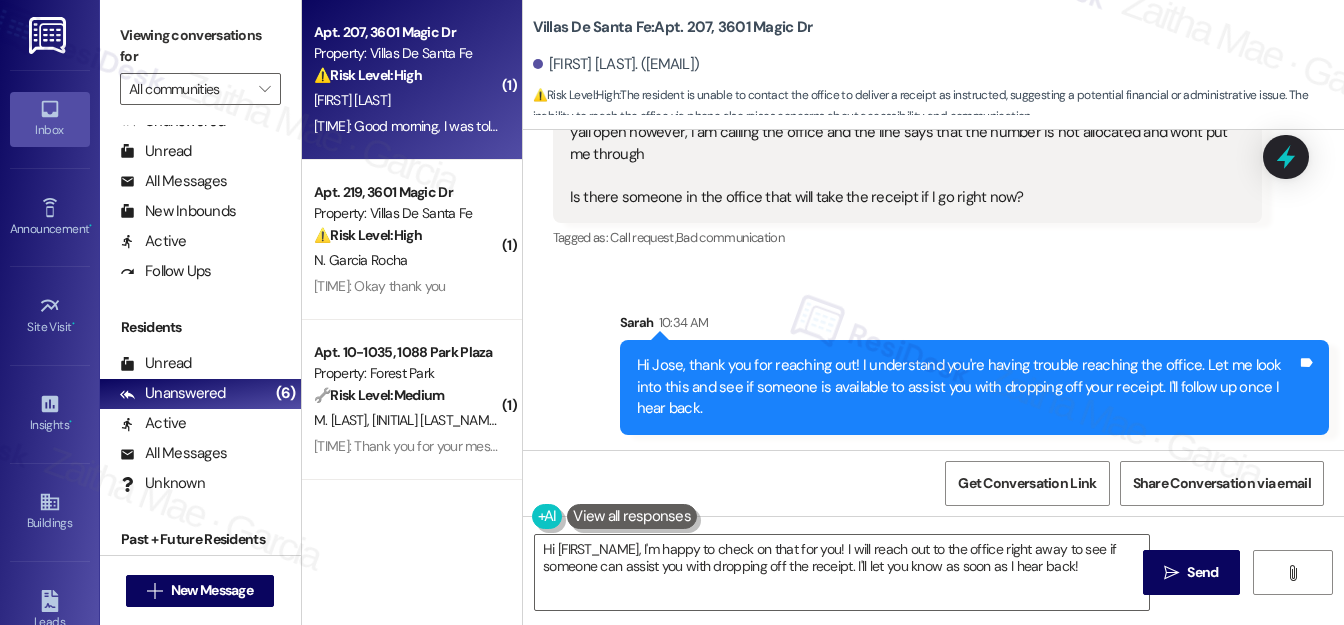 click on "Sent via SMS [FIRST_NAME] [TIME] Hi [FIRST_NAME], thank you for reaching out! I understand you're having trouble reaching the office. Let me look into this and see if someone is available to assist you with dropping off your receipt. I'll follow up once I hear back. Tags and notes" at bounding box center (933, 358) 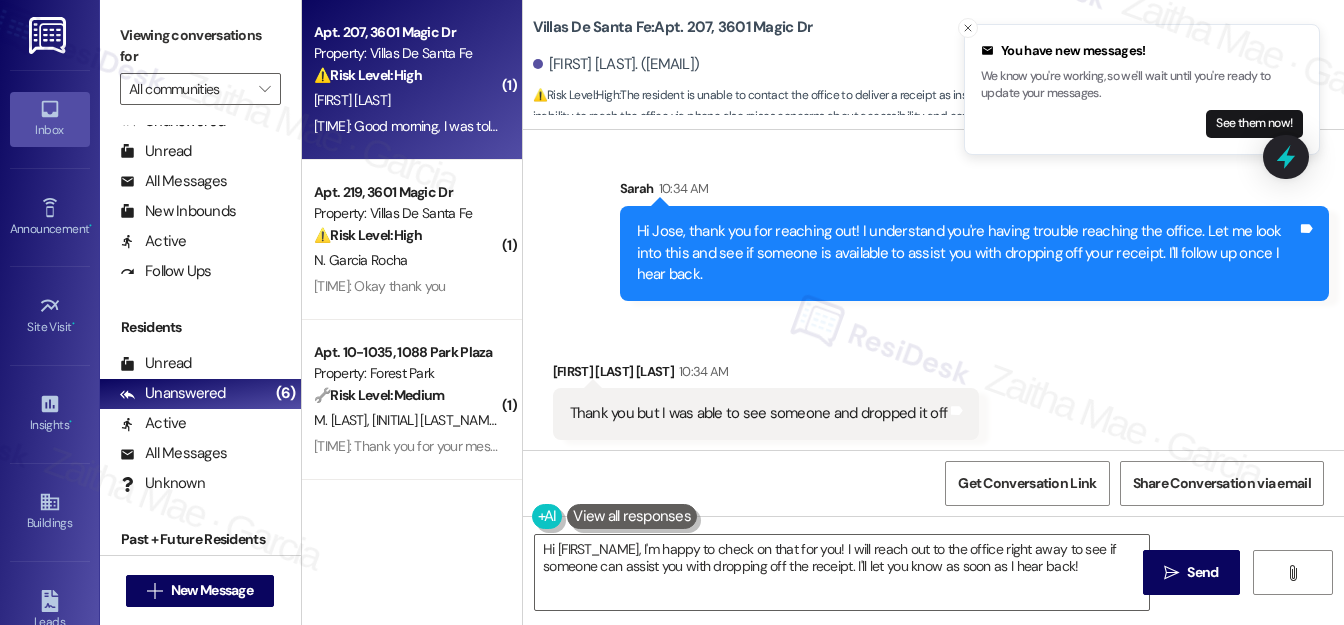 scroll, scrollTop: 985, scrollLeft: 0, axis: vertical 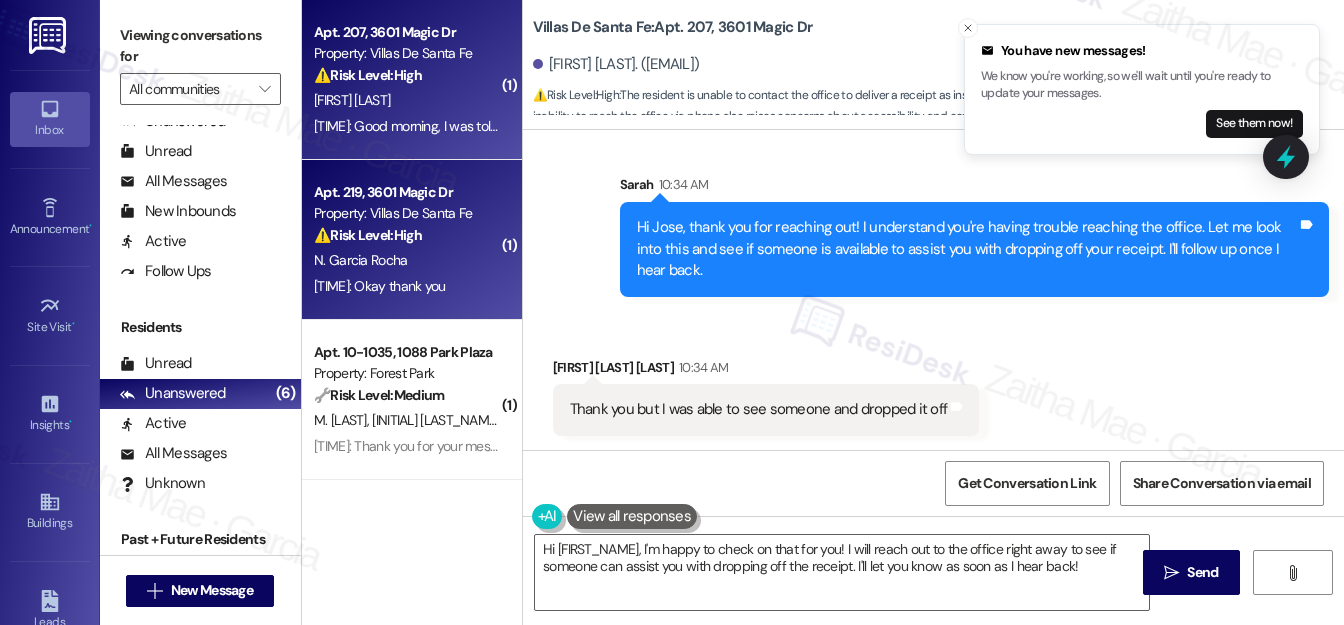click on "N. Garcia Rocha" at bounding box center [406, 260] 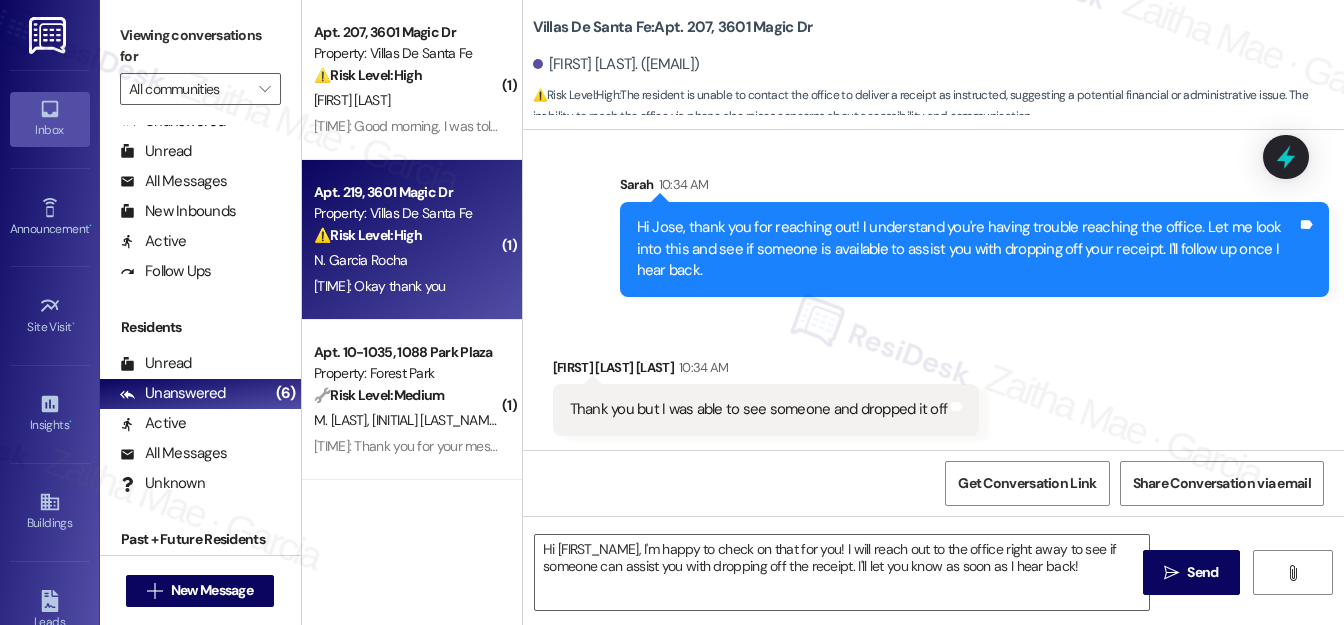 type on "Fetching suggested responses. Please feel free to read through the conversation in the meantime." 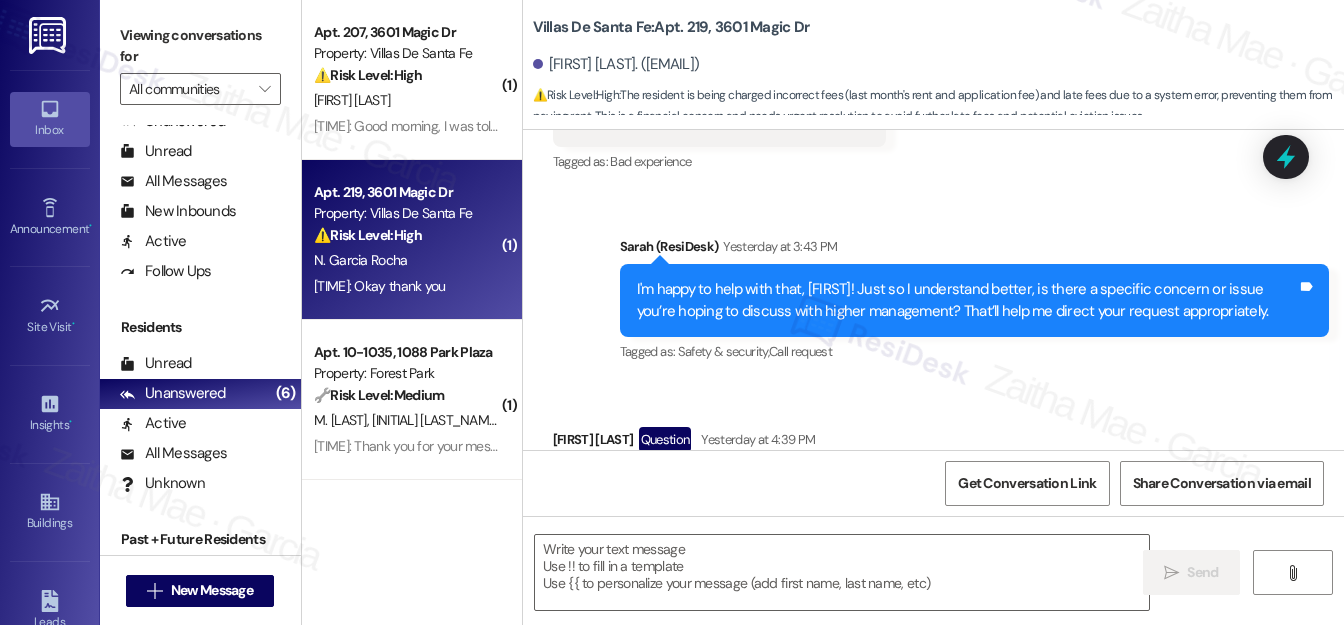 type on "Fetching suggested responses. Please feel free to read through the conversation in the meantime." 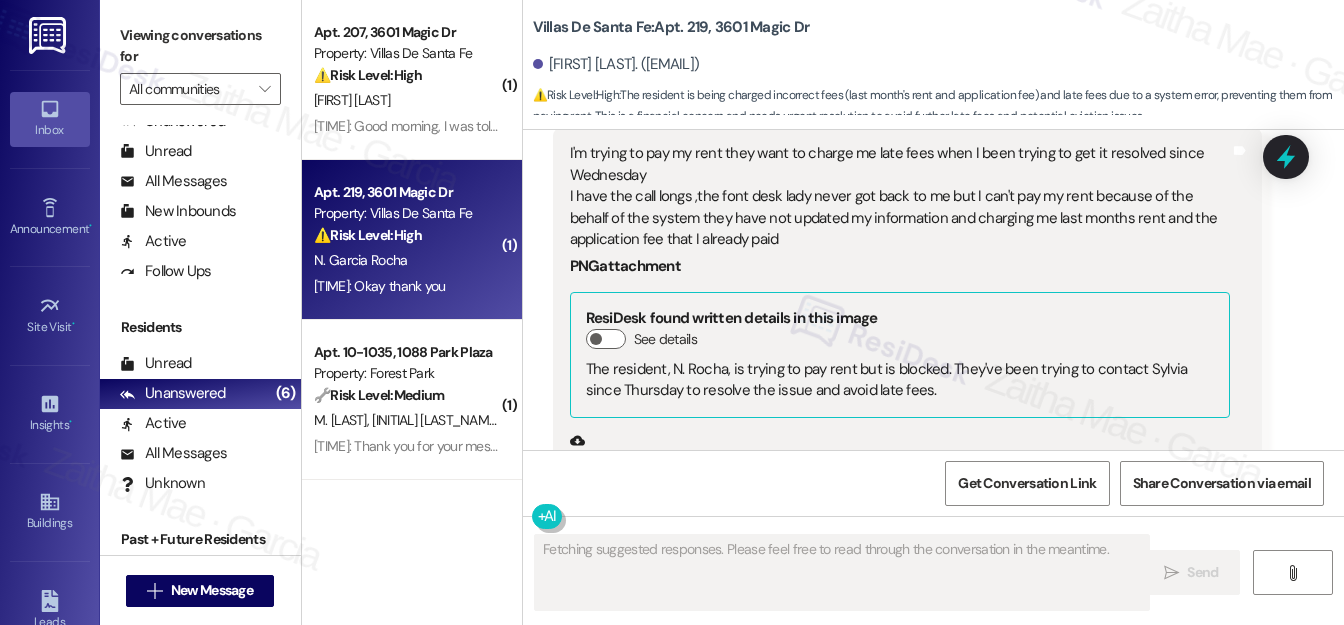 scroll, scrollTop: 2198, scrollLeft: 0, axis: vertical 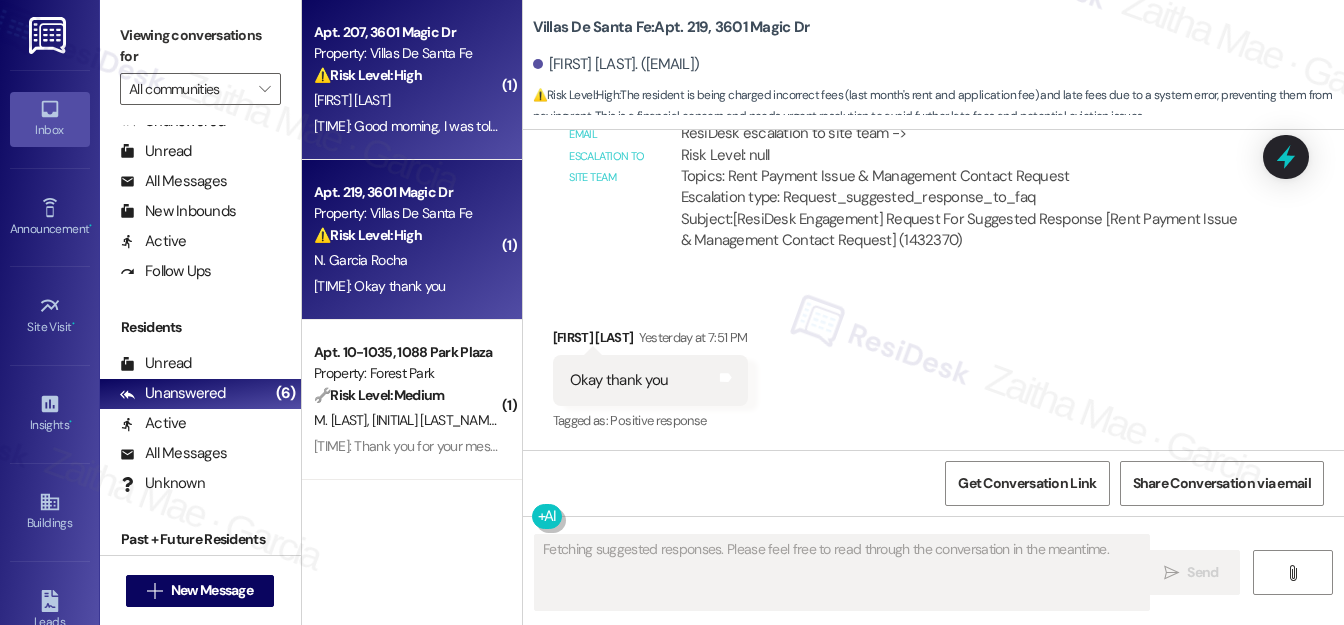type 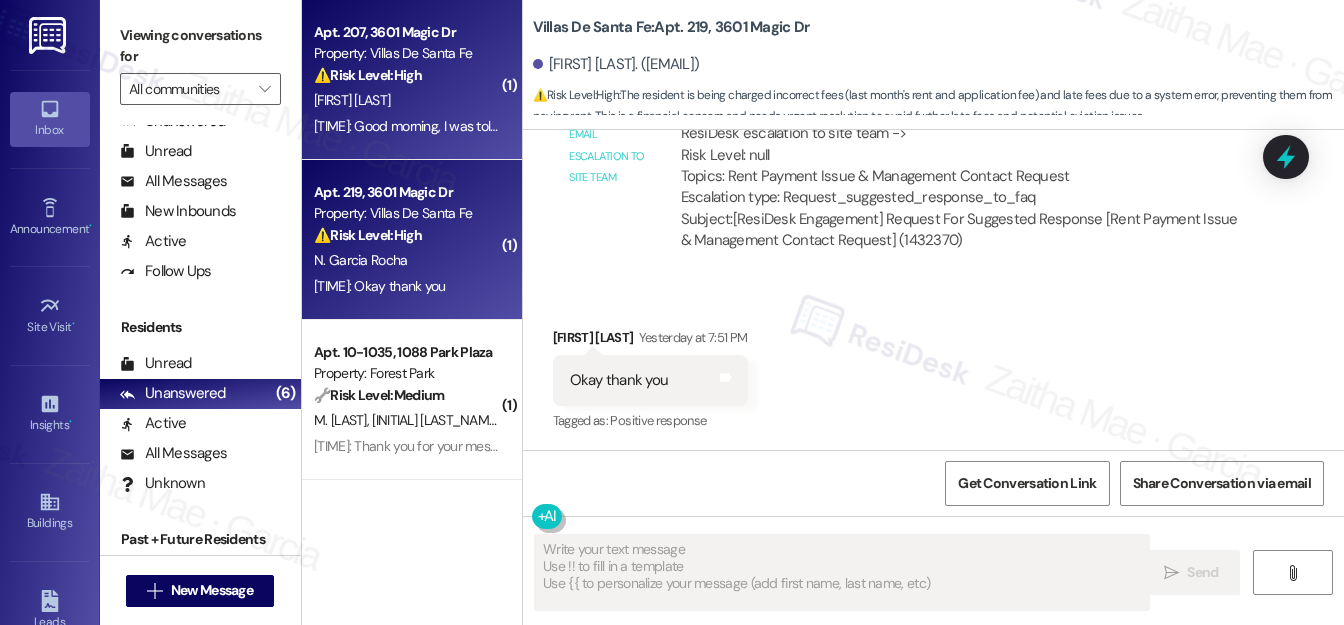 click on "[FIRST] [LAST]" at bounding box center [406, 100] 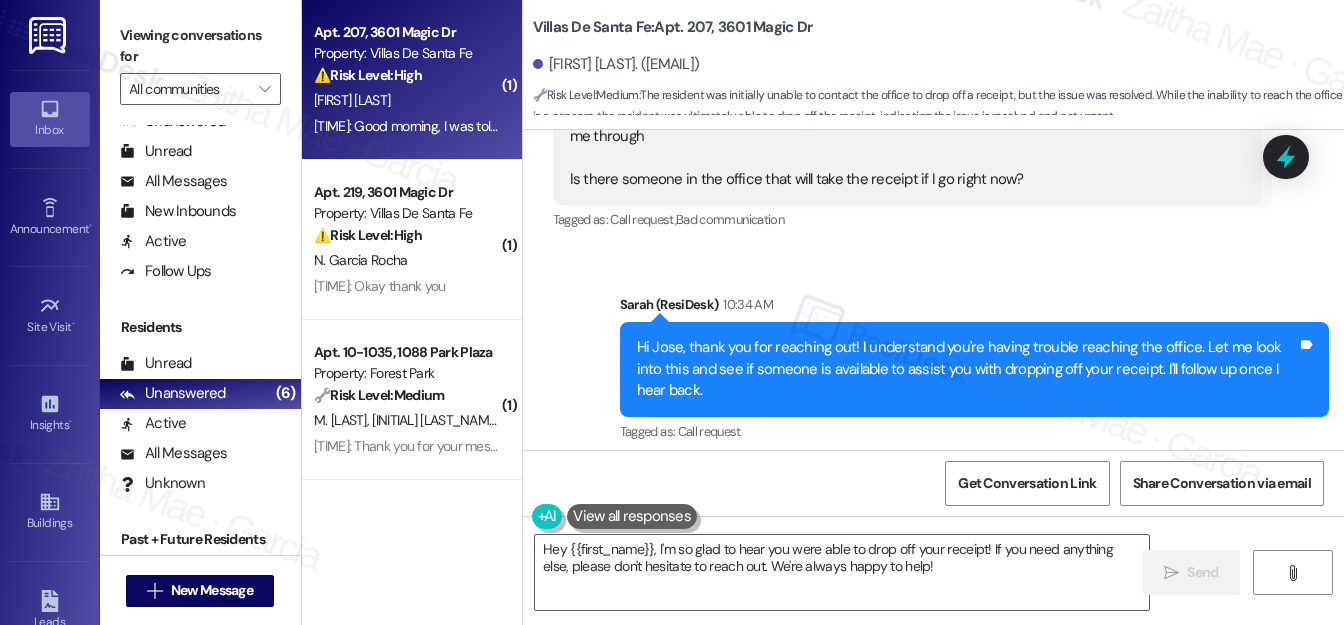 scroll, scrollTop: 1044, scrollLeft: 0, axis: vertical 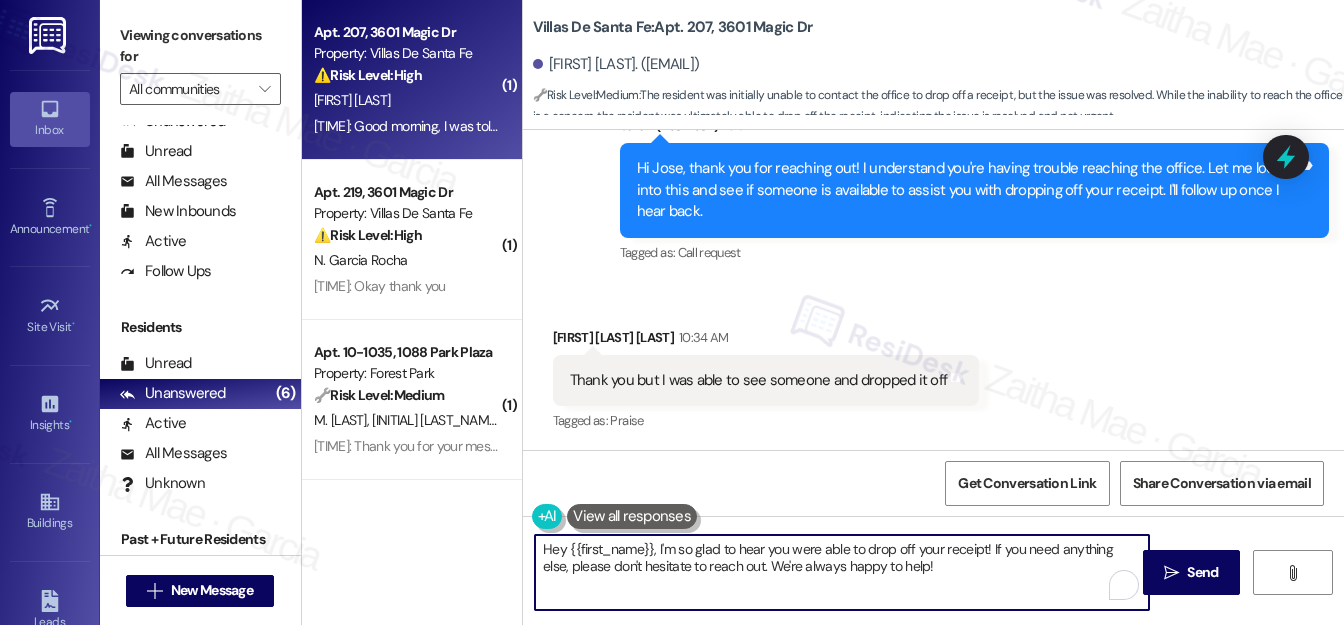 drag, startPoint x: 656, startPoint y: 549, endPoint x: 546, endPoint y: 546, distance: 110.0409 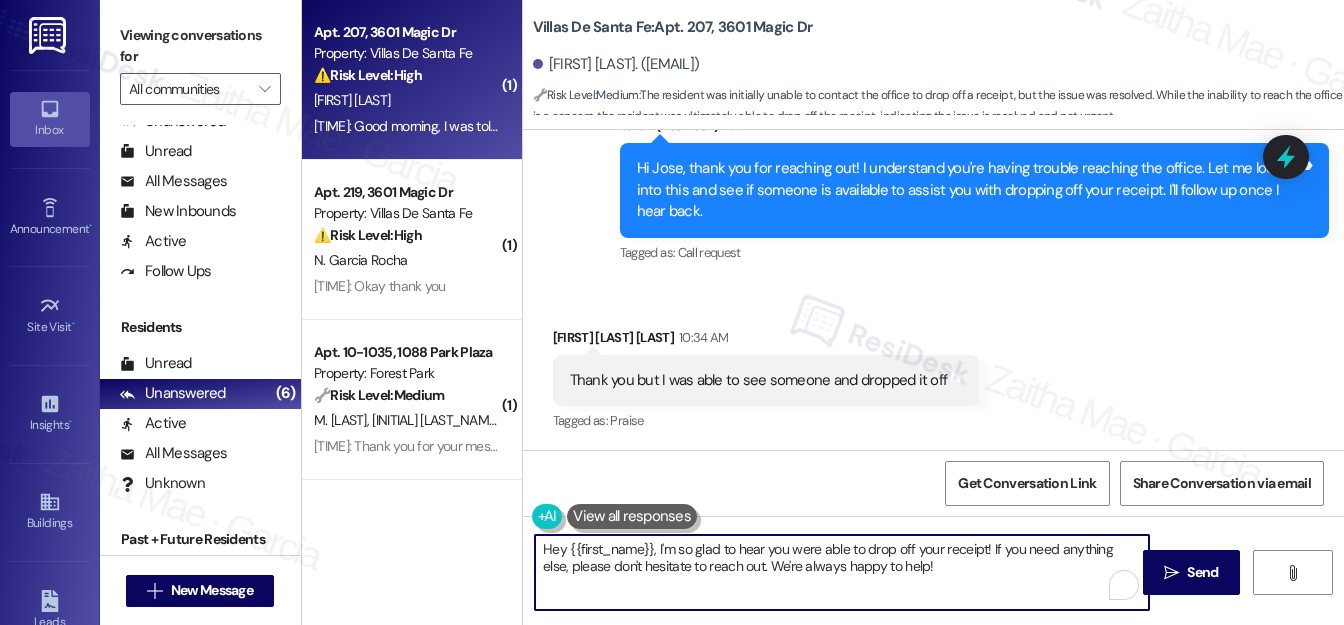click on "Hey {{first_name}}, I'm so glad to hear you were able to drop off your receipt! If you need anything else, please don't hesitate to reach out. We're always happy to help!" at bounding box center [842, 572] 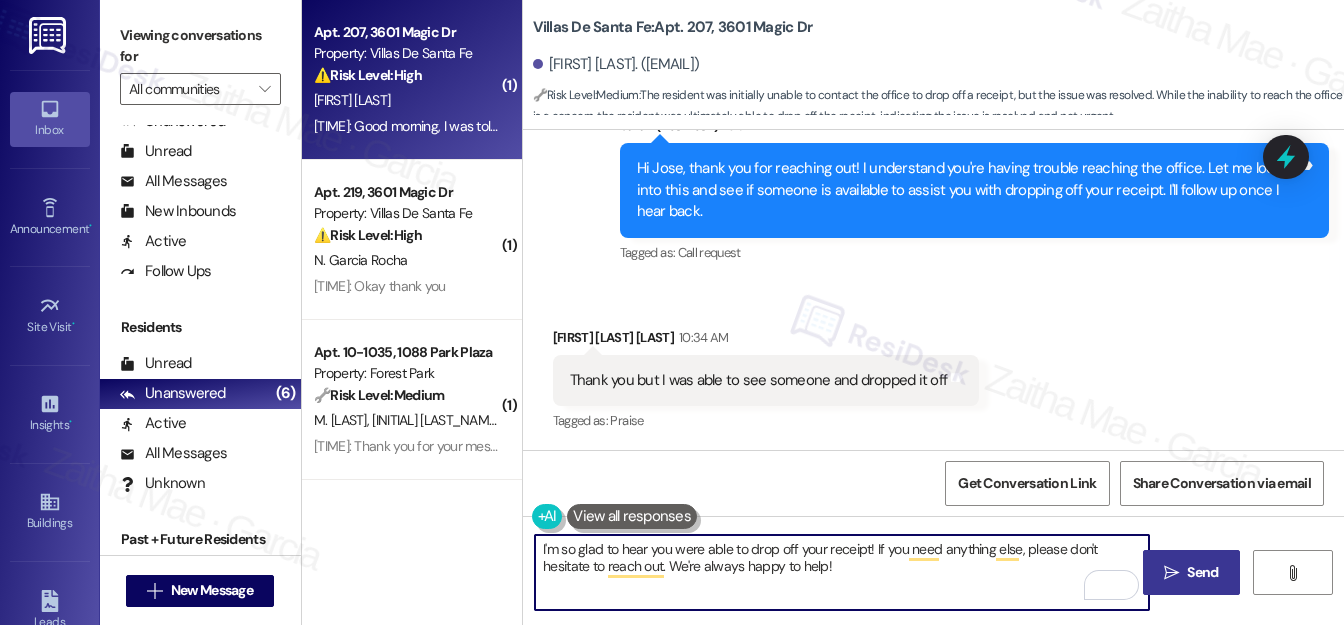 type on "I'm so glad to hear you were able to drop off your receipt! If you need anything else, please don't hesitate to reach out. We're always happy to help!" 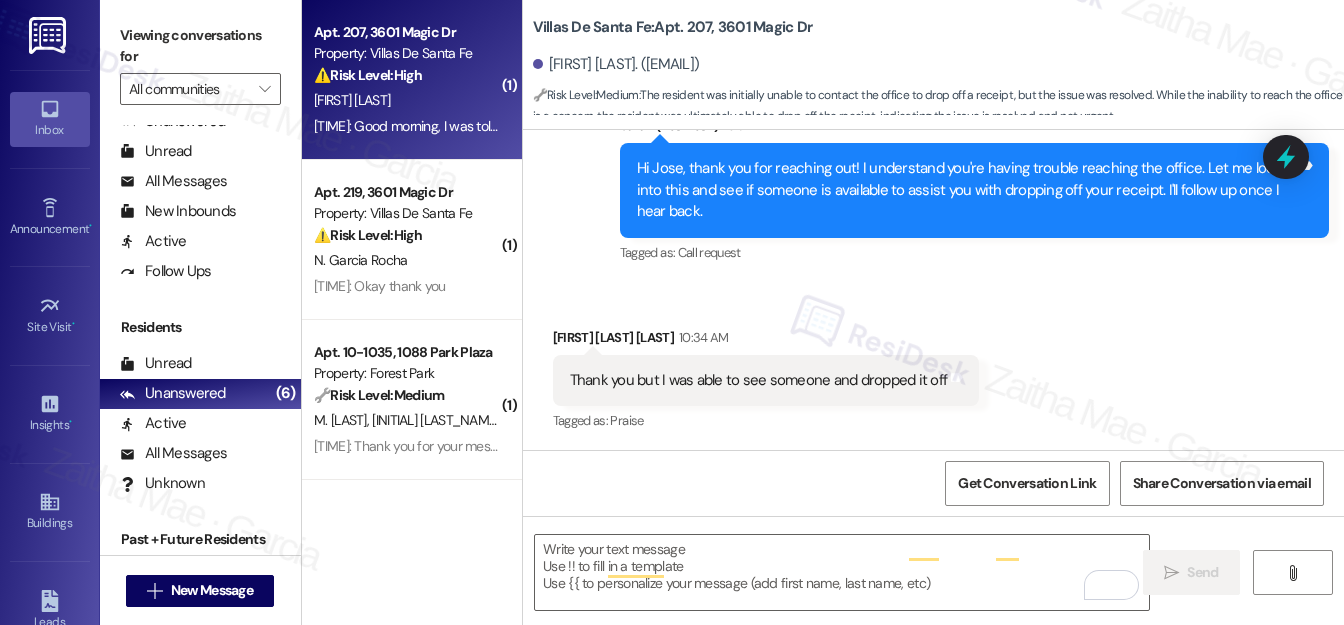 type on "Fetching suggested responses. Please feel free to read through the conversation in the meantime." 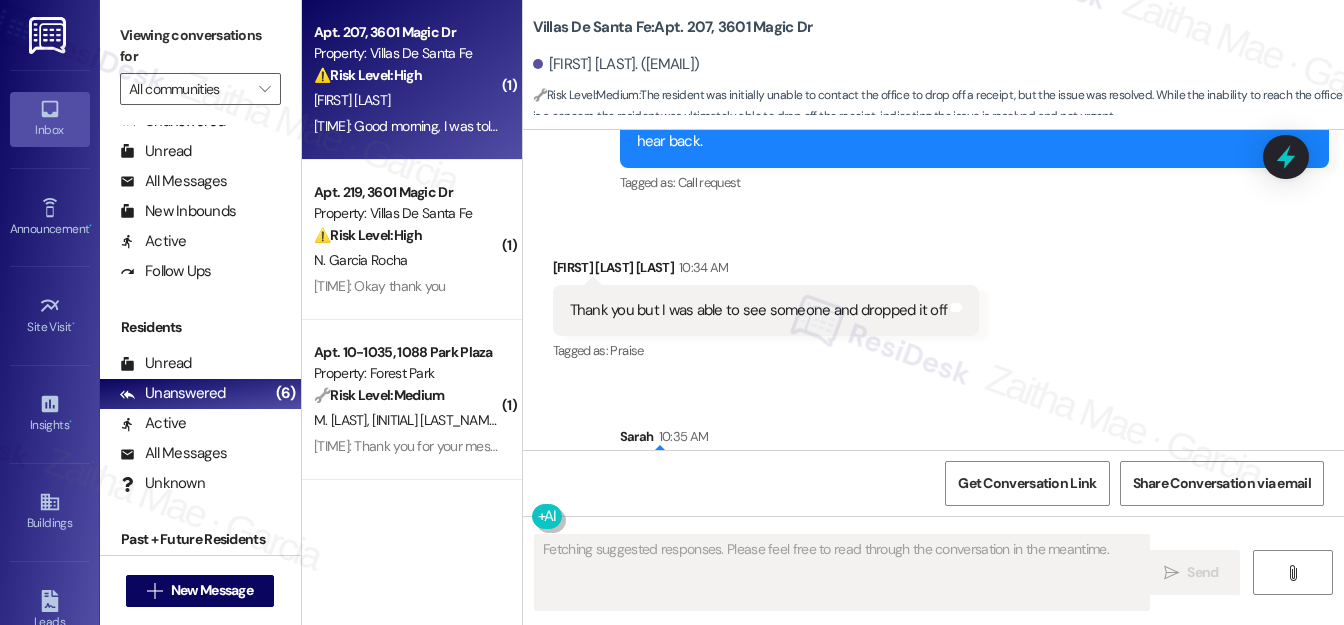scroll, scrollTop: 1205, scrollLeft: 0, axis: vertical 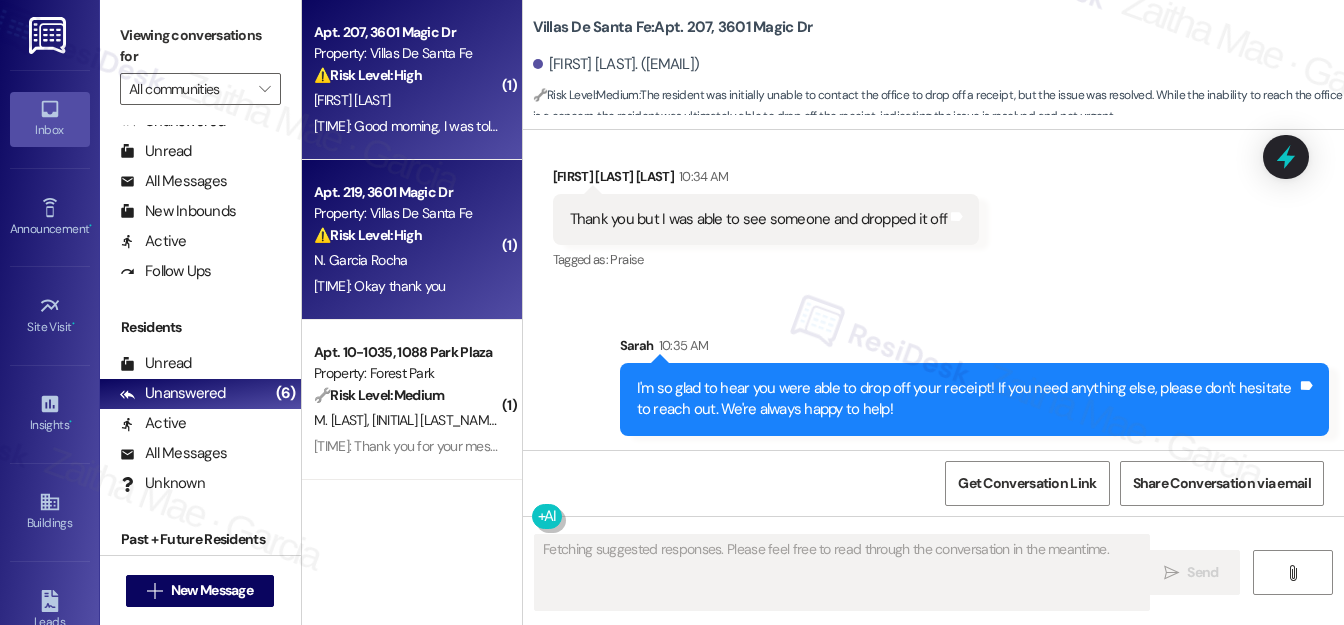 type 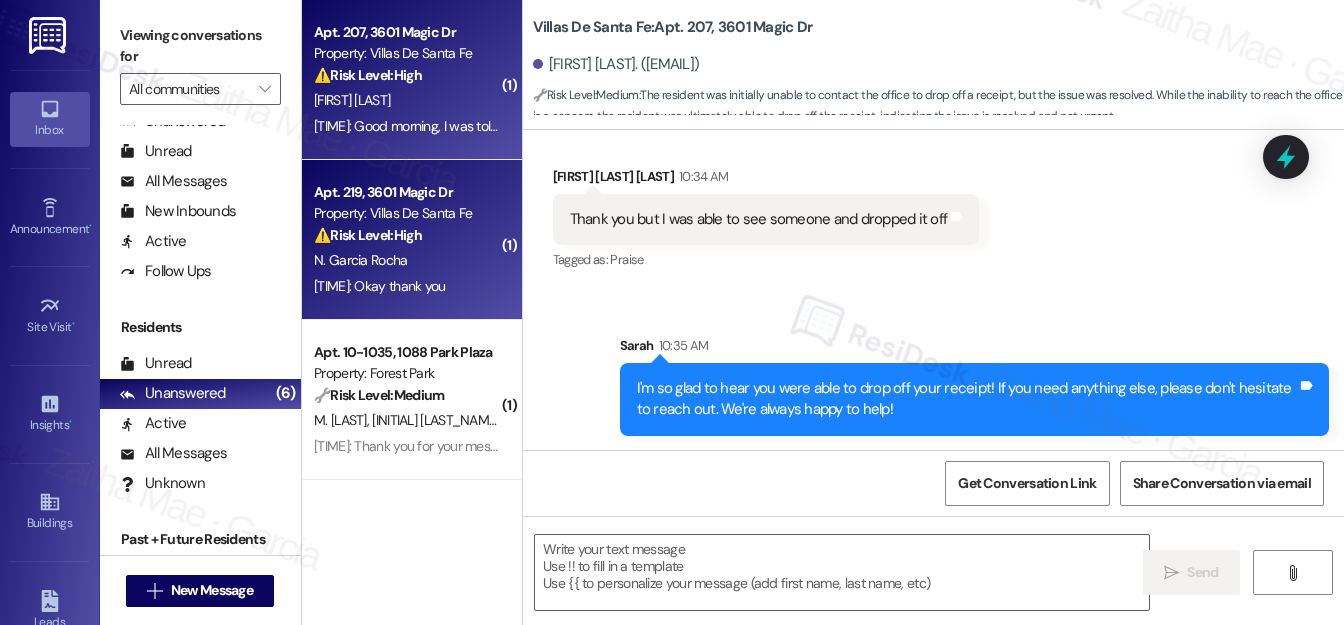click on "N. Garcia Rocha" at bounding box center [406, 260] 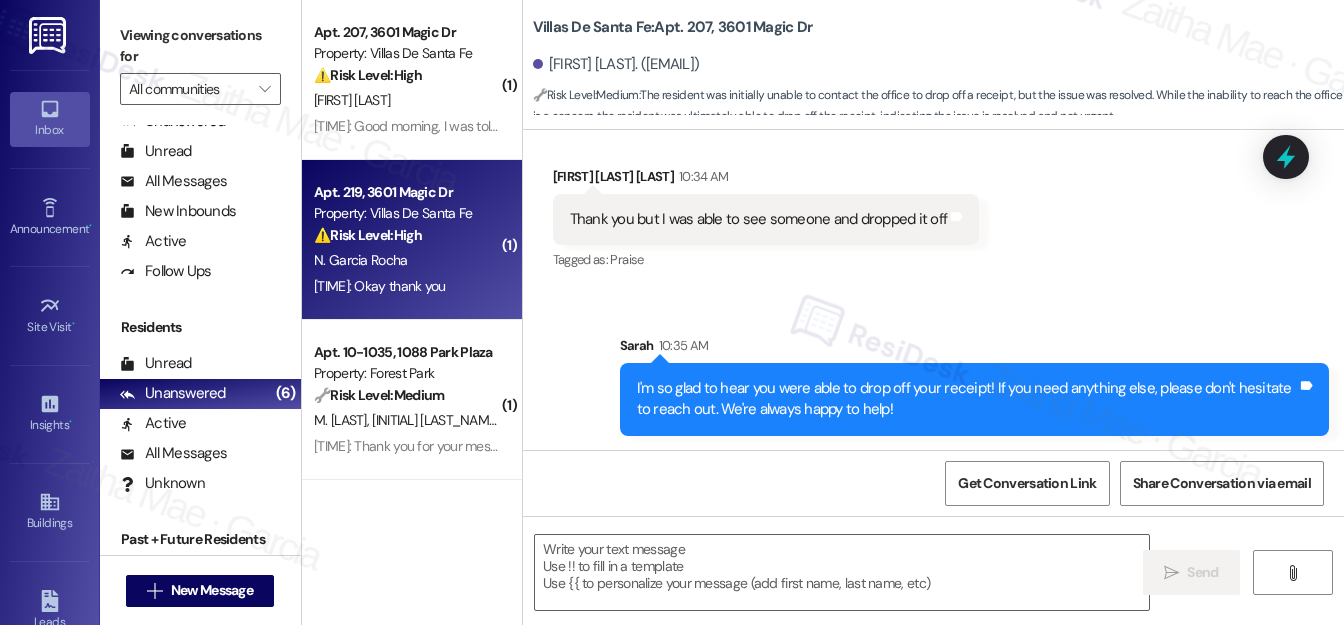 type on "Fetching suggested responses. Please feel free to read through the conversation in the meantime." 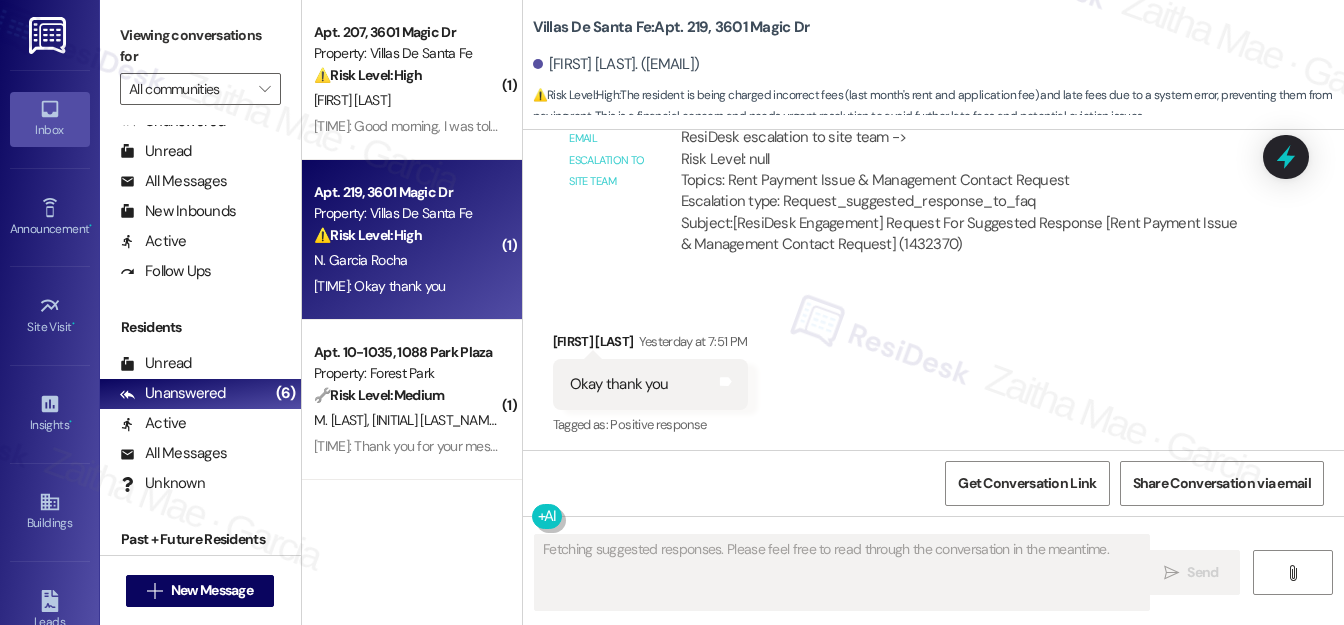 scroll, scrollTop: 2198, scrollLeft: 0, axis: vertical 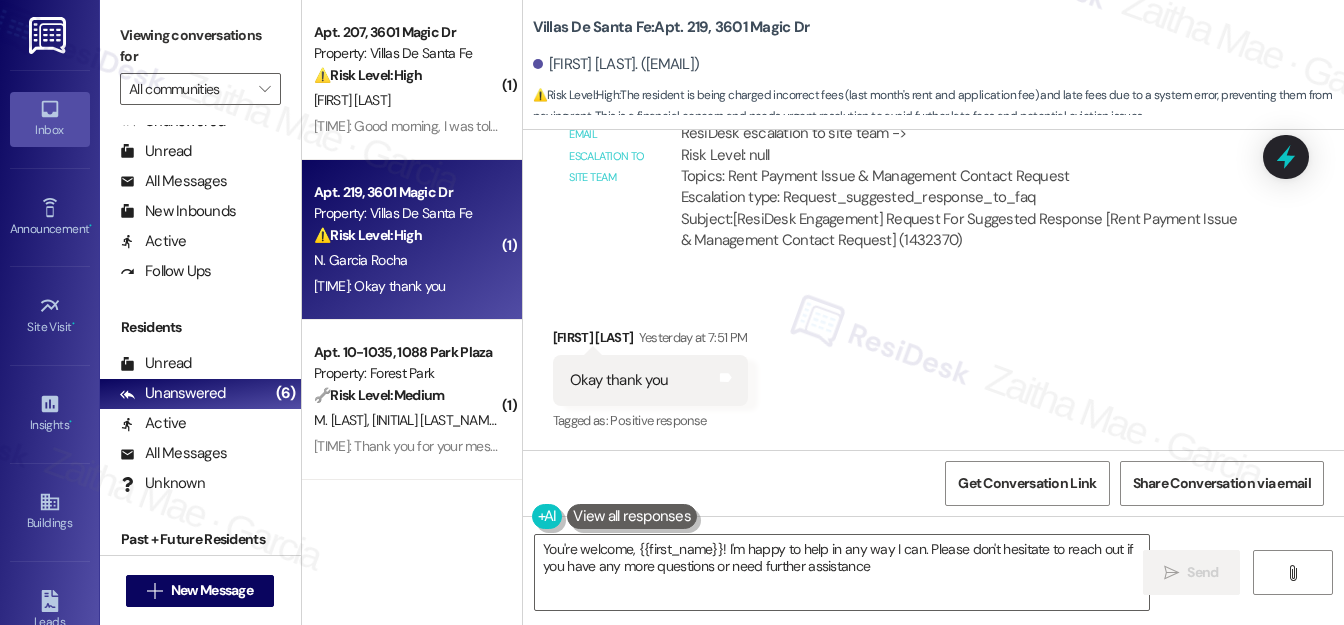 type on "You're welcome, {{first_name}}! I'm happy to help in any way I can. Please don't hesitate to reach out if you have any more questions or need further assistance." 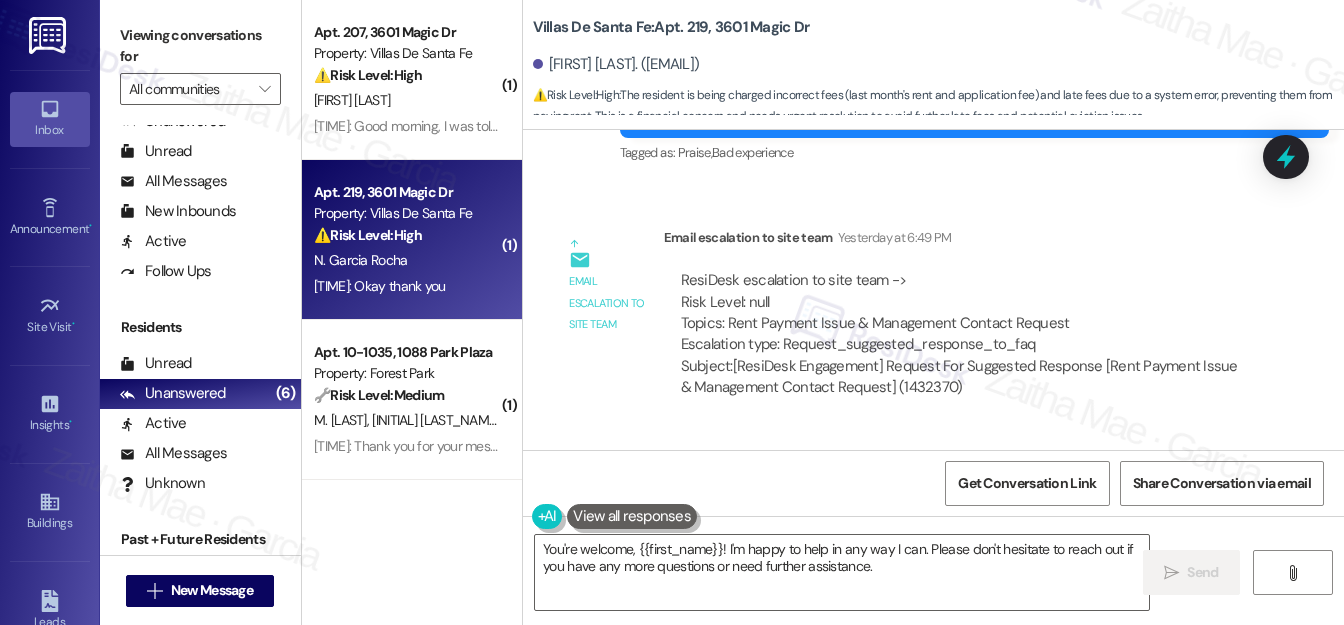 scroll, scrollTop: 2198, scrollLeft: 0, axis: vertical 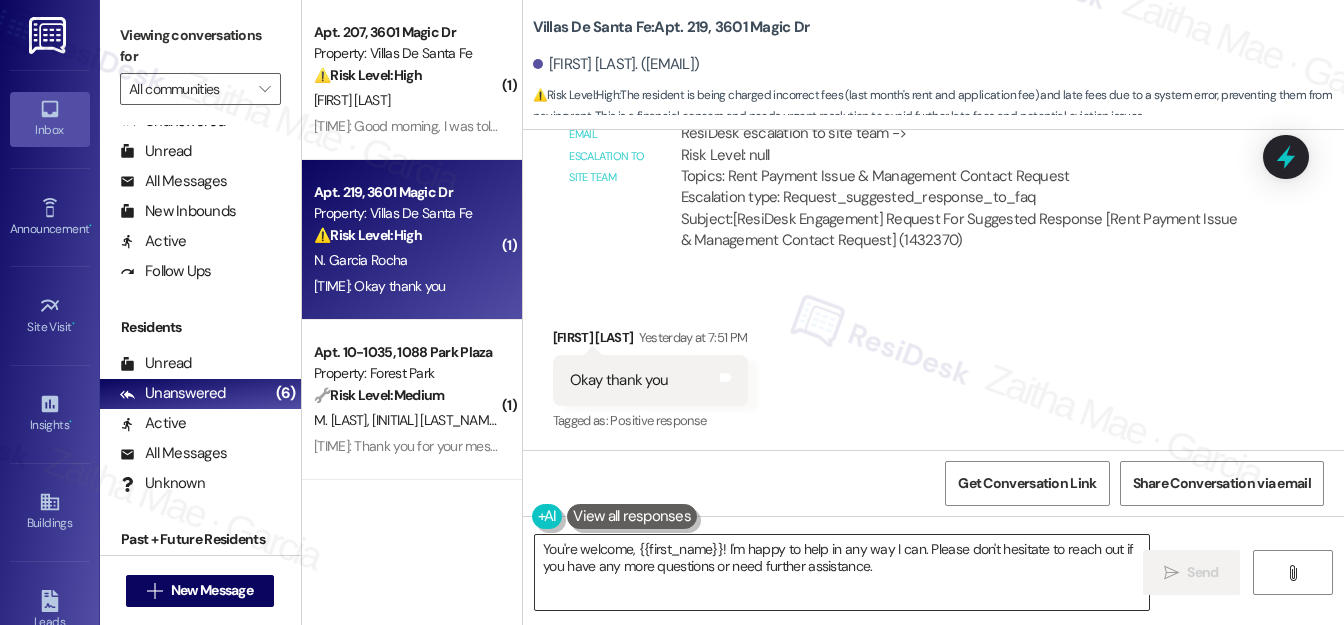 click on "You're welcome, {{first_name}}! I'm happy to help in any way I can. Please don't hesitate to reach out if you have any more questions or need further assistance." at bounding box center (842, 572) 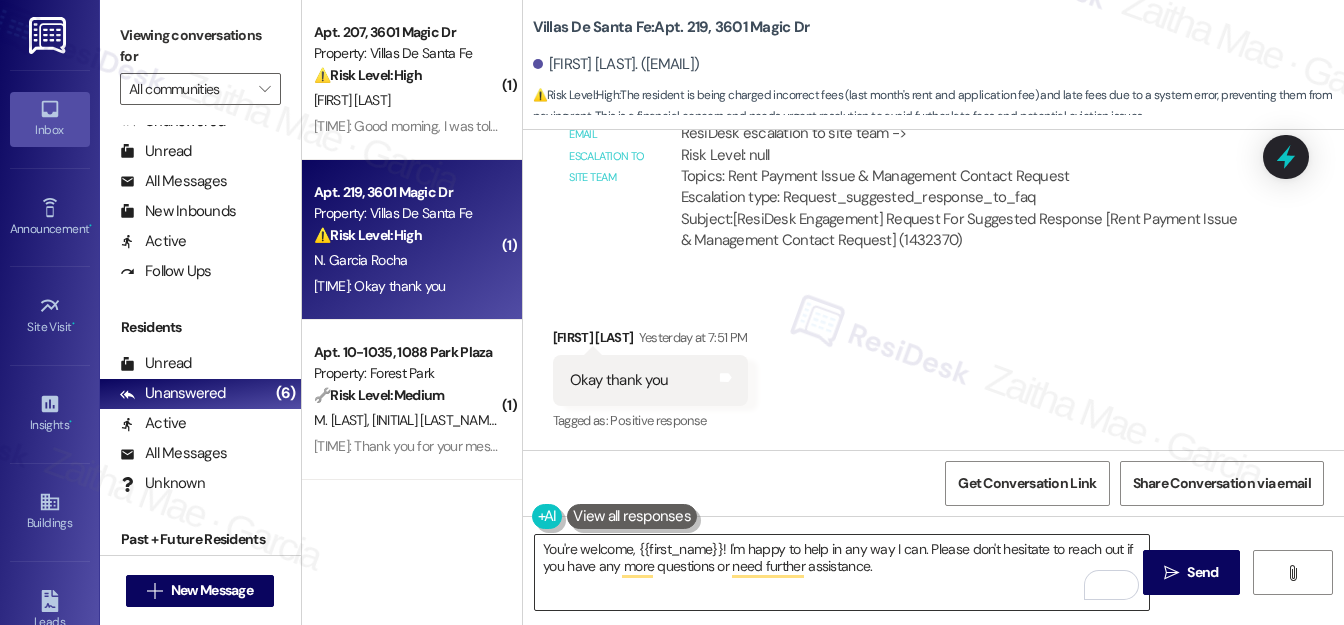 drag, startPoint x: 1205, startPoint y: 570, endPoint x: 1102, endPoint y: 535, distance: 108.78419 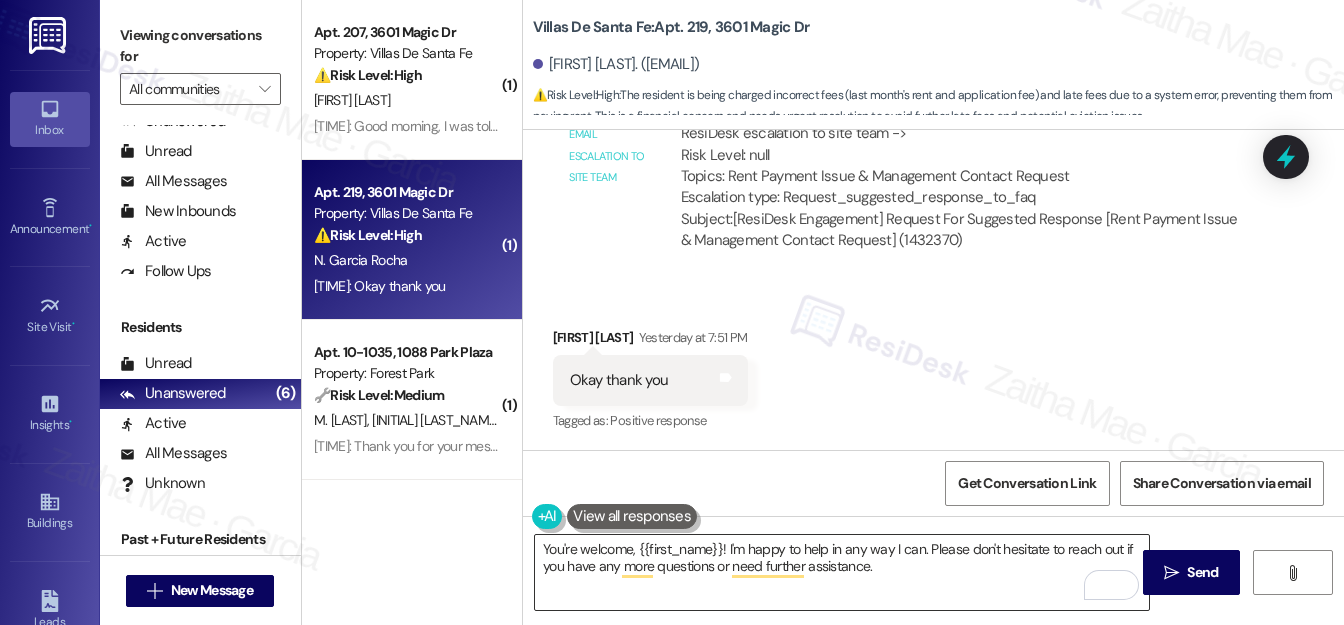 click on "Send" at bounding box center (1202, 572) 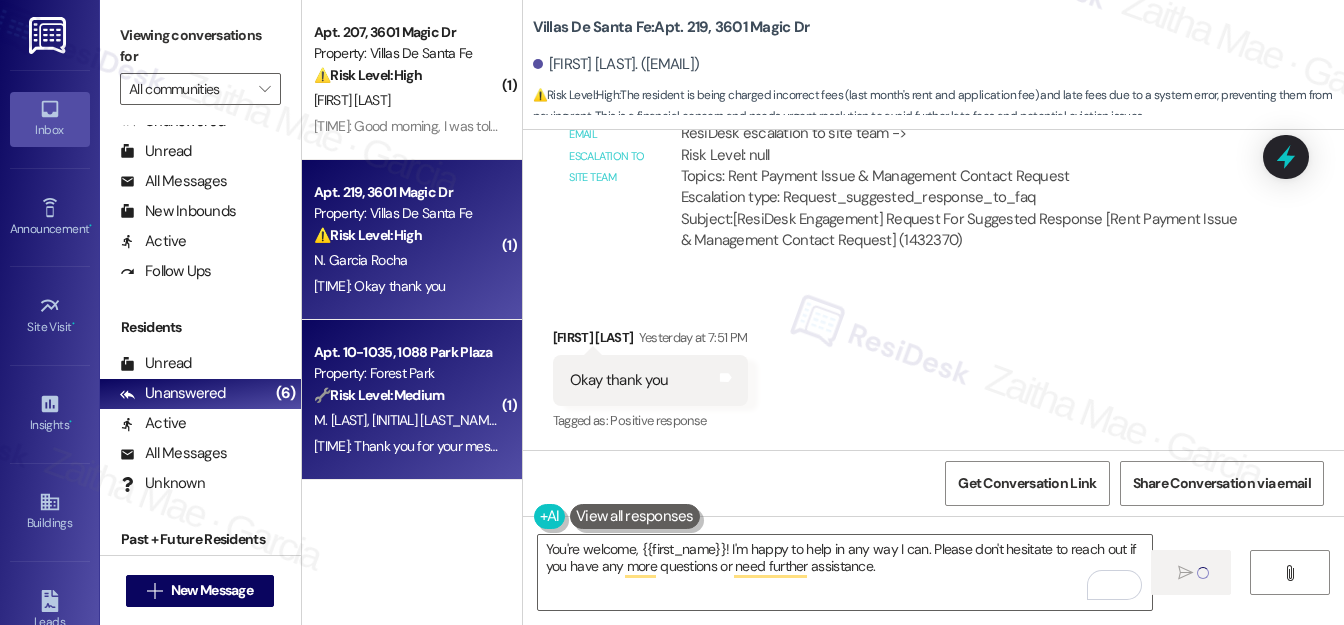 type 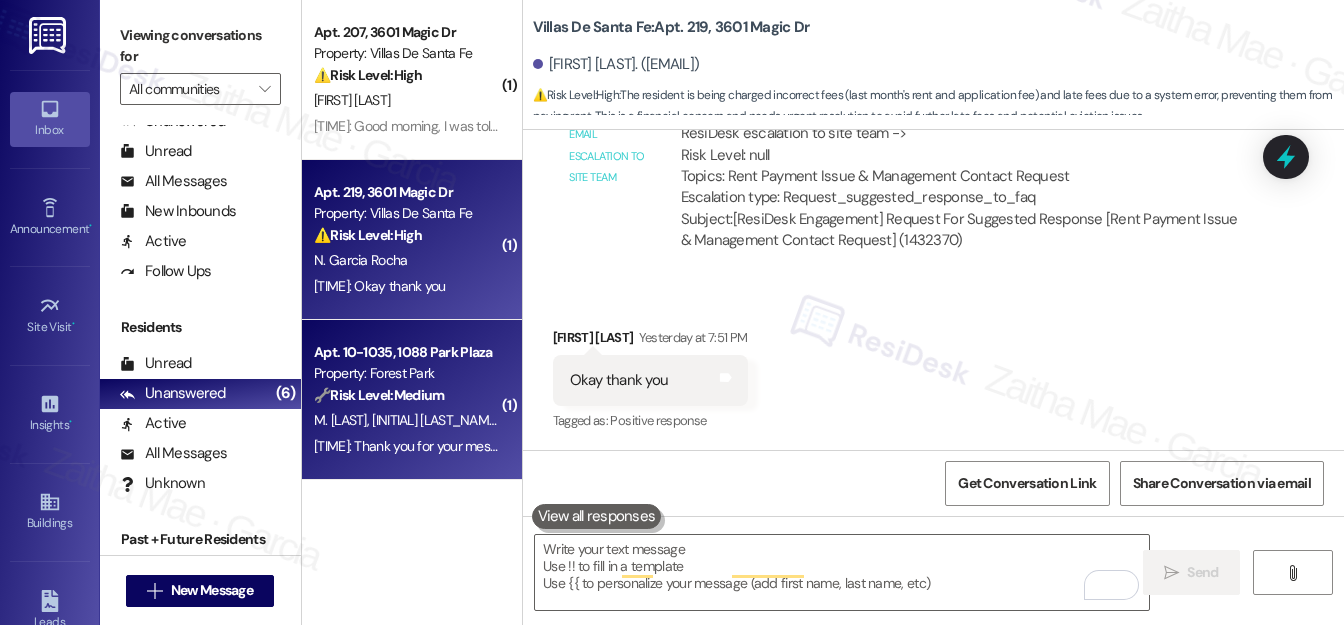 scroll, scrollTop: 2197, scrollLeft: 0, axis: vertical 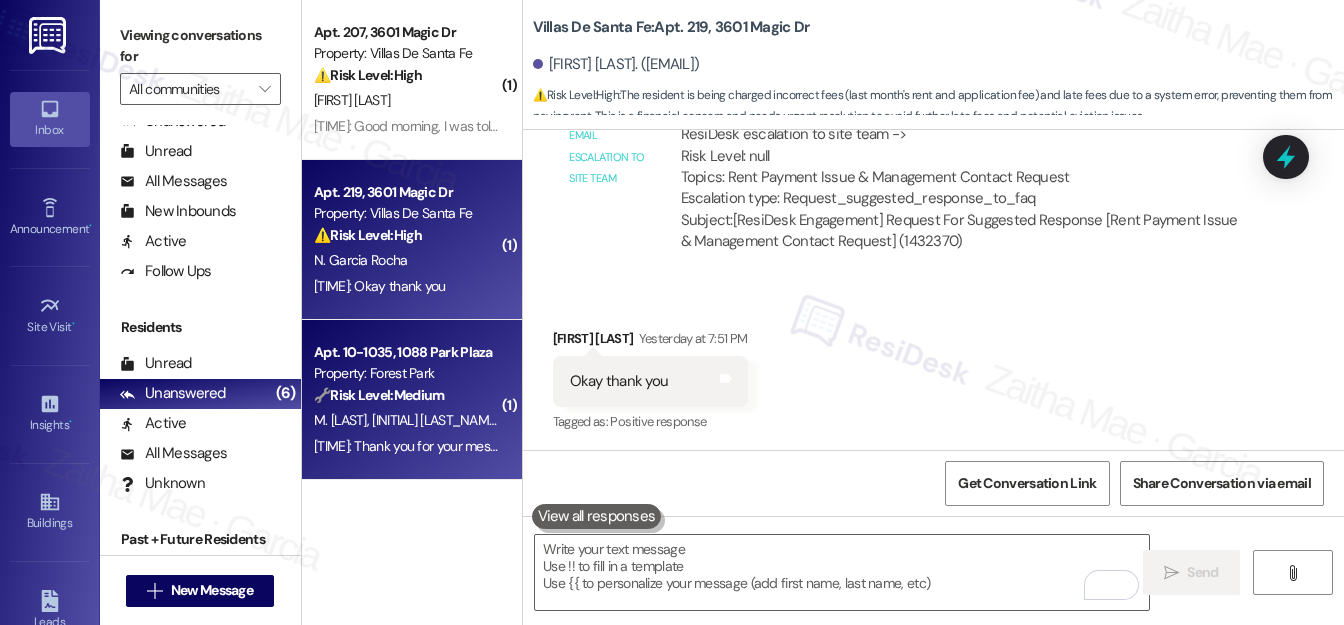 click on "🔧  Risk Level:  Medium The resident is reporting a recurring AC issue. While uncomfortable, it doesn't pose an immediate threat or indicate a policy failure. The resident has reported the issue previously, and the site is actively addressing it. The resident is expressing gratitude for the assistance." at bounding box center (406, 395) 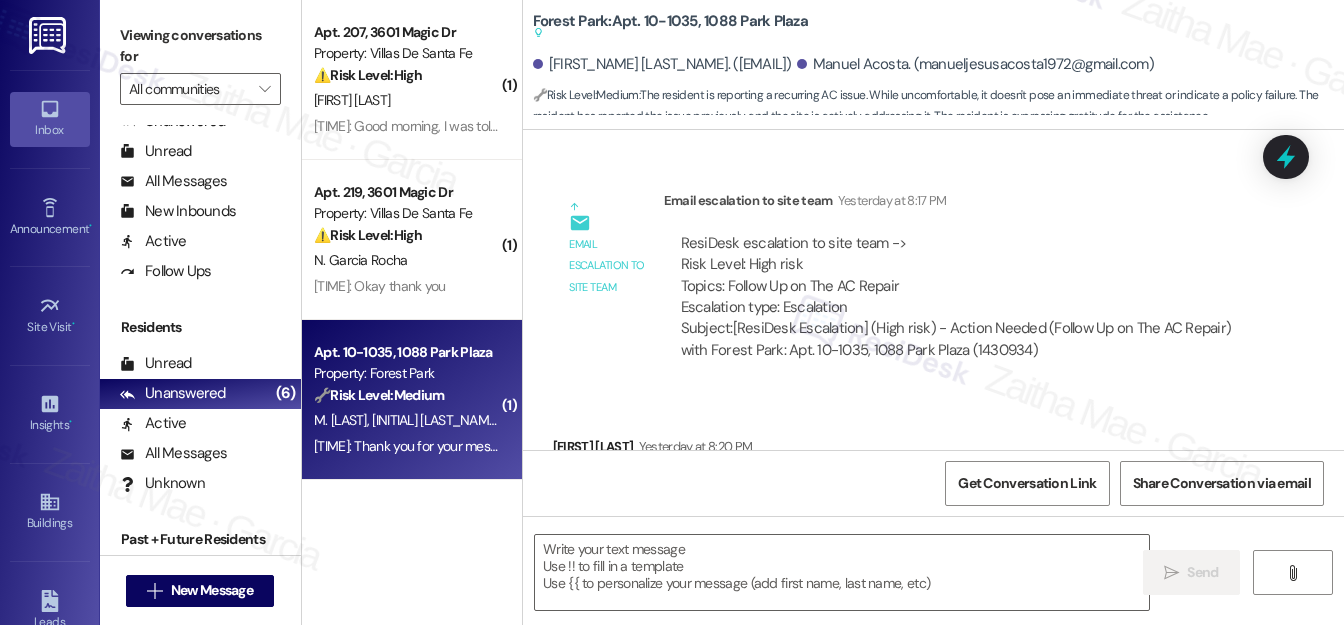 scroll, scrollTop: 4319, scrollLeft: 0, axis: vertical 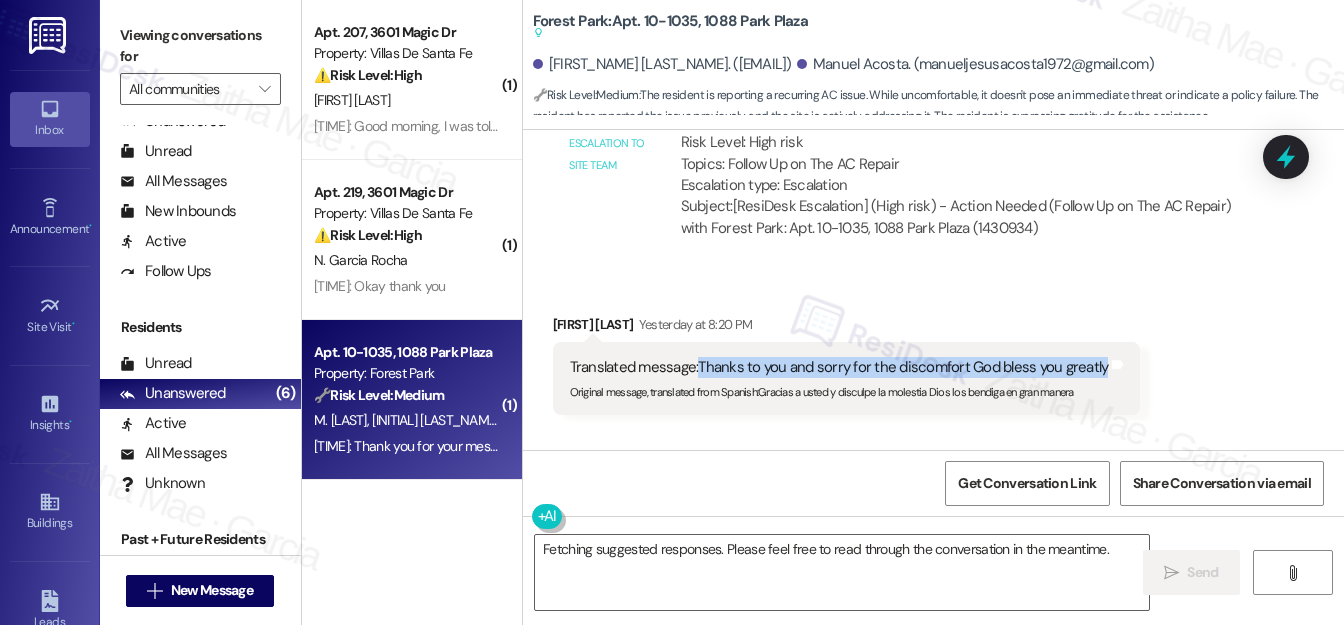 drag, startPoint x: 698, startPoint y: 385, endPoint x: 1075, endPoint y: 380, distance: 377.03314 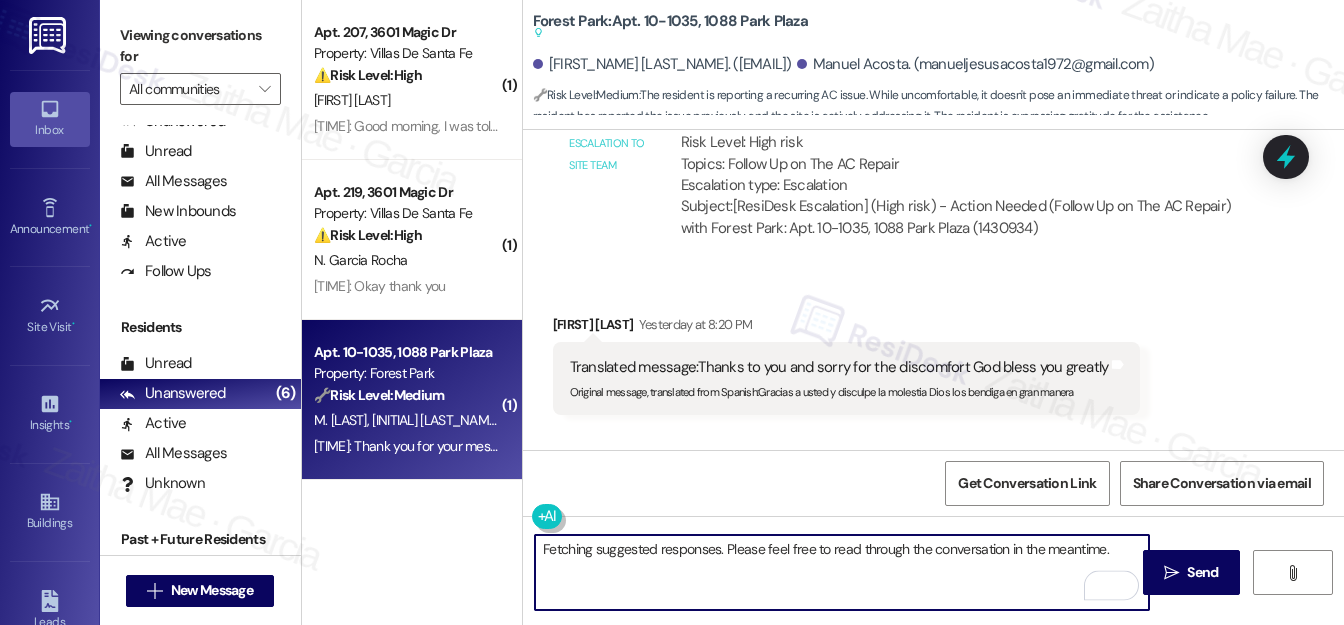 drag, startPoint x: 538, startPoint y: 547, endPoint x: 1104, endPoint y: 545, distance: 566.00354 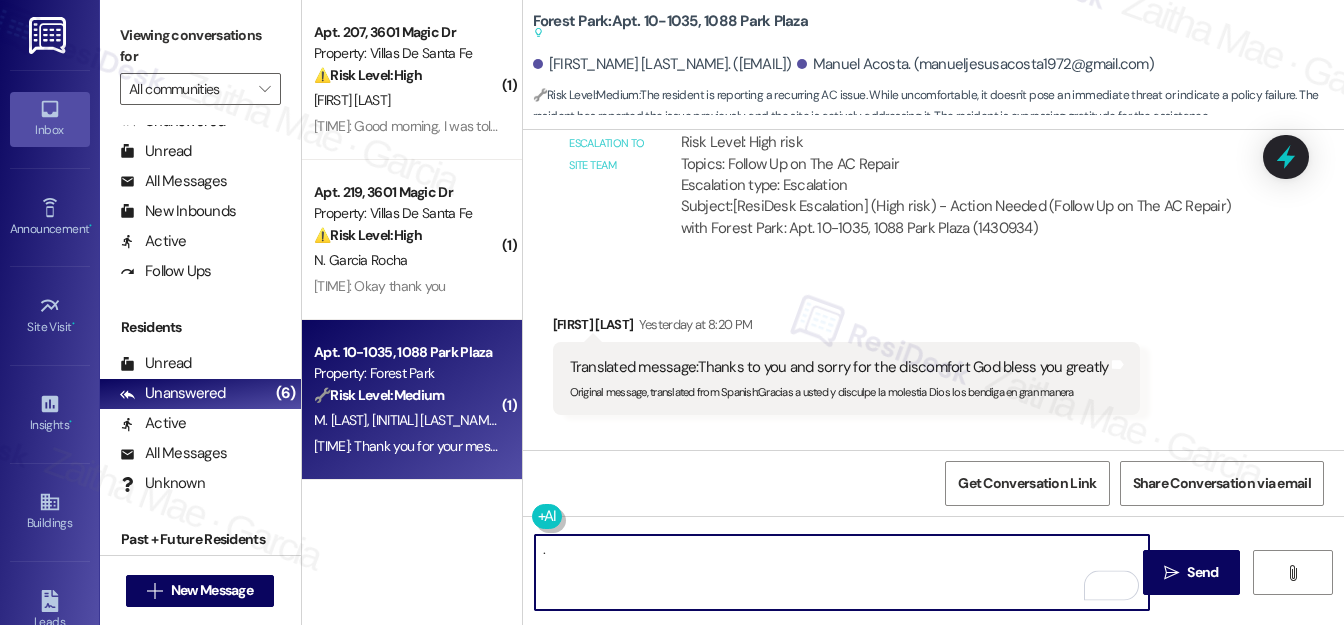 type on "." 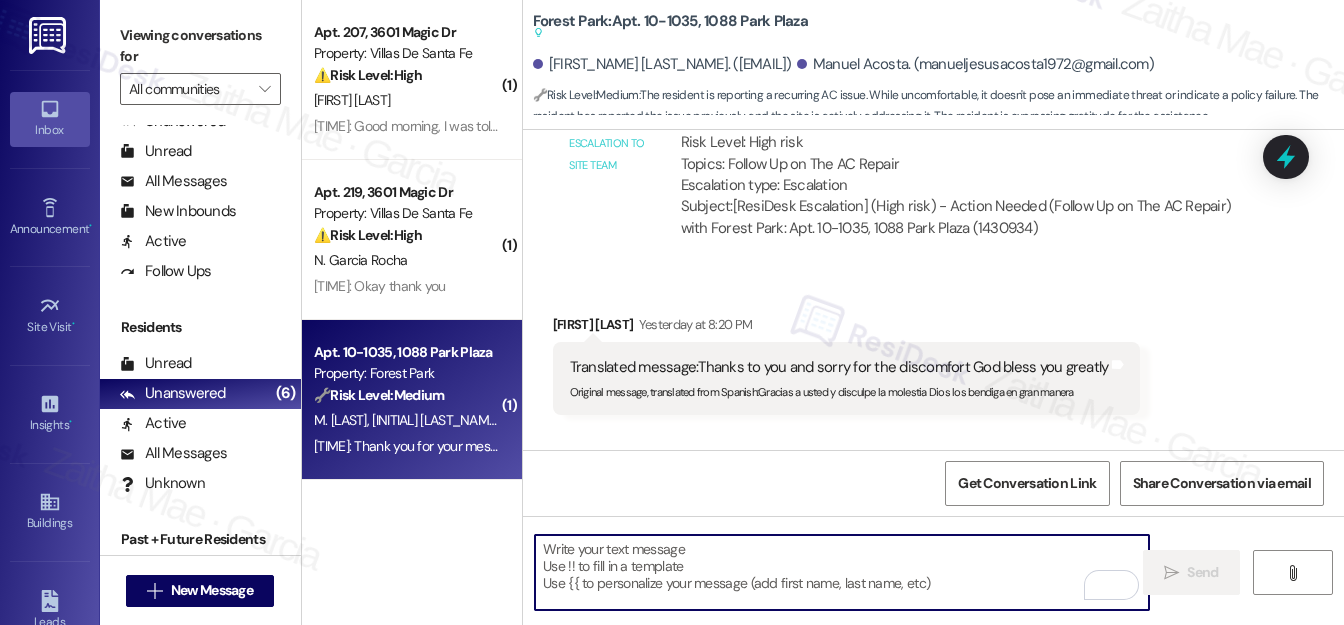 paste on "You're very welcome — no need to apologize. Wishing you all the best and blessings as well!
Ask ChatGPT" 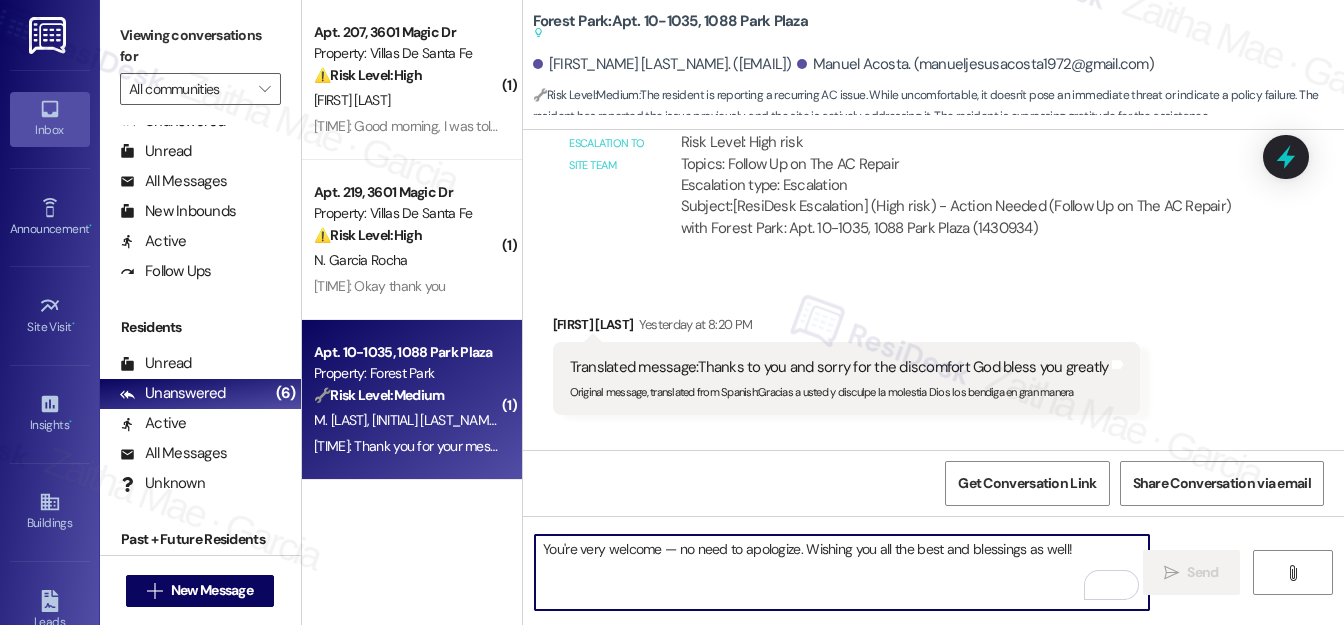 scroll, scrollTop: 136, scrollLeft: 0, axis: vertical 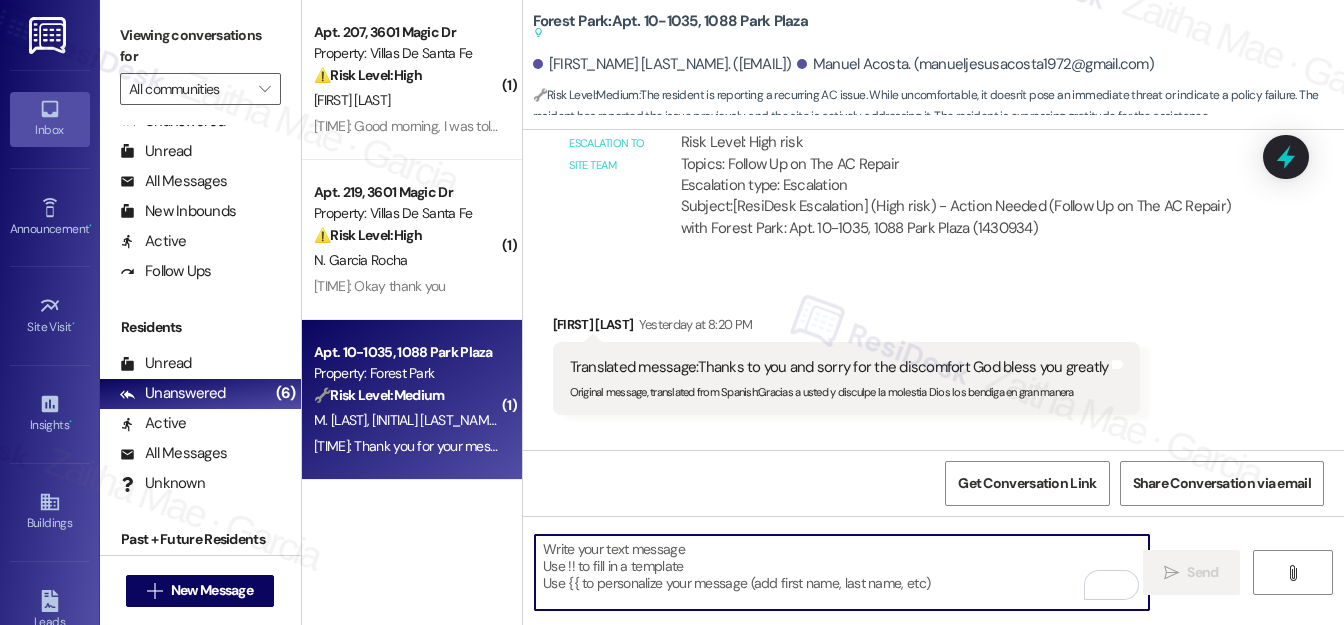 click at bounding box center (842, 572) 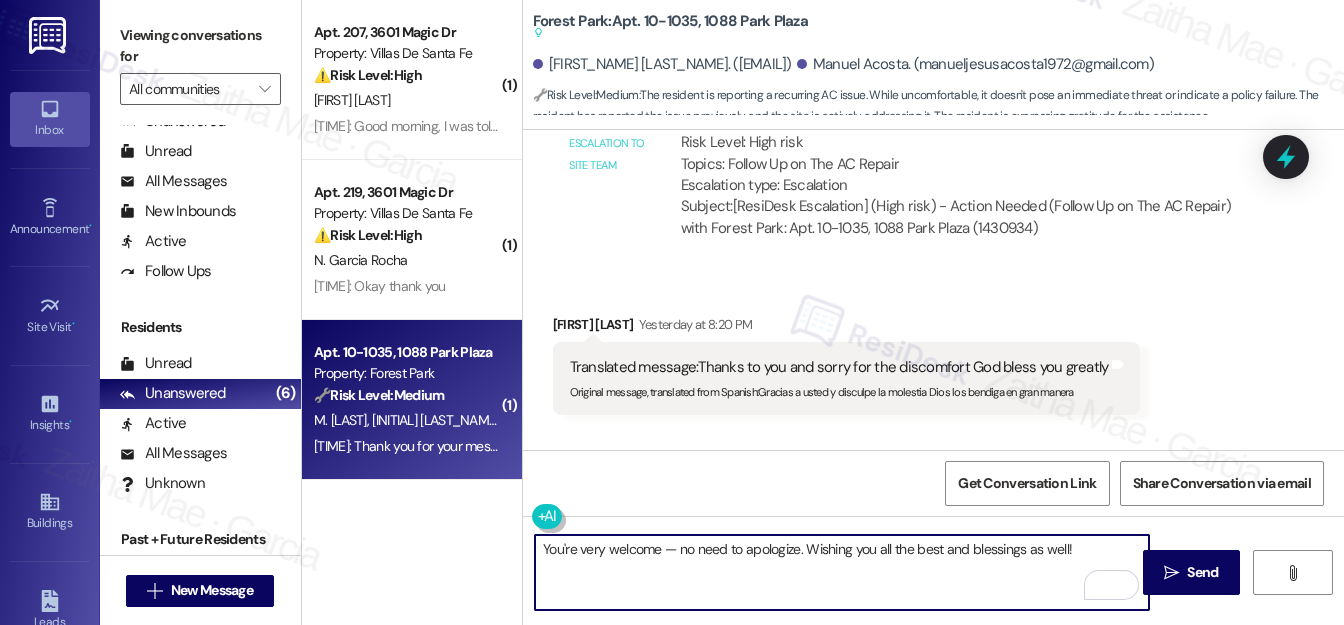 click on "[FIRST_NAME] [LAST_NAME] [TIME]" at bounding box center (847, 328) 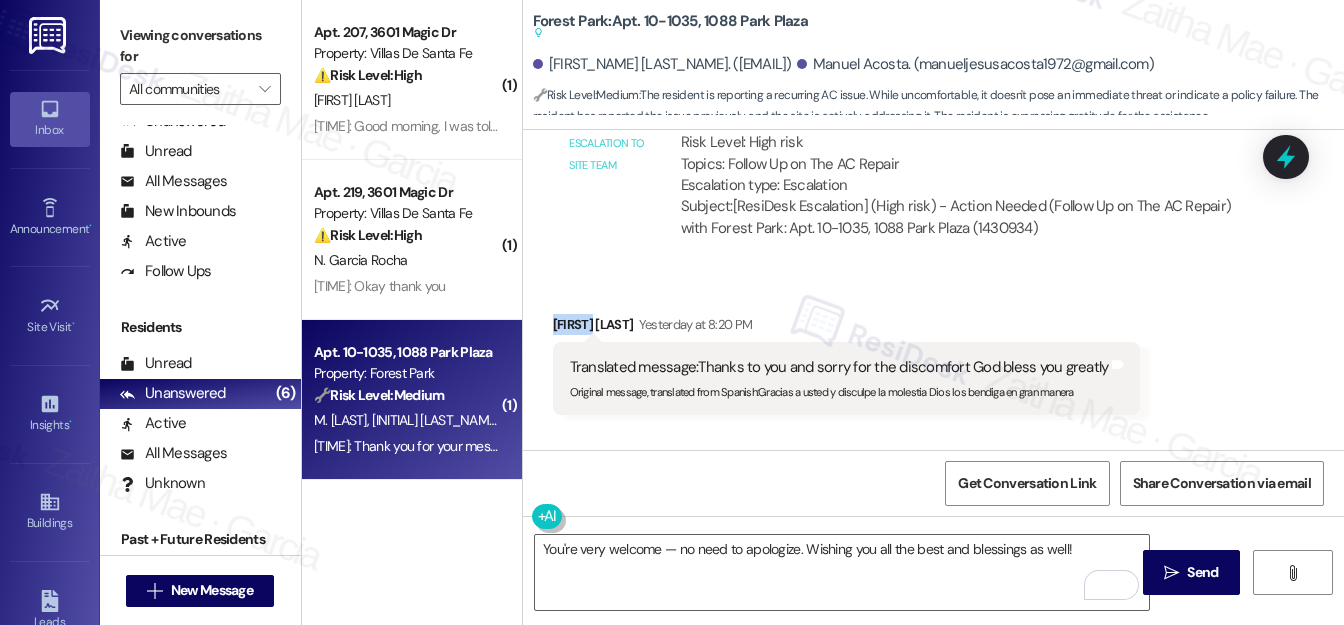 click on "[FIRST_NAME] [LAST_NAME] [TIME]" at bounding box center [847, 328] 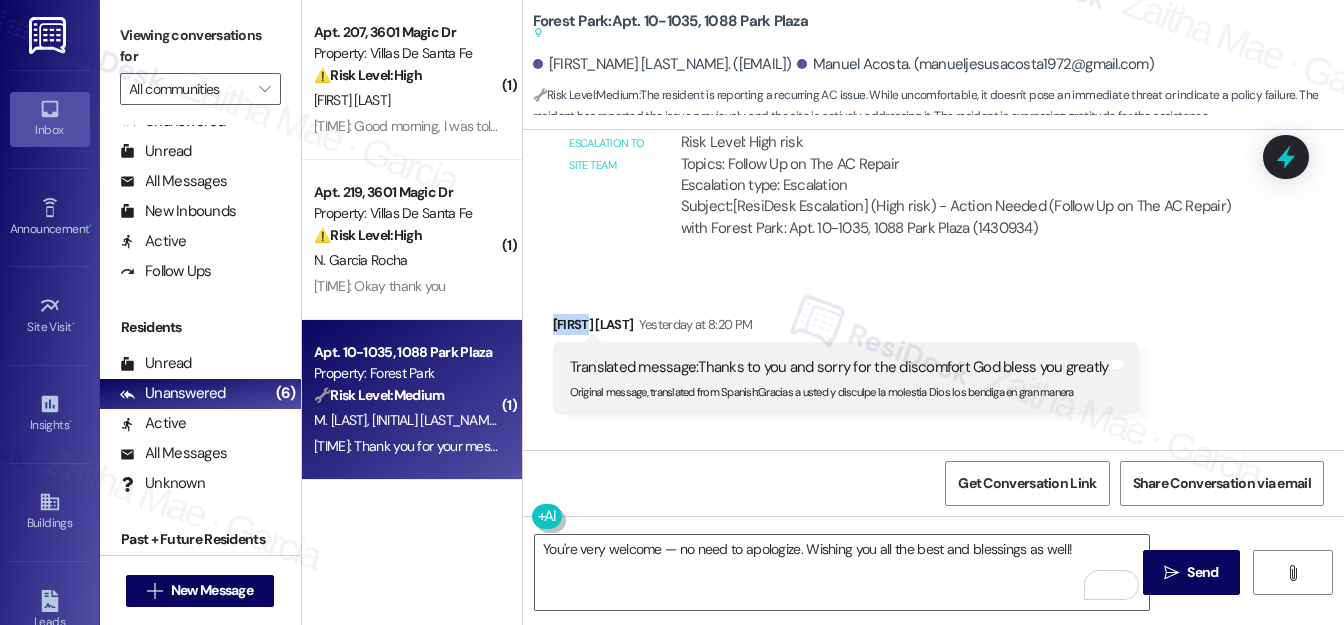 copy on "[NAME]" 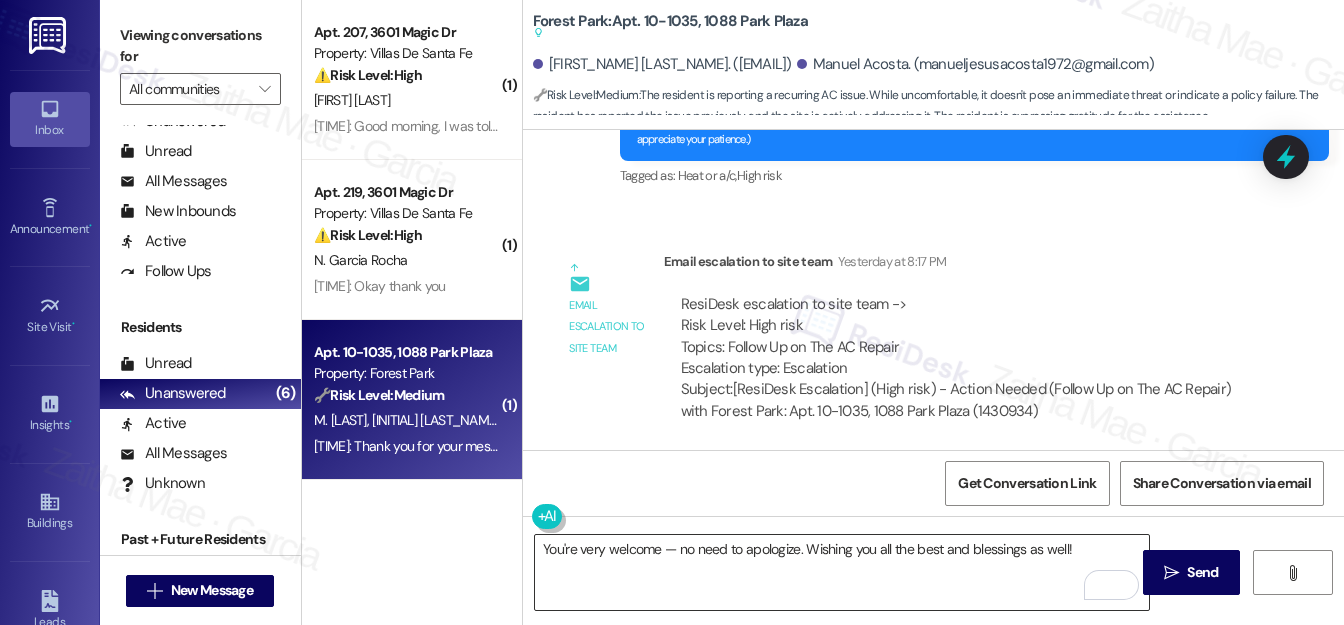 scroll, scrollTop: 4137, scrollLeft: 0, axis: vertical 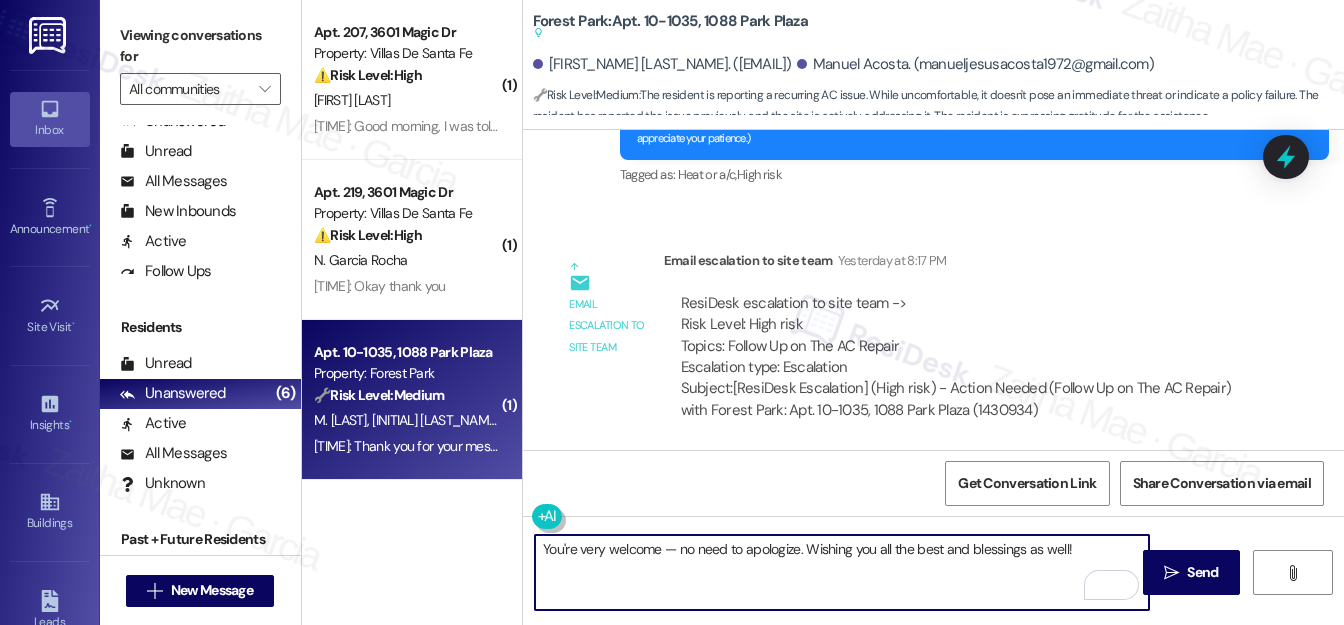 click on "You're very welcome — no need to apologize. Wishing you all the best and blessings as well!" at bounding box center [842, 572] 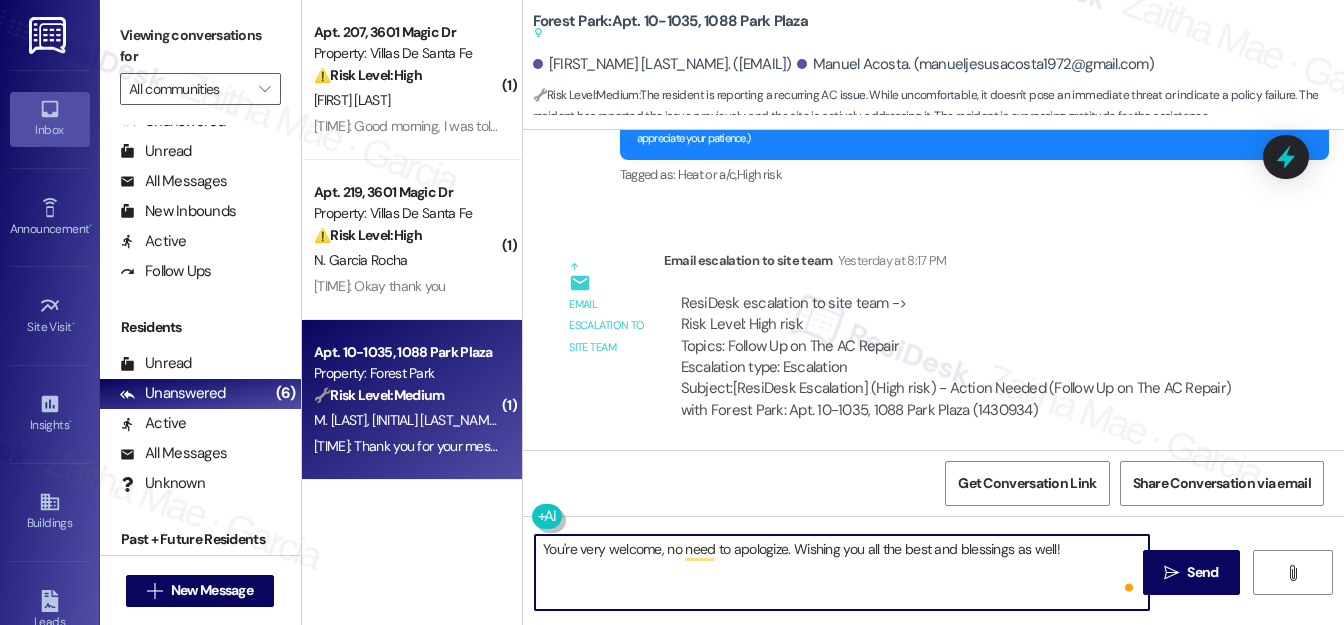 paste on "[NAME]" 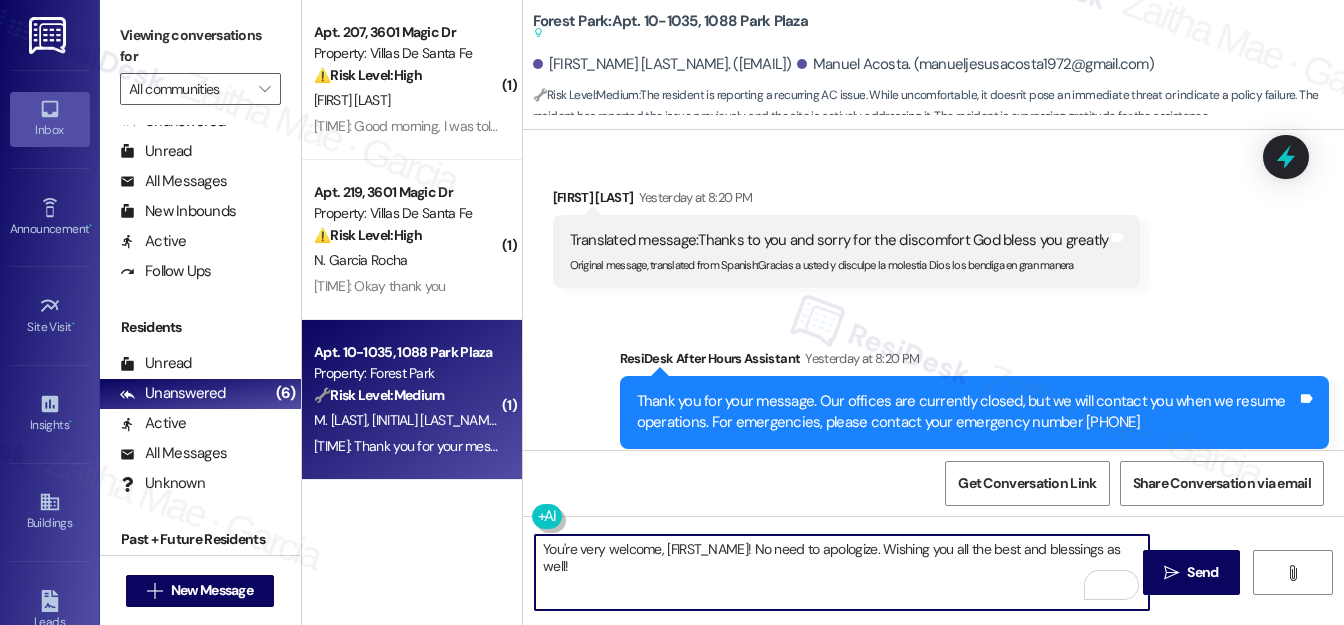 scroll, scrollTop: 4480, scrollLeft: 0, axis: vertical 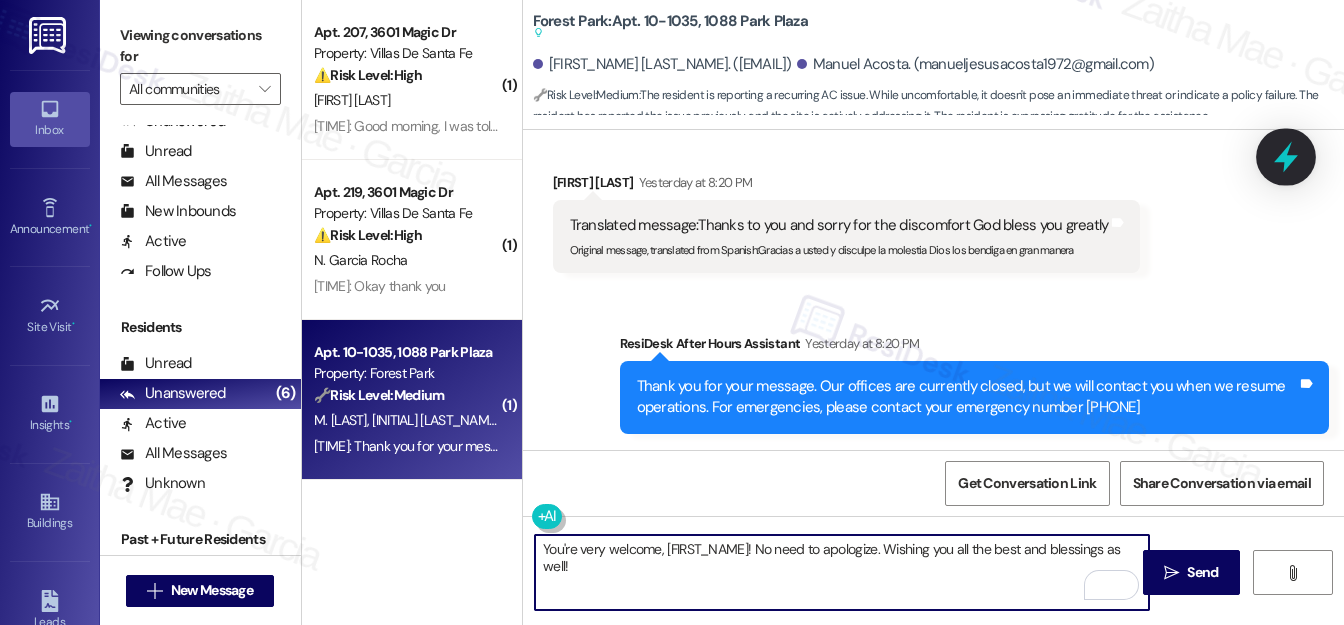 type on "You're very welcome, [FIRST_NAME]! No need to apologize. Wishing you all the best and blessings as well!" 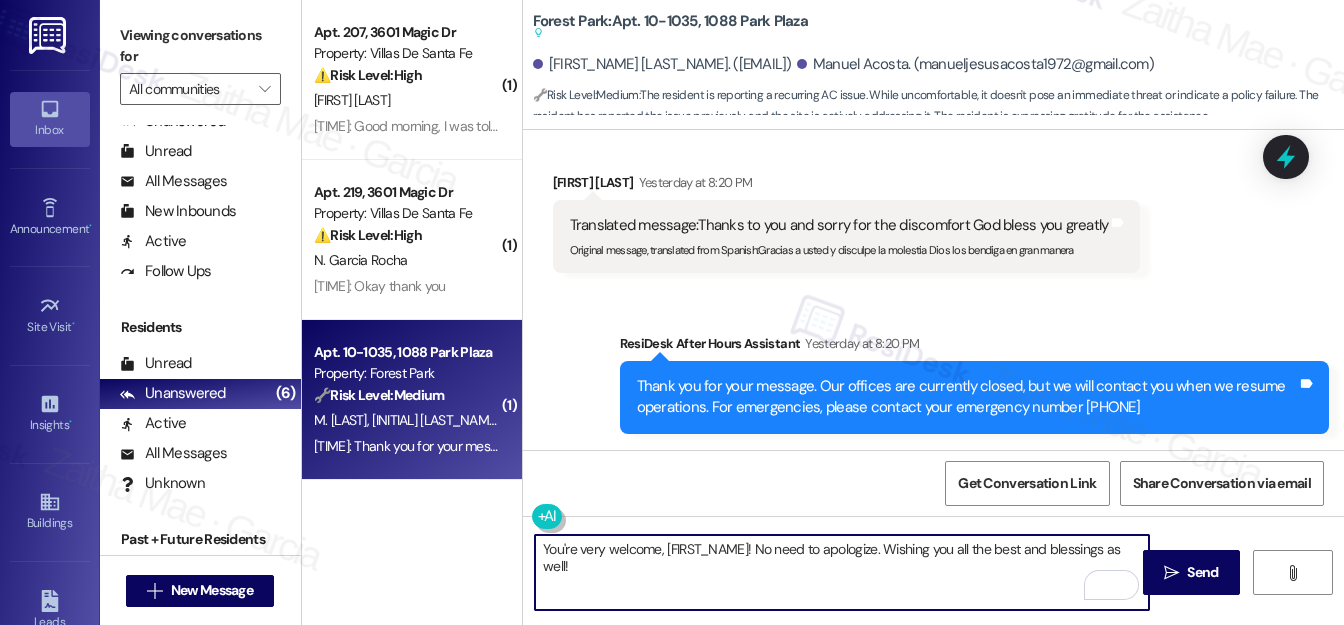 drag, startPoint x: 1291, startPoint y: 167, endPoint x: 975, endPoint y: 164, distance: 316.01425 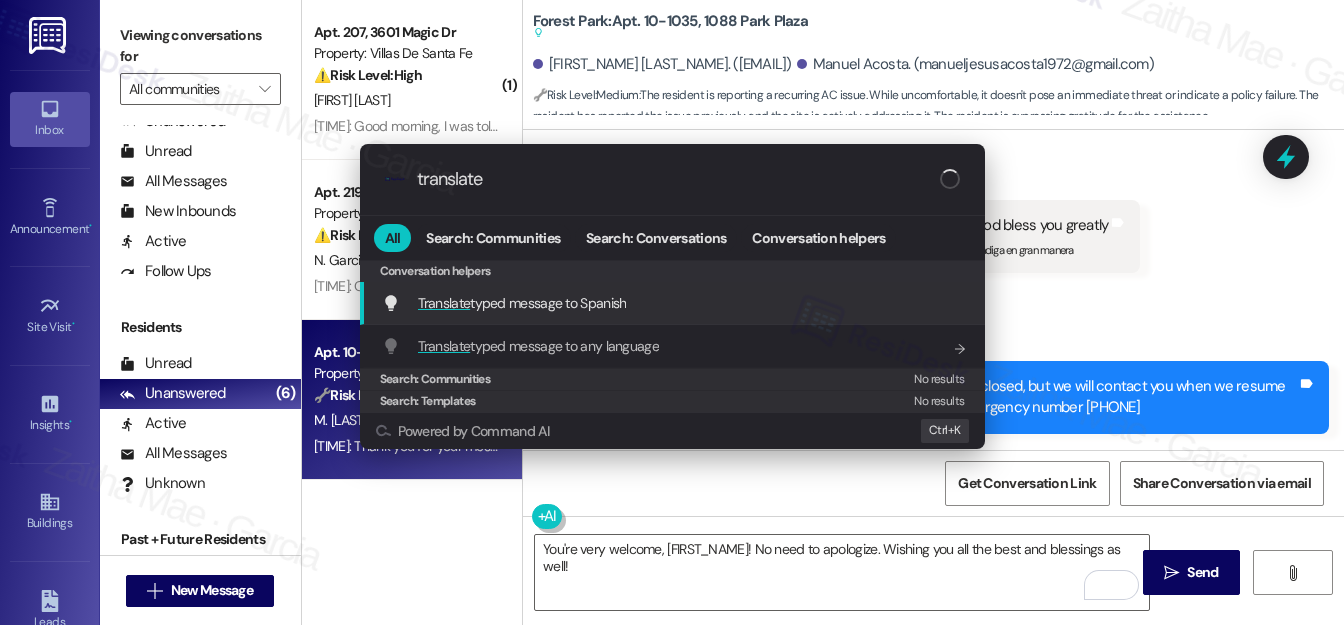 type on "translate" 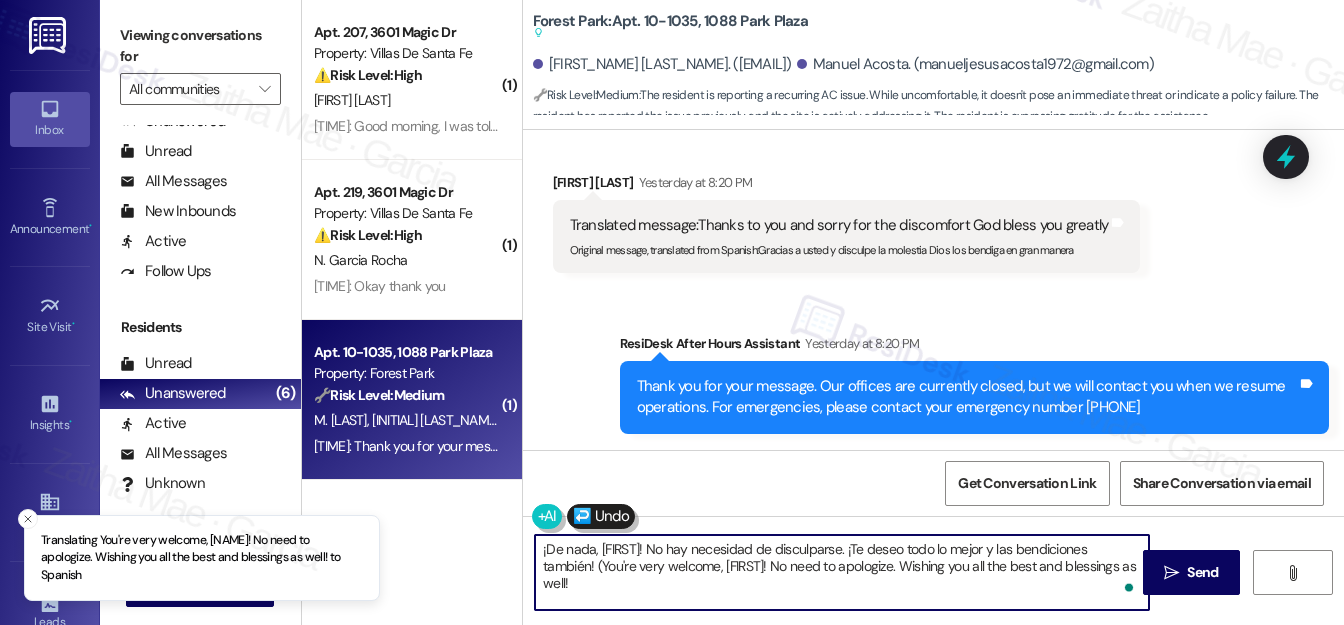 type on "¡De nada, [FIRST]! No hay necesidad de disculparse. ¡Te deseo todo lo mejor y las bendiciones también! (You're very welcome, [FIRST]! No need to apologize. Wishing you all the best and blessings as well!)" 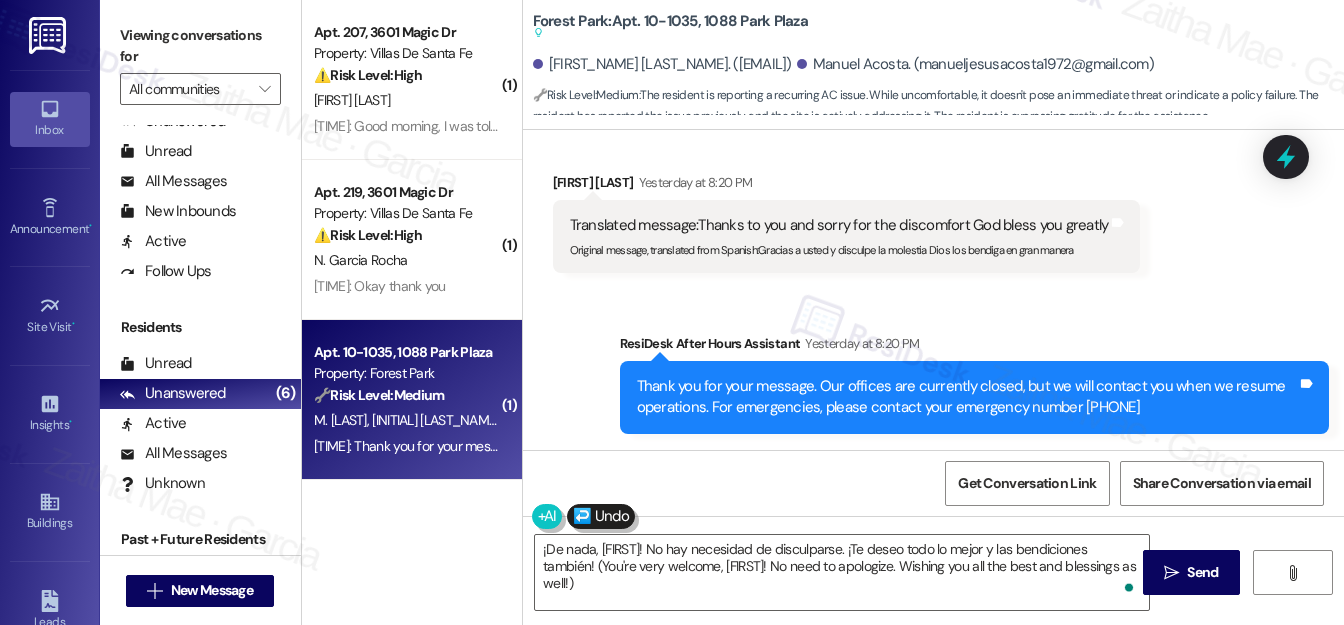 drag, startPoint x: 1280, startPoint y: 161, endPoint x: 1274, endPoint y: 172, distance: 12.529964 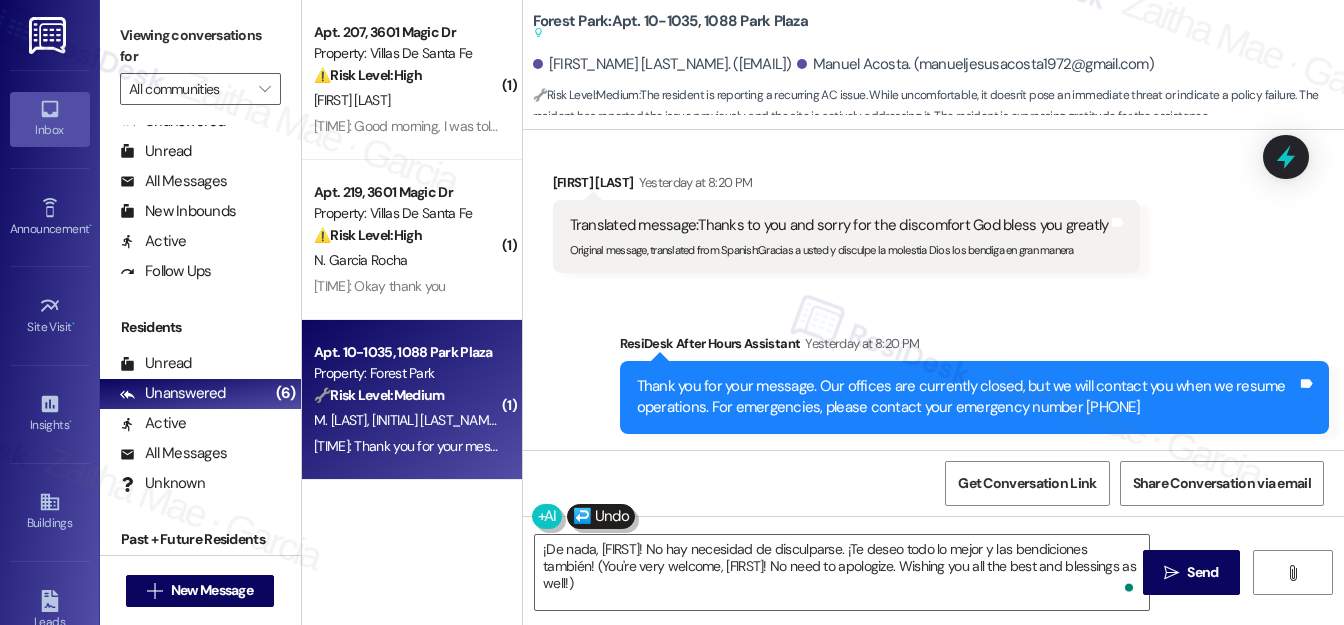 click 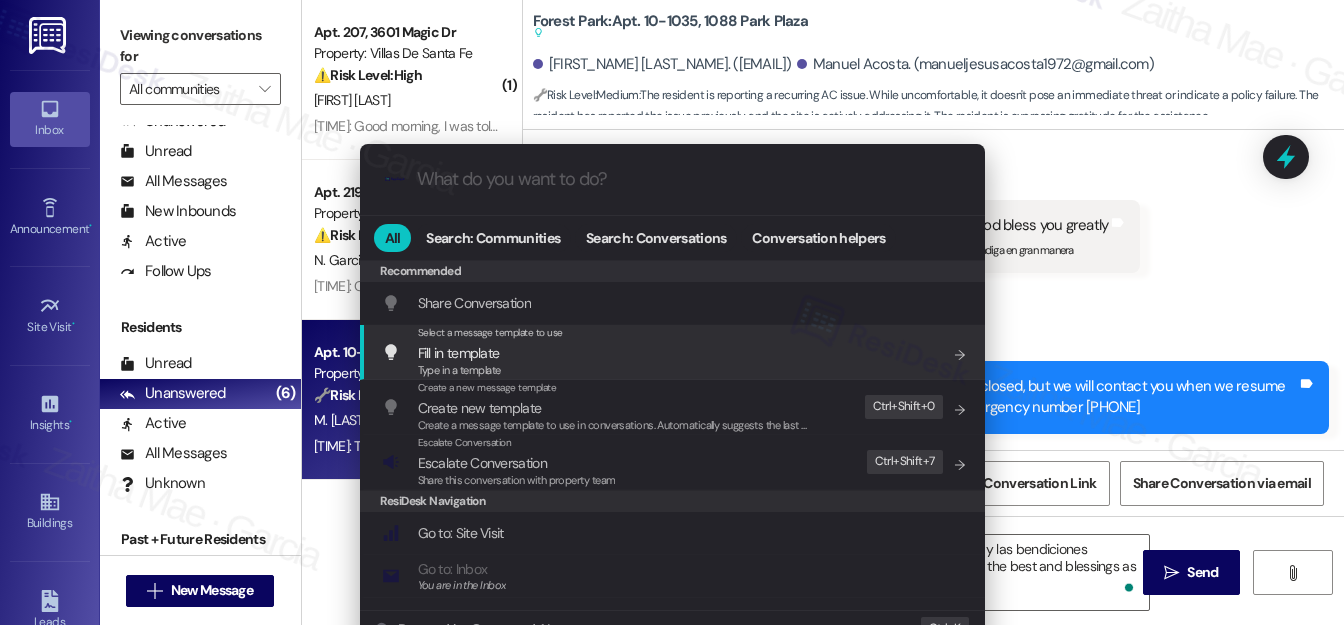 click on ".cls-1{fill:#0a055f;}.cls-2{fill:#0cc4c4;} resideskLogoBlueOrange All Search: Communities Search: Conversations Conversation helpers Recommended Recommended Share Conversation Add shortcut Select a message template to use Fill in template Type in a template Add shortcut Create a new message template Create new template Create a message template to use in conversations. Automatically suggests the last message you sent. Edit Ctrl+ Shift+ 0 Escalate Conversation Escalate Conversation Share this conversation with property team Edit Ctrl+ Shift+ 7 ResiDesk Navigation Go to: Site Visit Add shortcut Go to: Inbox You are in the Inbox Add shortcut Go to: Settings Add shortcut Go to: Message Templates Add shortcut Go to: Buildings Add shortcut Help Getting Started: What you can do with ResiDesk Add shortcut Settings Powered by Command AI Ctrl+ K" at bounding box center [672, 312] 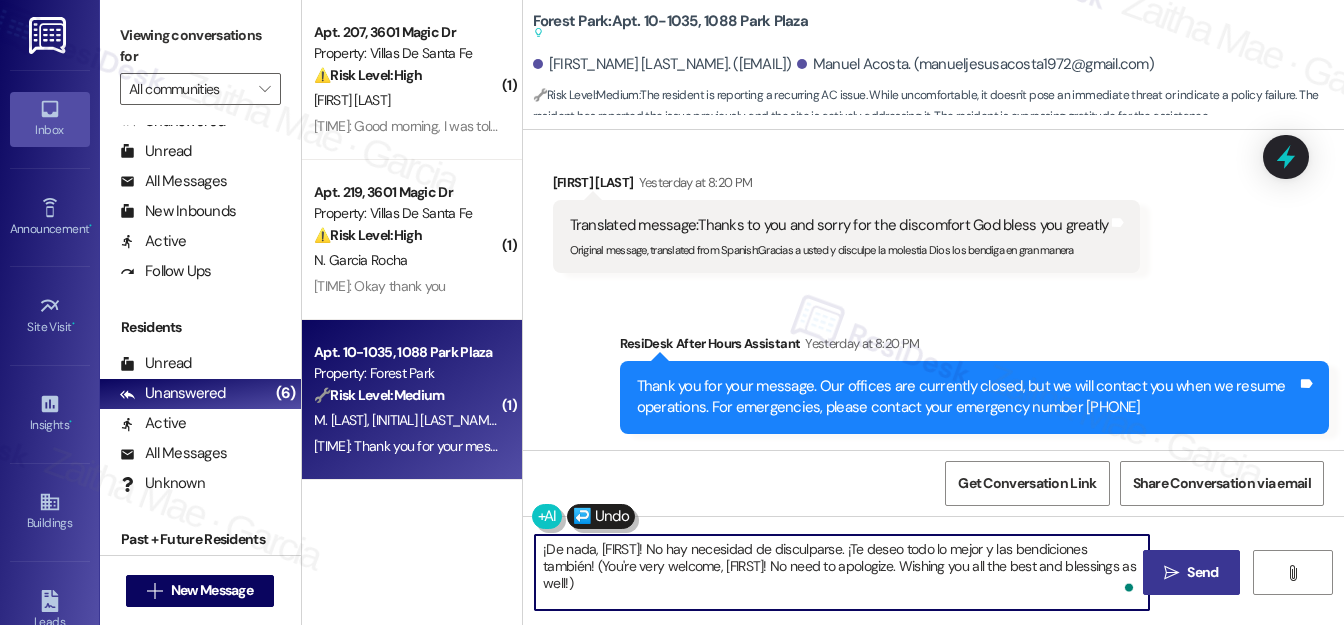 click on "Send" at bounding box center [1202, 572] 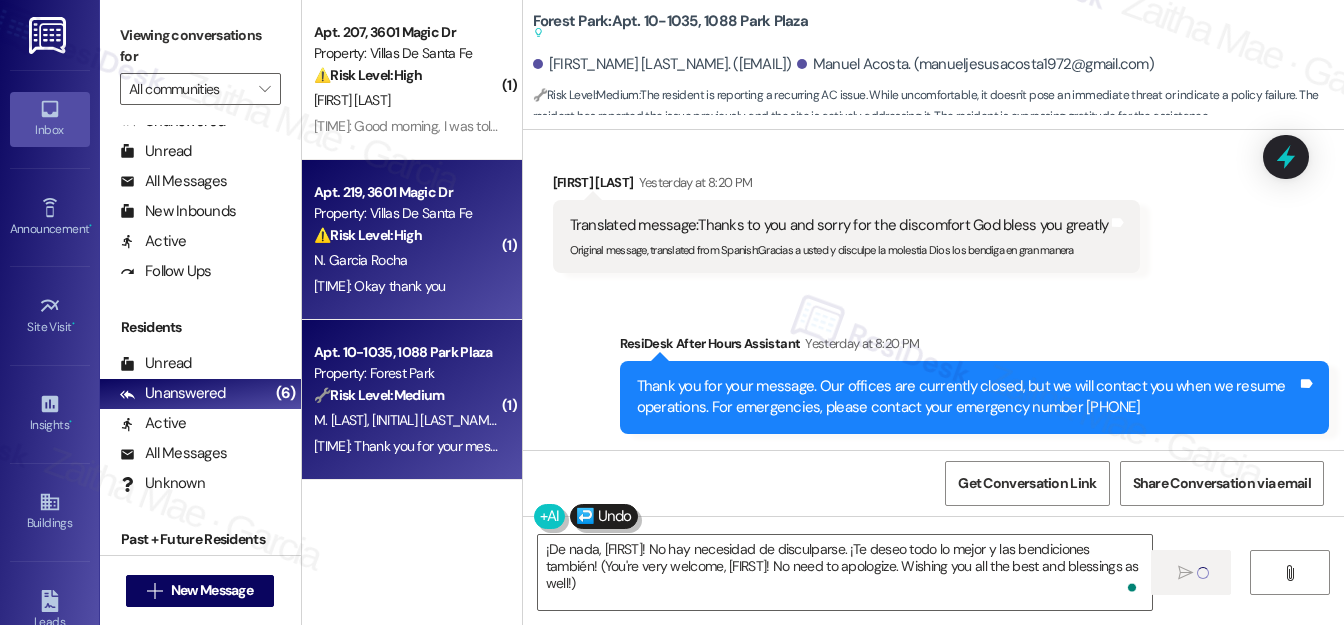 type 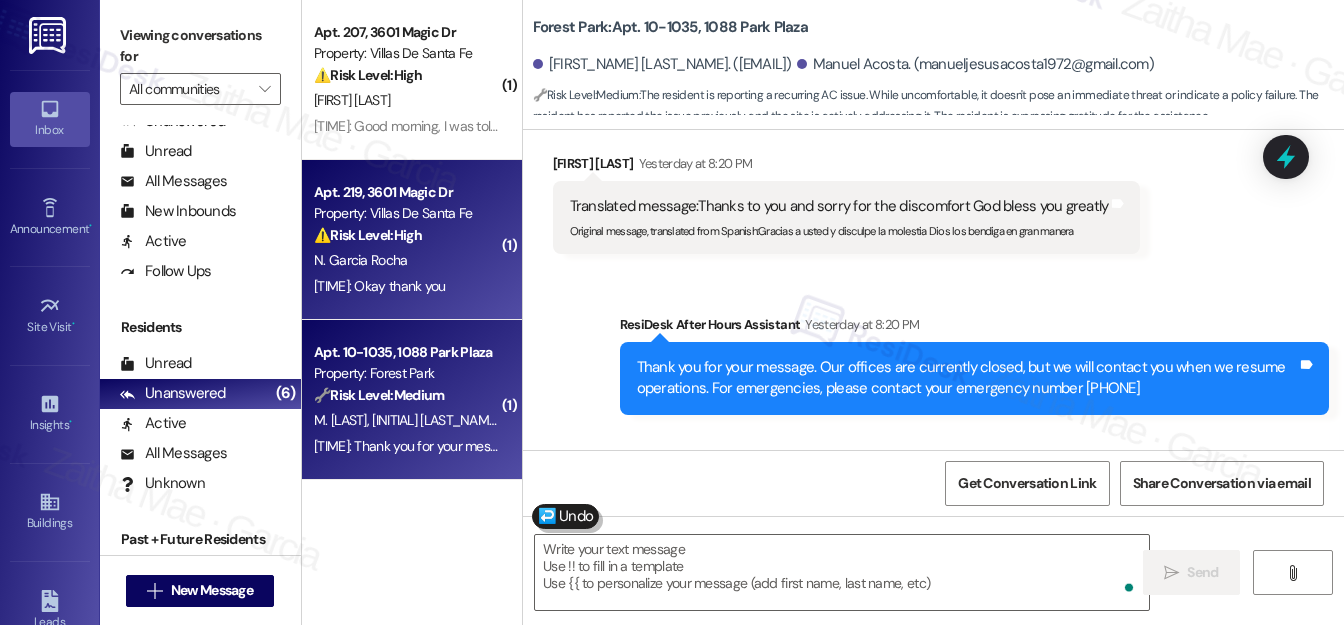 scroll, scrollTop: 4372, scrollLeft: 0, axis: vertical 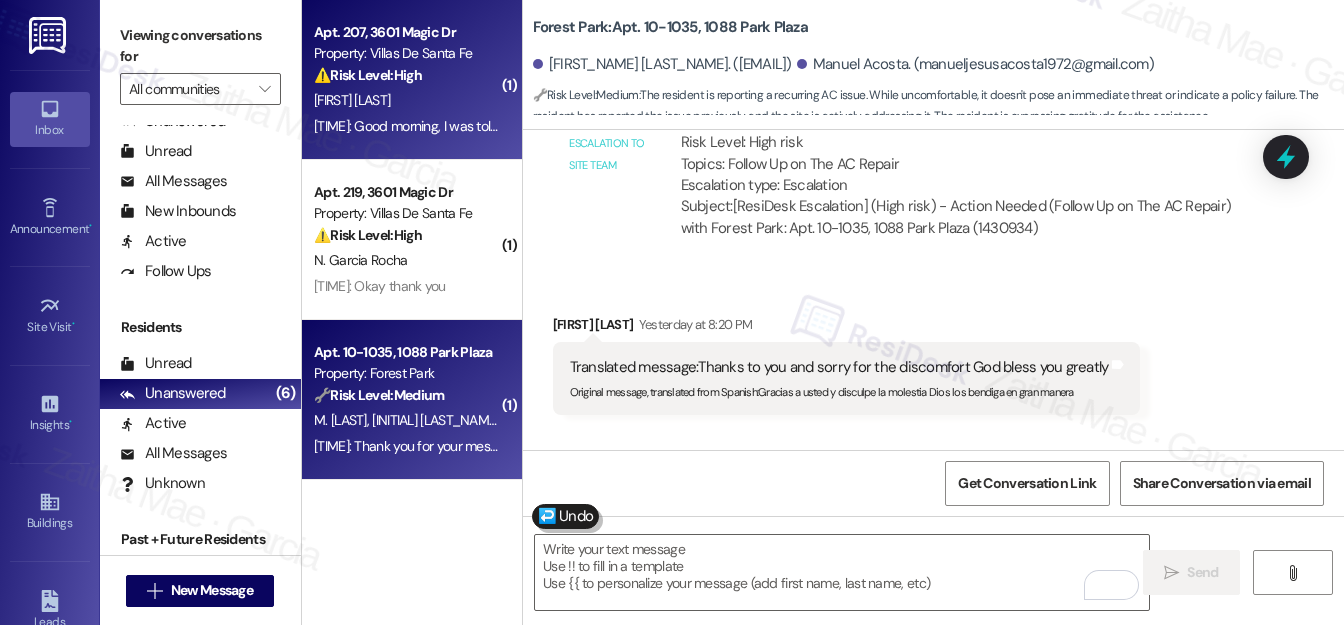 click on "⚠️  Risk Level:  High The resident is unable to contact the office to deliver a receipt as instructed, suggesting a potential financial or administrative issue. The inability to reach the office via phone also raises concerns about accessibility and communication." at bounding box center [406, 75] 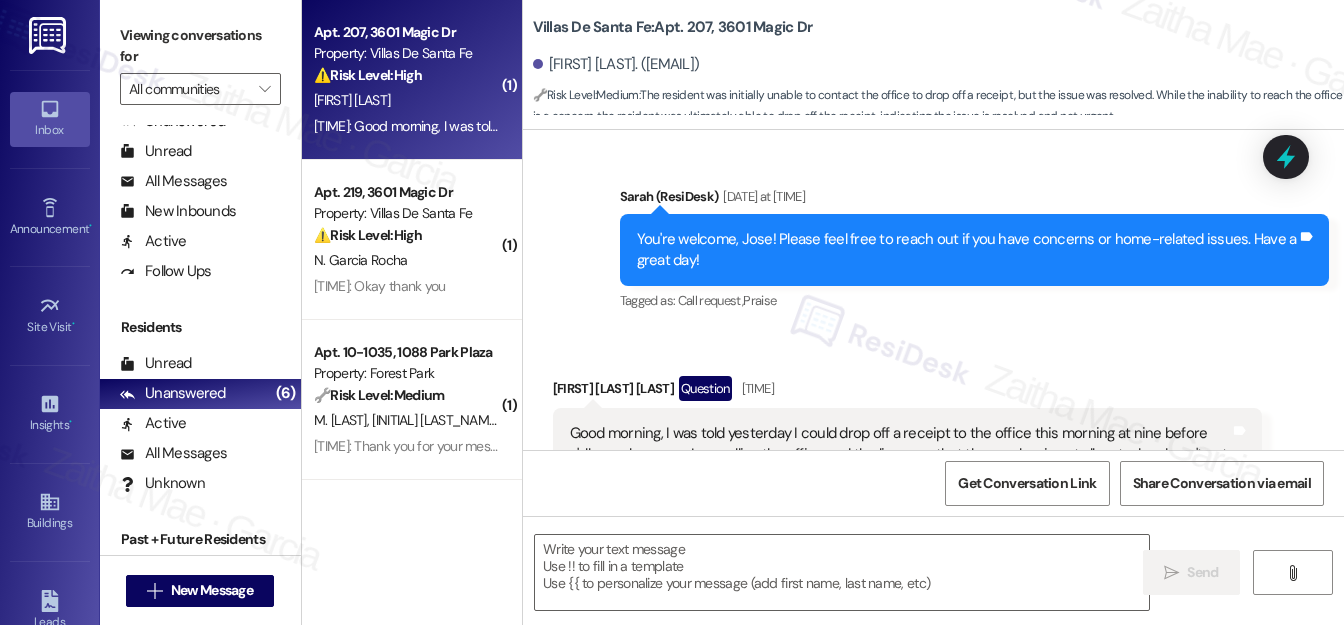 type on "Fetching suggested responses. Please feel free to read through the conversation in the meantime." 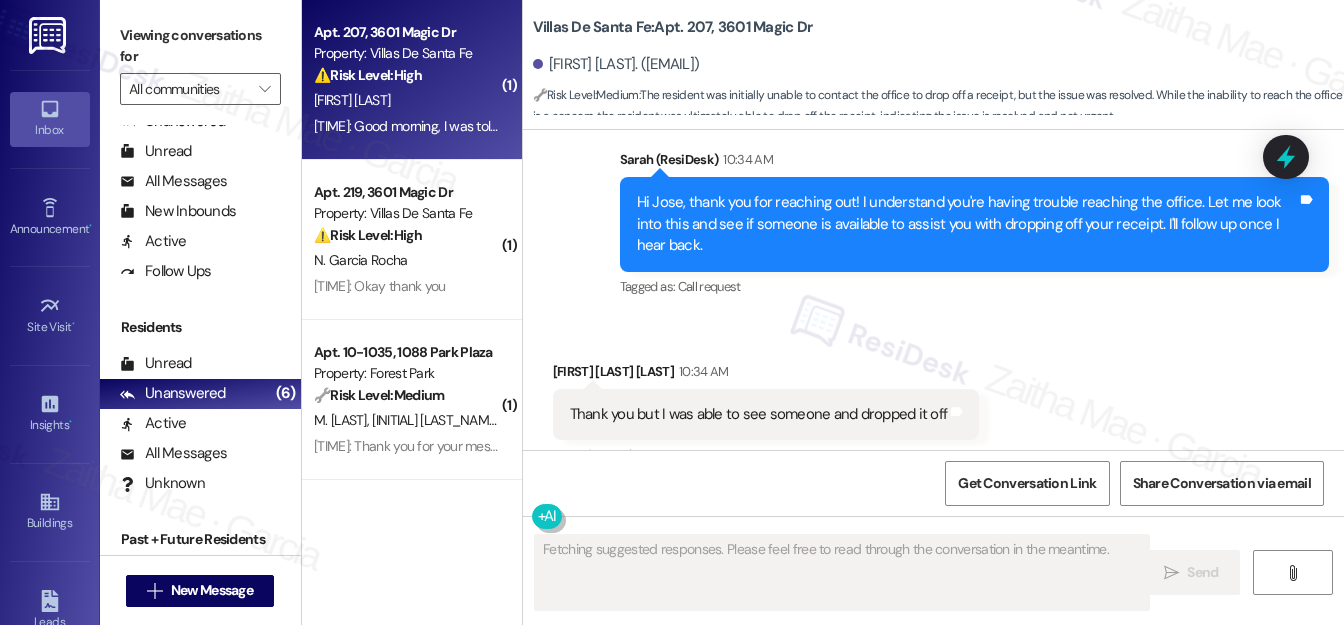 scroll, scrollTop: 1044, scrollLeft: 0, axis: vertical 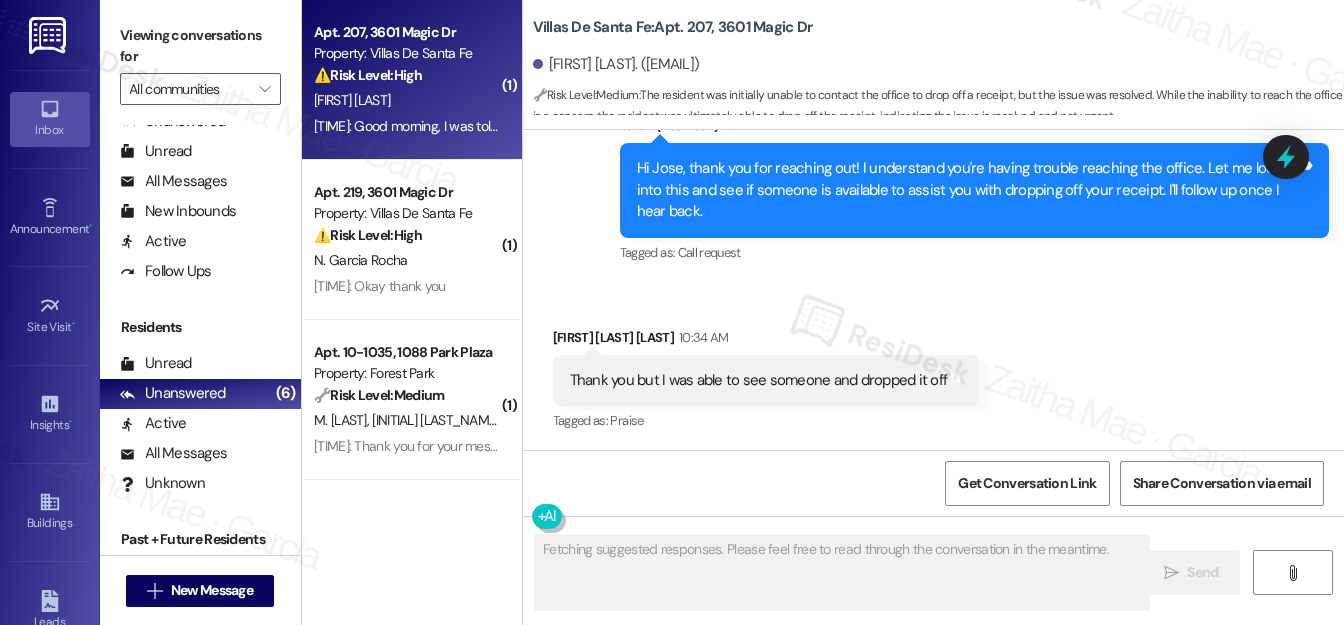 type 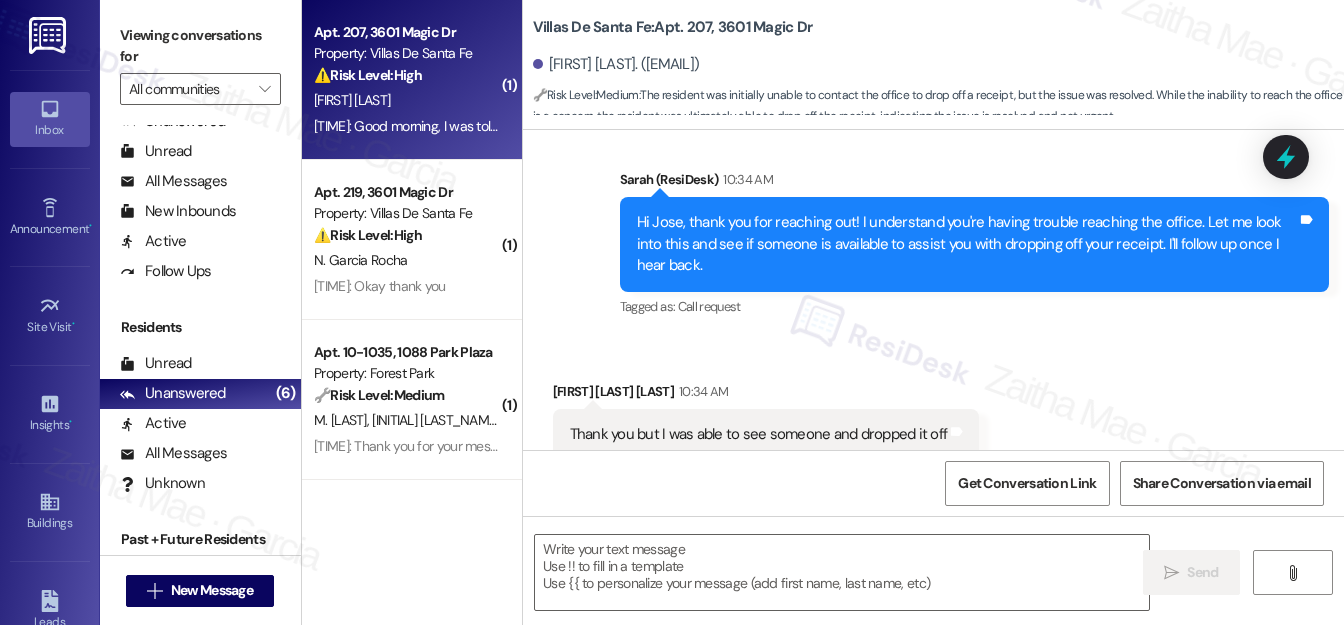 scroll, scrollTop: 1235, scrollLeft: 0, axis: vertical 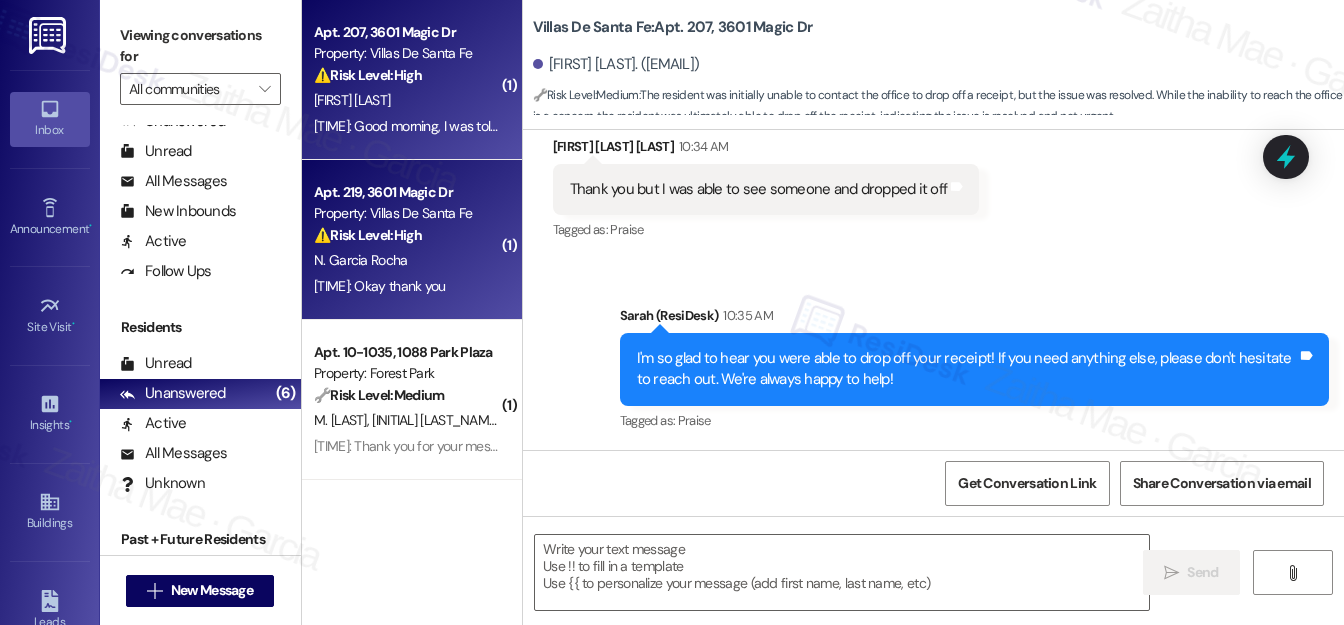 click on "⚠️  Risk Level:  High The resident is being charged incorrect fees (last month's rent and application fee) and late fees due to a system error, preventing them from paying rent. This is a financial concern and needs urgent resolution to avoid further late fees and potential eviction issues." at bounding box center (406, 235) 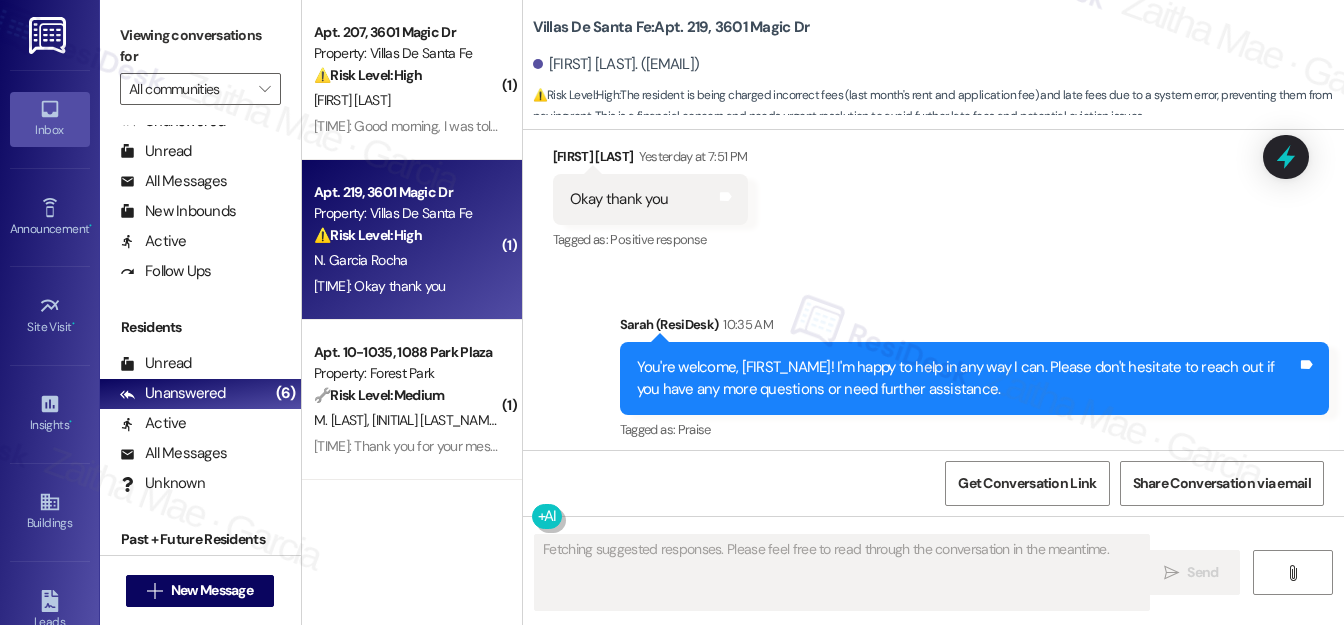 scroll, scrollTop: 2388, scrollLeft: 0, axis: vertical 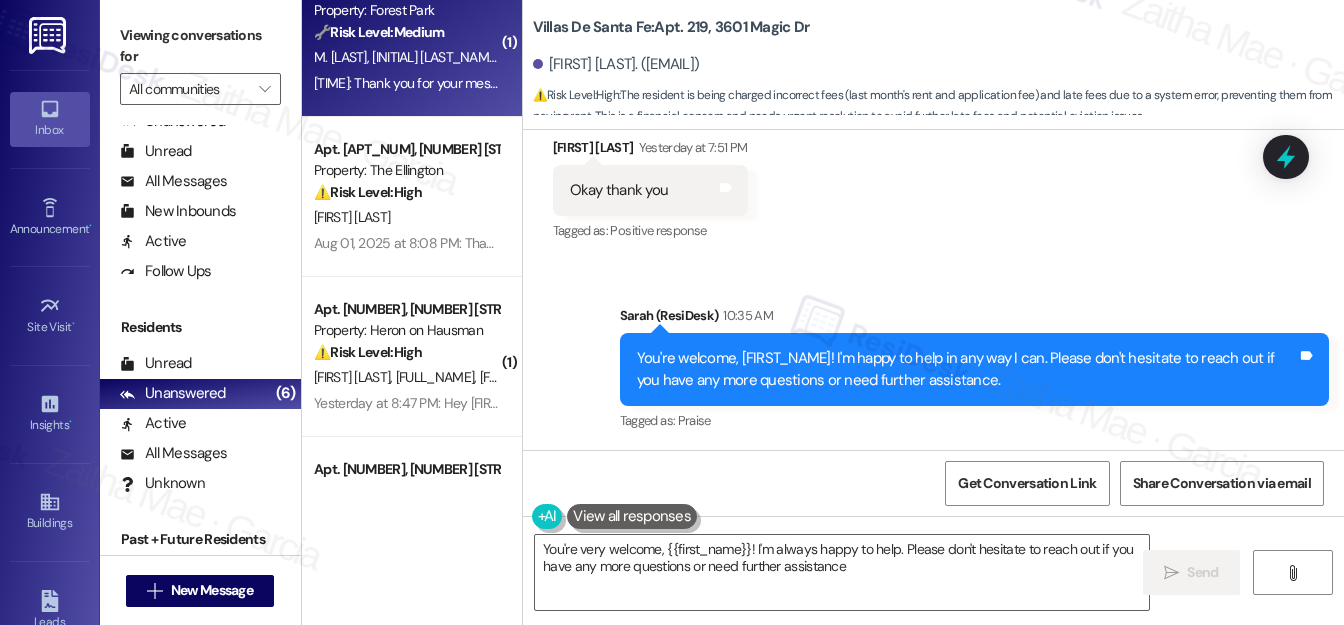 type on "You're very welcome, {{first_name}}! I'm always happy to help. Please don't hesitate to reach out if you have any more questions or need further assistance." 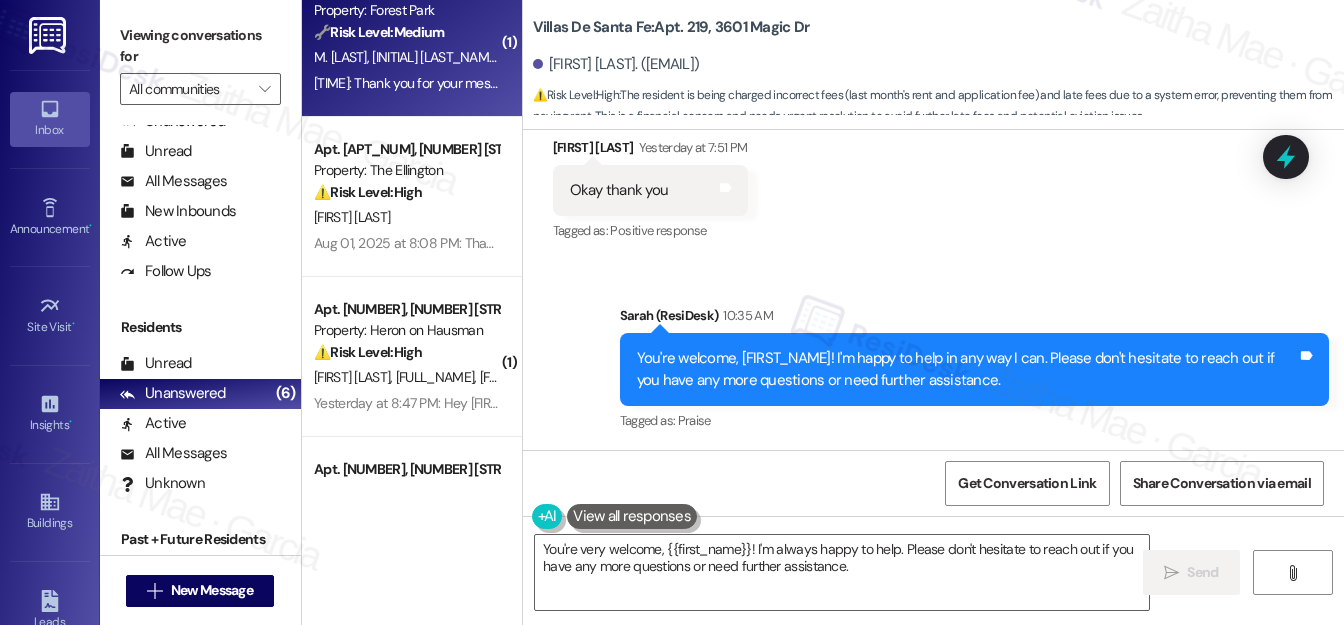 click on "M. Acosta M. Carcache" at bounding box center (406, 57) 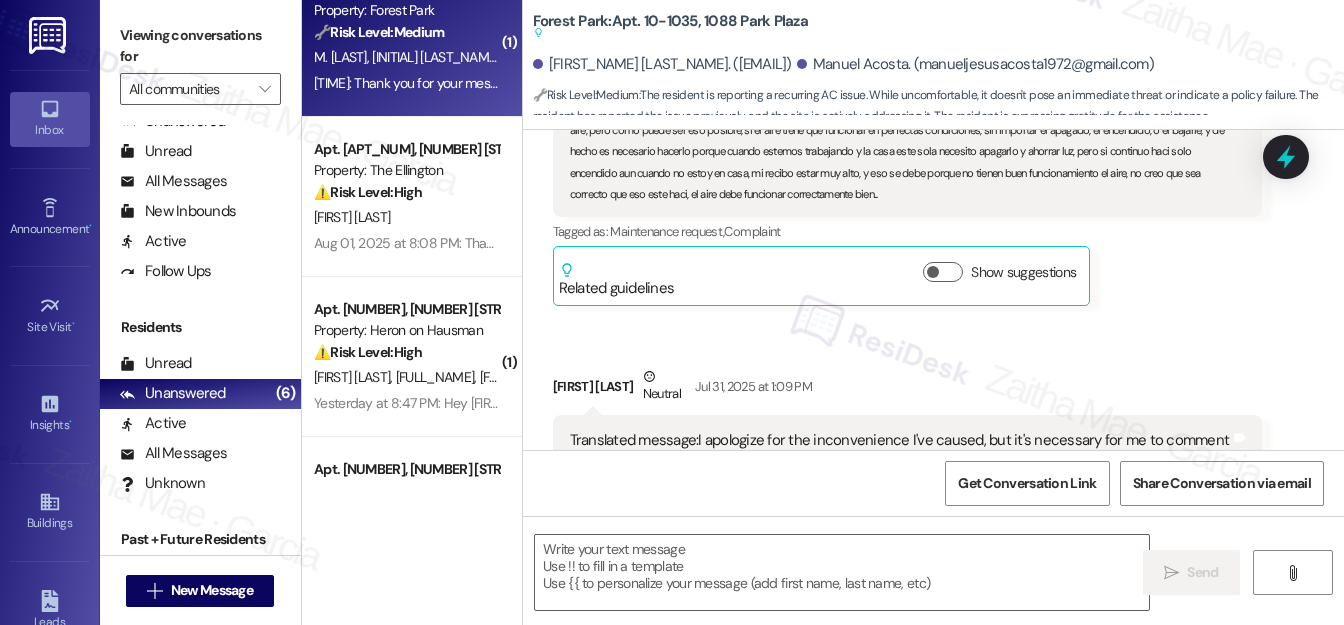 type on "Fetching suggested responses. Please feel free to read through the conversation in the meantime." 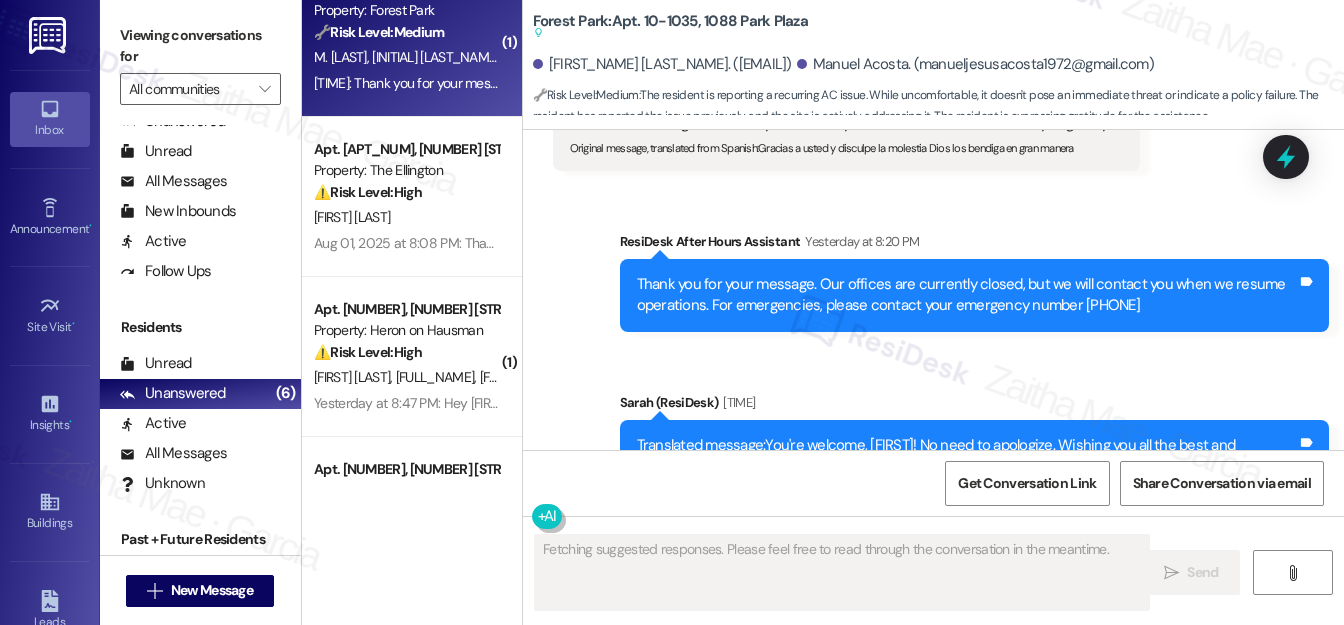 scroll, scrollTop: 4714, scrollLeft: 0, axis: vertical 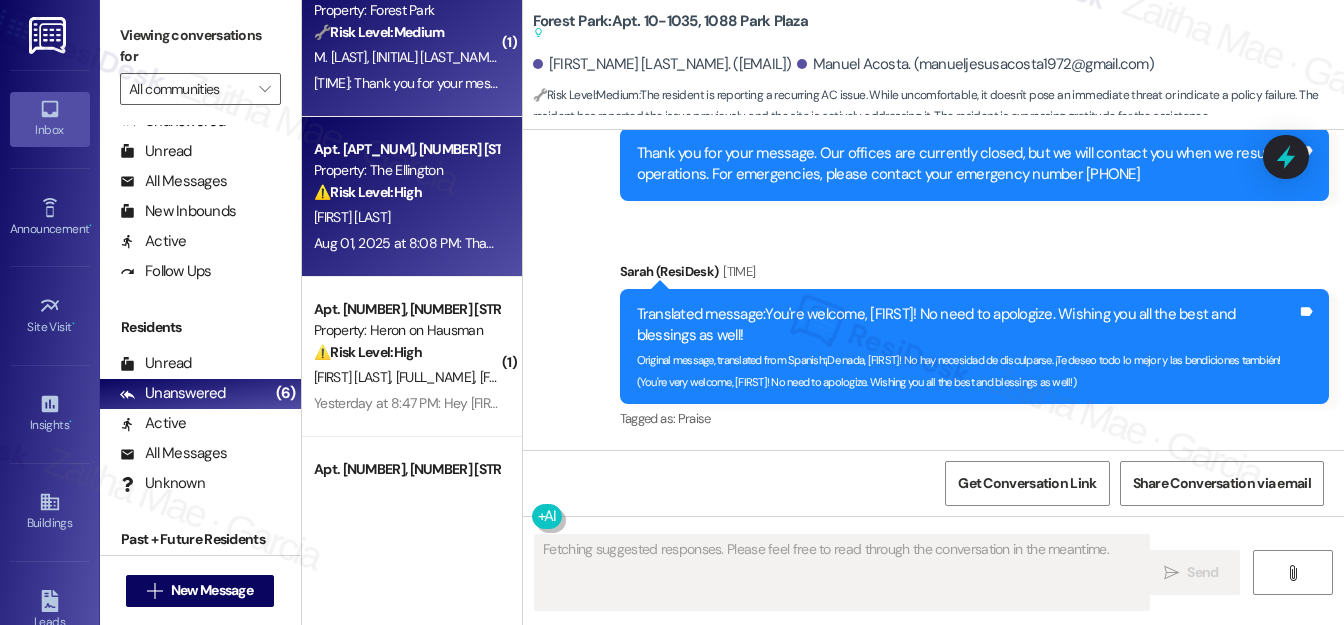 click on "[FIRST] [LAST]" at bounding box center [406, 217] 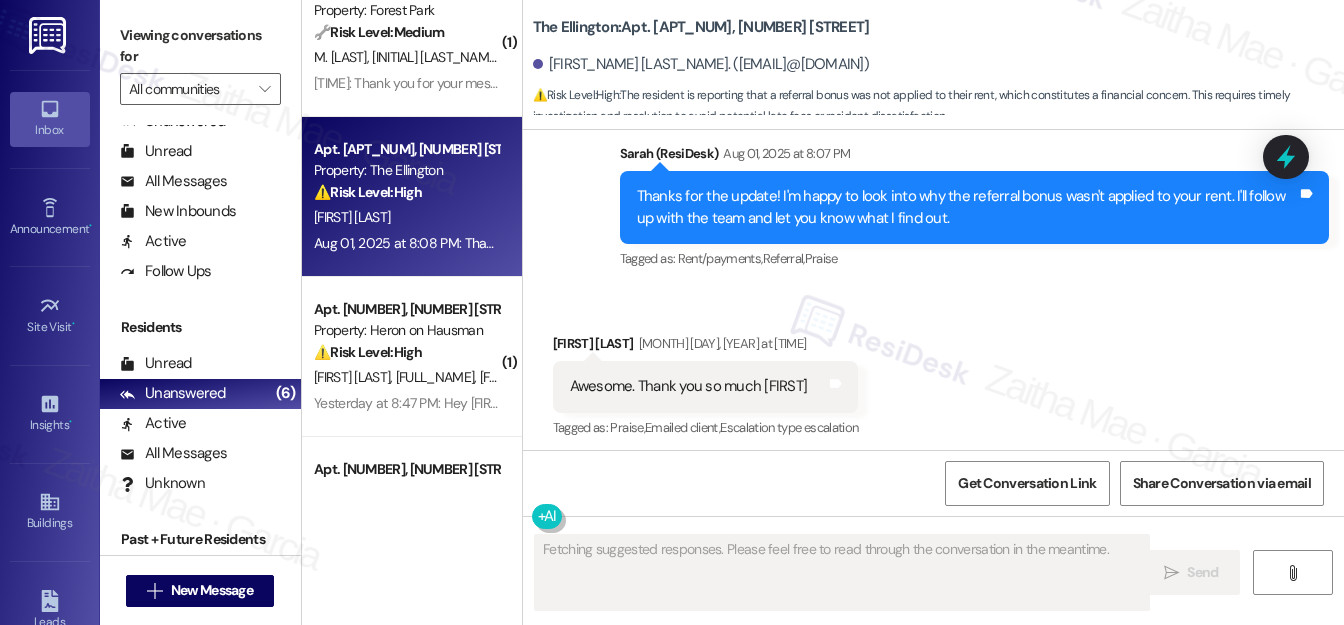 scroll, scrollTop: 7070, scrollLeft: 0, axis: vertical 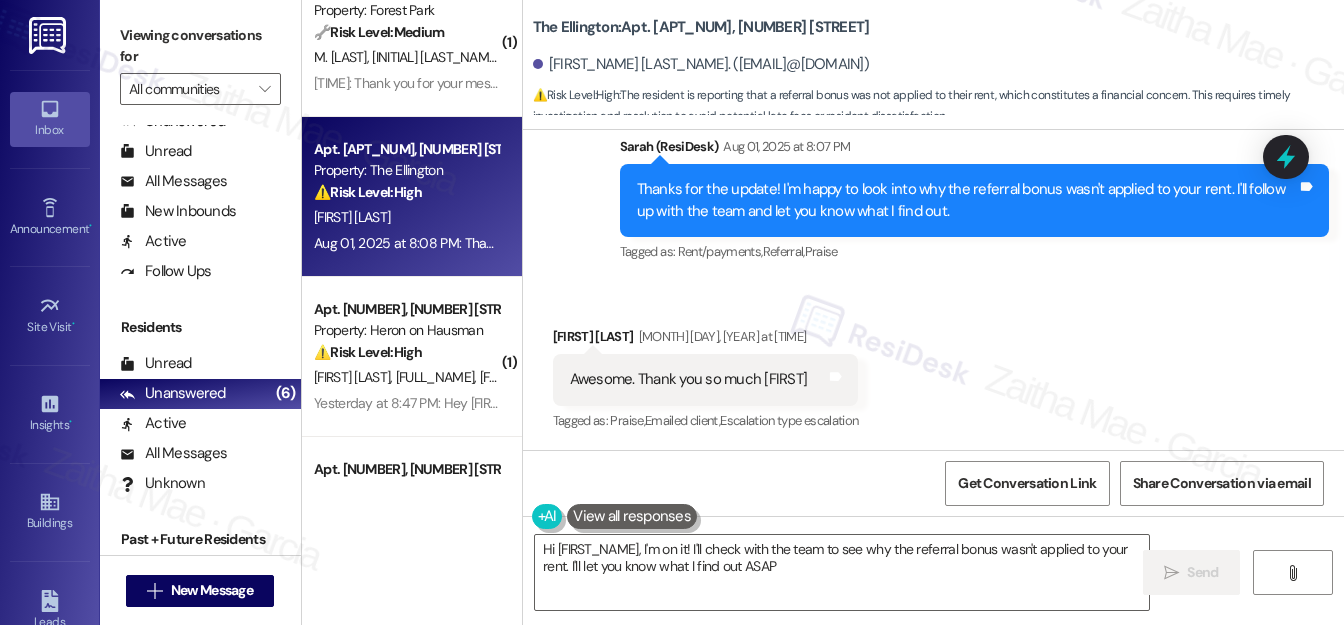 type on "Hi {{first_name}}, I'm on it! I'll check with the team to see why the referral bonus wasn't applied to your rent. I'll let you know what I find out ASAP!" 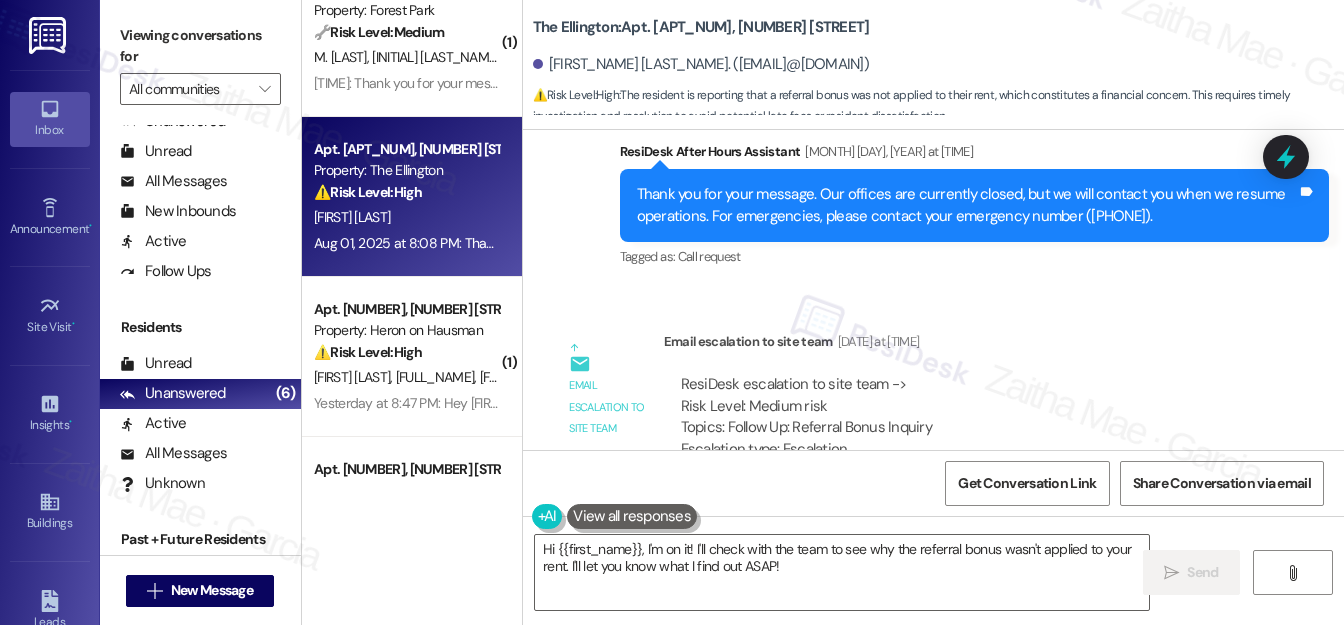 scroll, scrollTop: 7507, scrollLeft: 0, axis: vertical 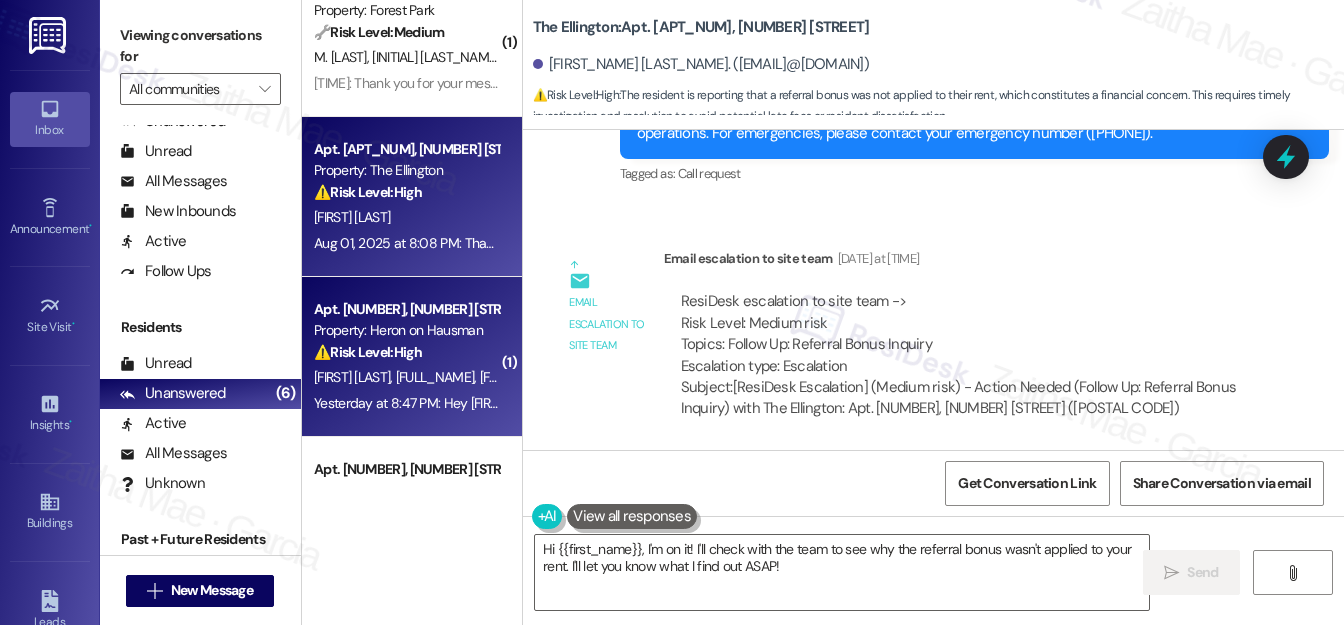 click on "⚠️  Risk Level:  High The resident is reporting an ongoing issue with the A/C that has not been resolved after a previous attempt. The cracked drip pan and inability to lower the temperature below 75 degrees constitute an urgent maintenance issue affecting habitability and potentially leading to further property damage (water damage from the cracked pan). The resident is also requesting to discuss remedies, indicating potential legal or lease-related concerns." at bounding box center [406, 352] 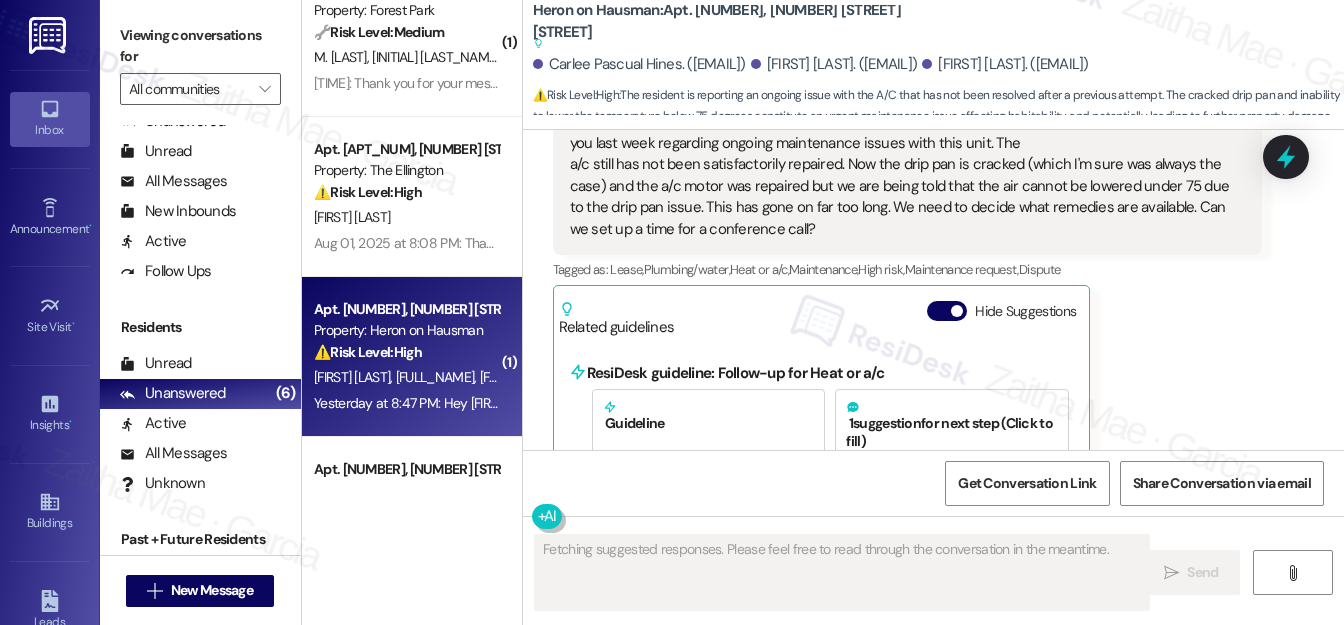 scroll, scrollTop: 6496, scrollLeft: 0, axis: vertical 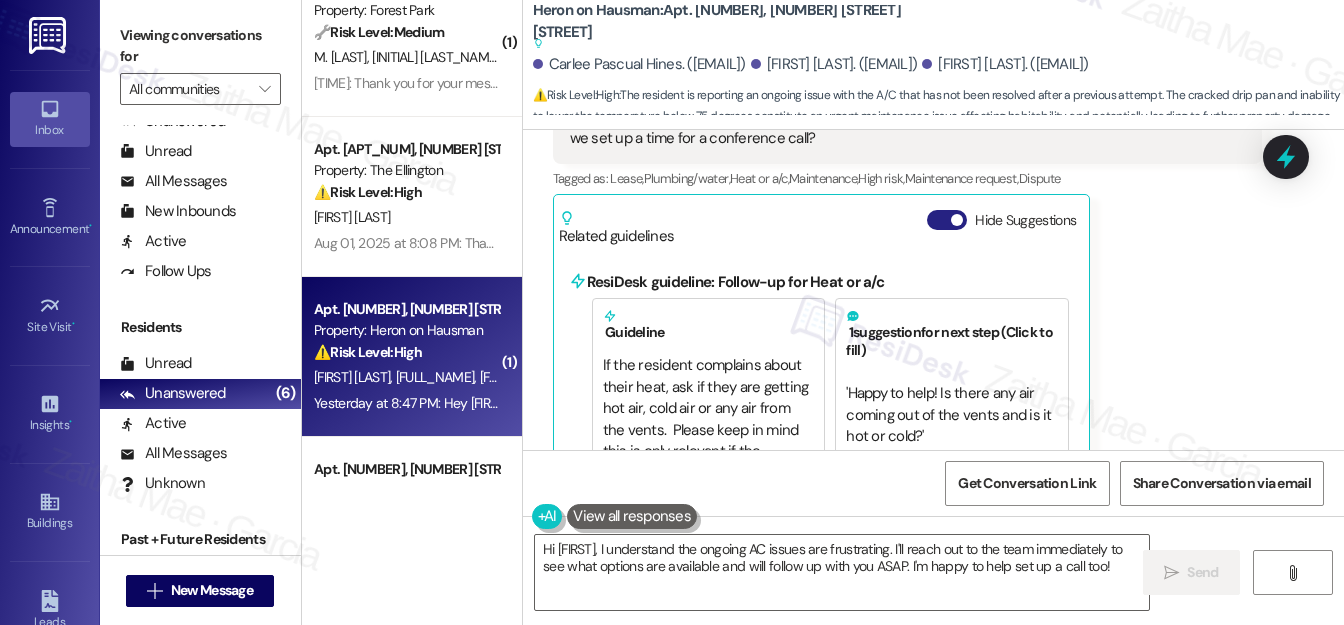 click on "Hide Suggestions" at bounding box center (947, 220) 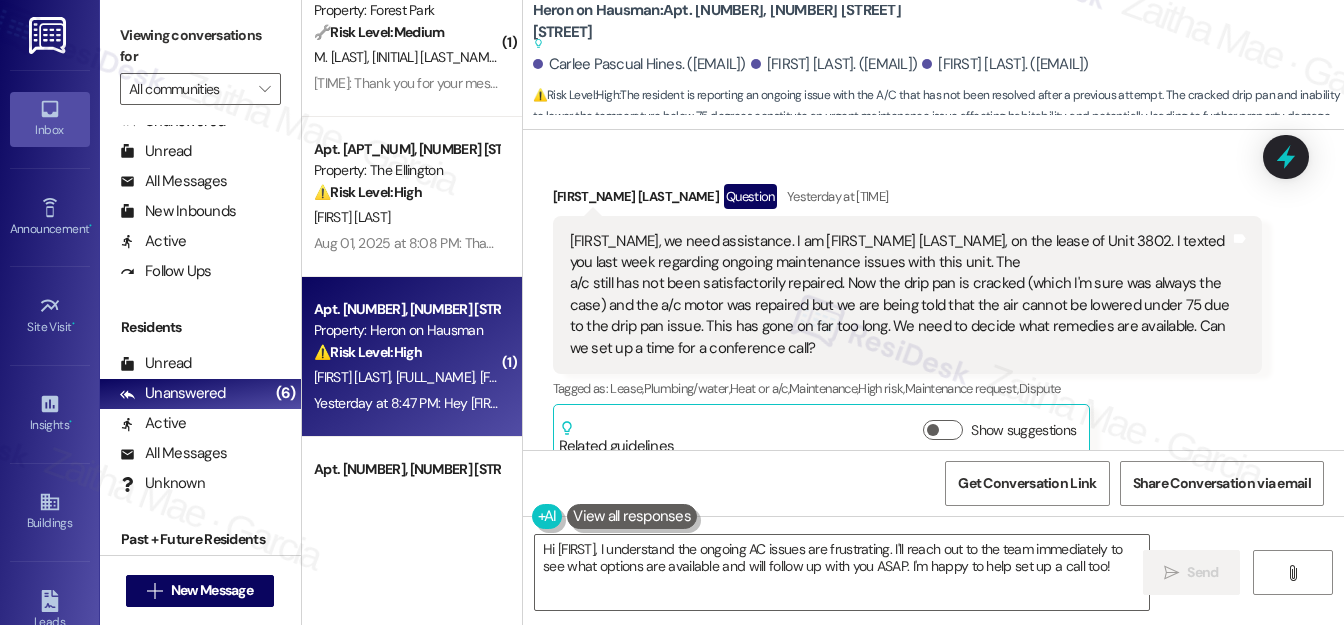 scroll, scrollTop: 6095, scrollLeft: 0, axis: vertical 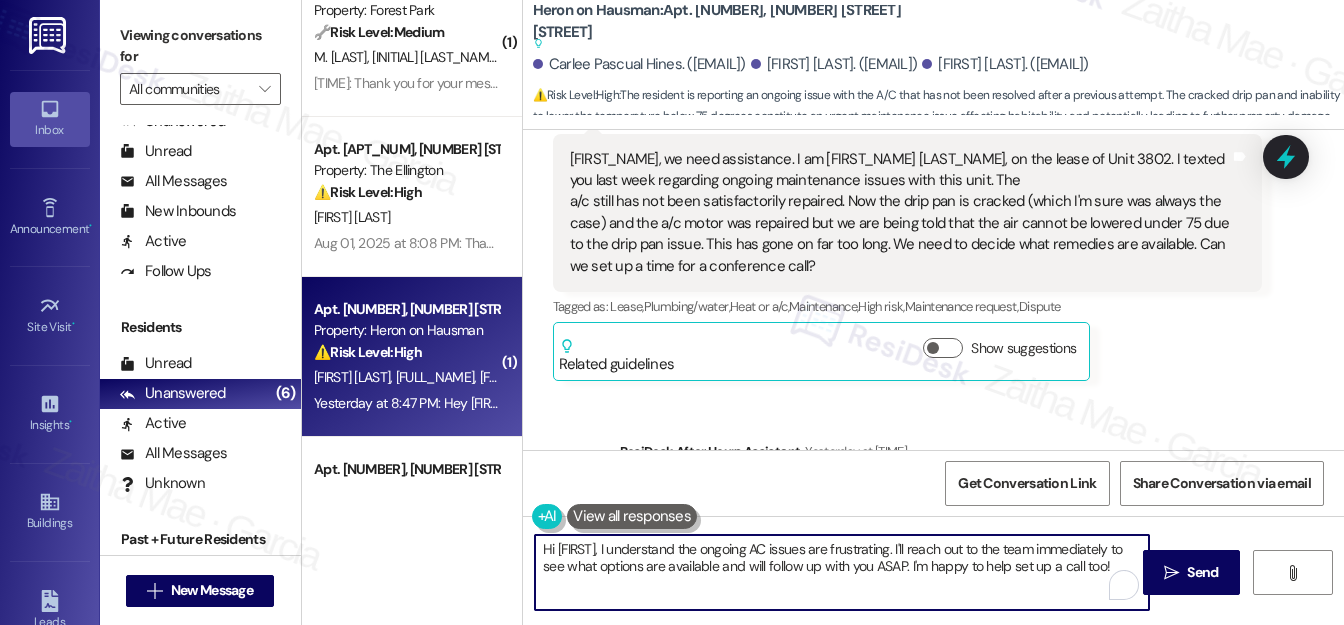 click on "Hi [FIRST], I understand the ongoing AC issues are frustrating. I'll reach out to the team immediately to see what options are available and will follow up with you ASAP. I'm happy to help set up a call too!" at bounding box center [842, 572] 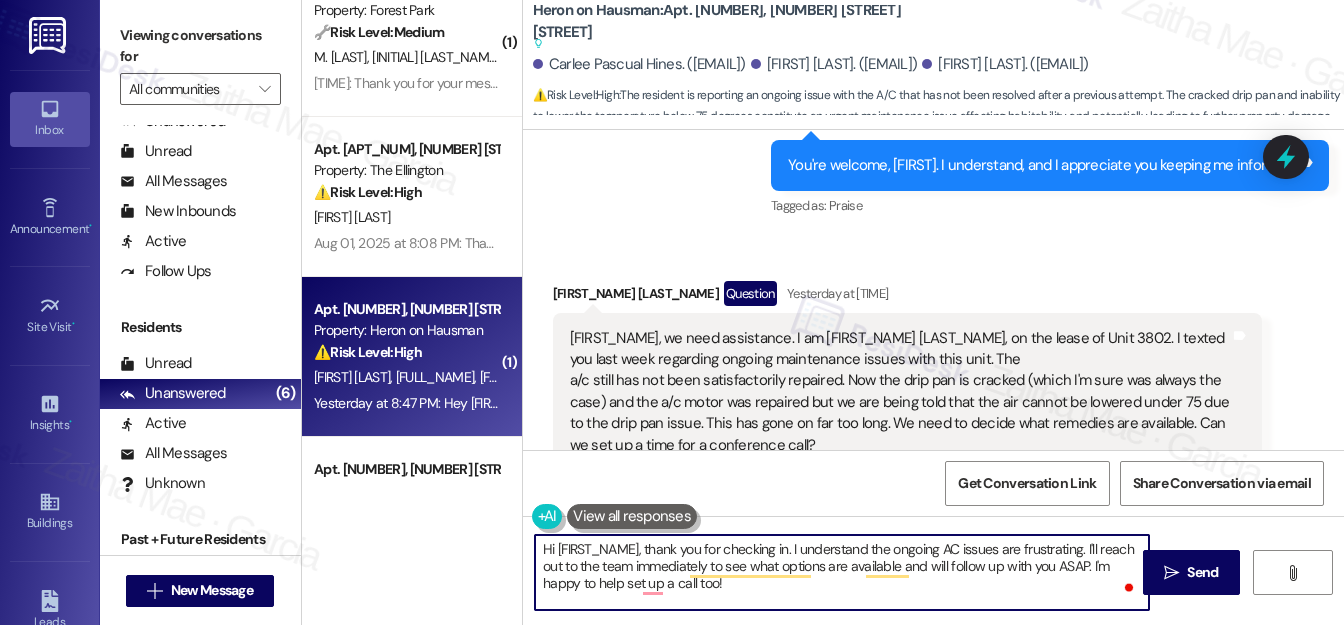 scroll, scrollTop: 5913, scrollLeft: 0, axis: vertical 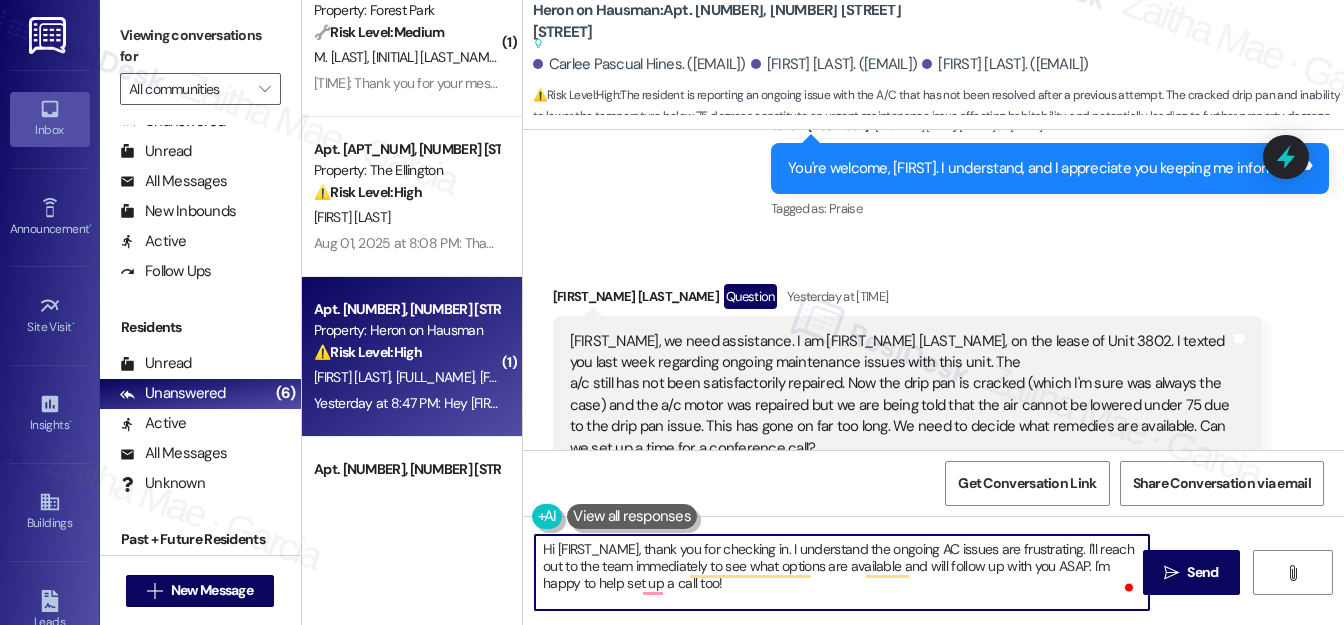 click on "Hi [FIRST_NAME], thank you for checking in. I understand the ongoing AC issues are frustrating. I'll reach out to the team immediately to see what options are available and will follow up with you ASAP. I'm happy to help set up a call too!" at bounding box center (842, 572) 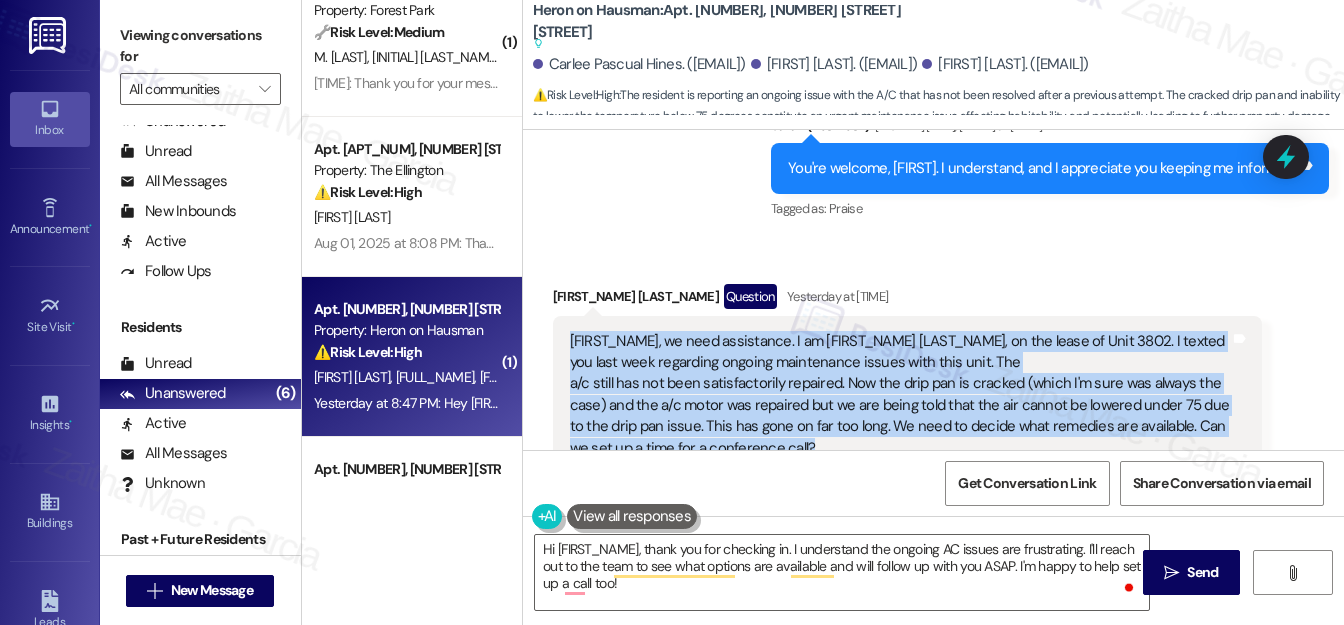drag, startPoint x: 574, startPoint y: 299, endPoint x: 824, endPoint y: 409, distance: 273.13 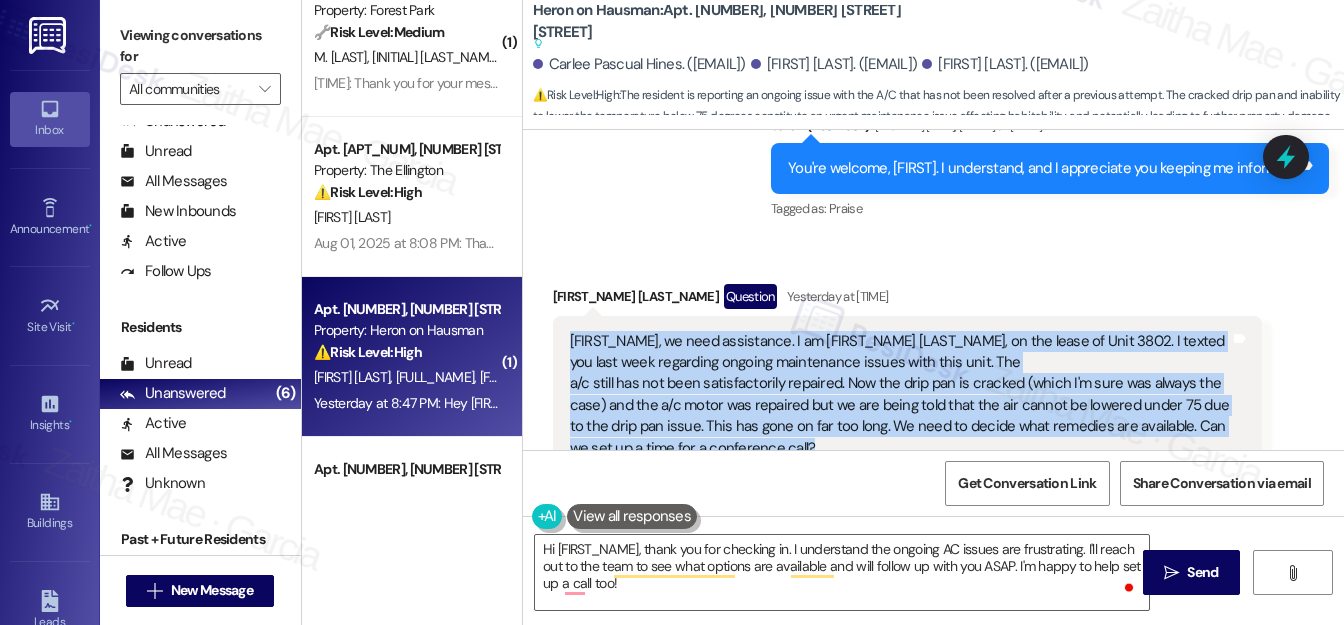 click on "Hi [FIRST], we need assistance. I am [FIRST] [LAST], on the lease of Unit [NUMBER]. I texted you last week regarding ongoing maintenance issues with this unit. The
a/c still has not been satisfactorily repaired. Now the drip pan is cracked (which I'm sure was always the case) and the a/c motor was repaired but we are being told that the air cannot be lowered under 75 due to the drip pan issue. This has gone on far too long. We need to decide what remedies are available. Can we set up a time for a conference call?" at bounding box center [900, 395] 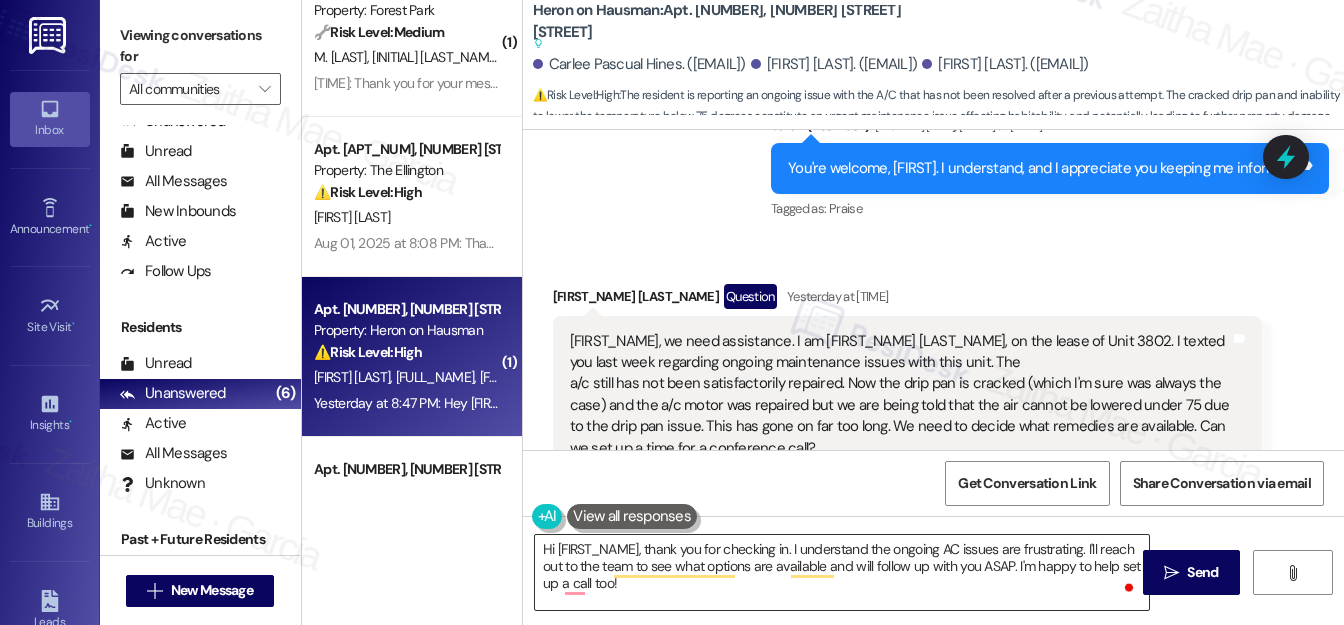 click on "Hi [FIRST_NAME], thank you for checking in. I understand the ongoing AC issues are frustrating. I'll reach out to the team to see what options are available and will follow up with you ASAP. I'm happy to help set up a call too!" at bounding box center (842, 572) 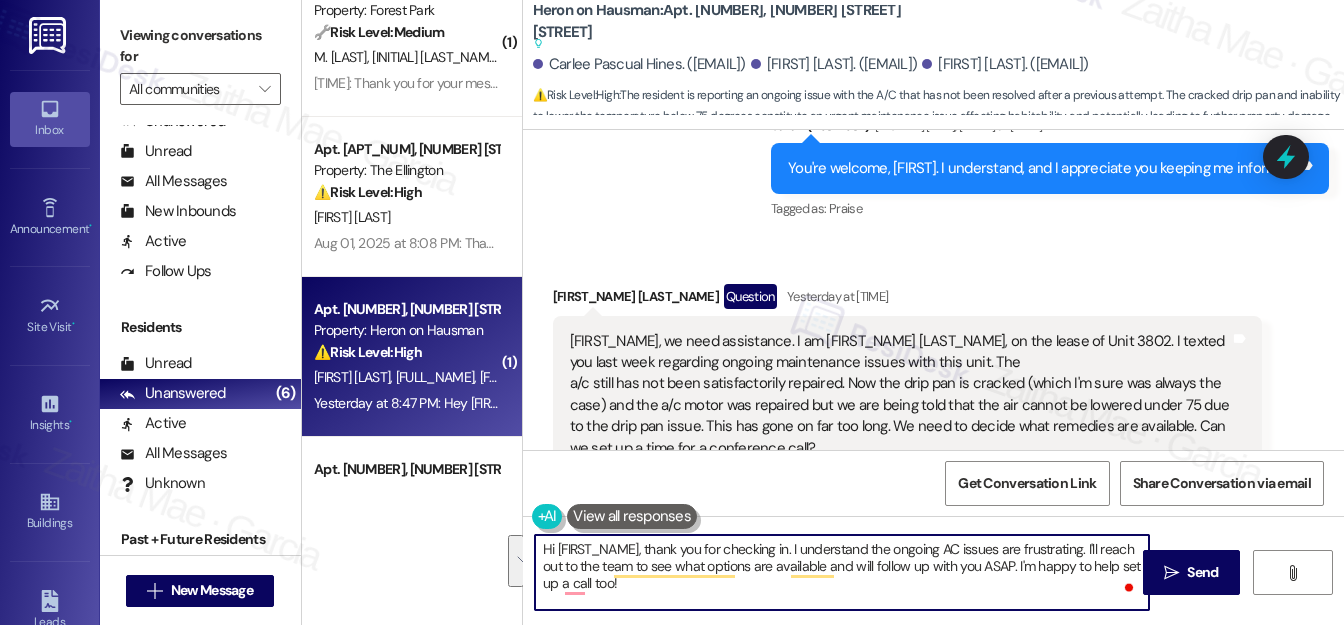 drag, startPoint x: 601, startPoint y: 545, endPoint x: 621, endPoint y: 588, distance: 47.423622 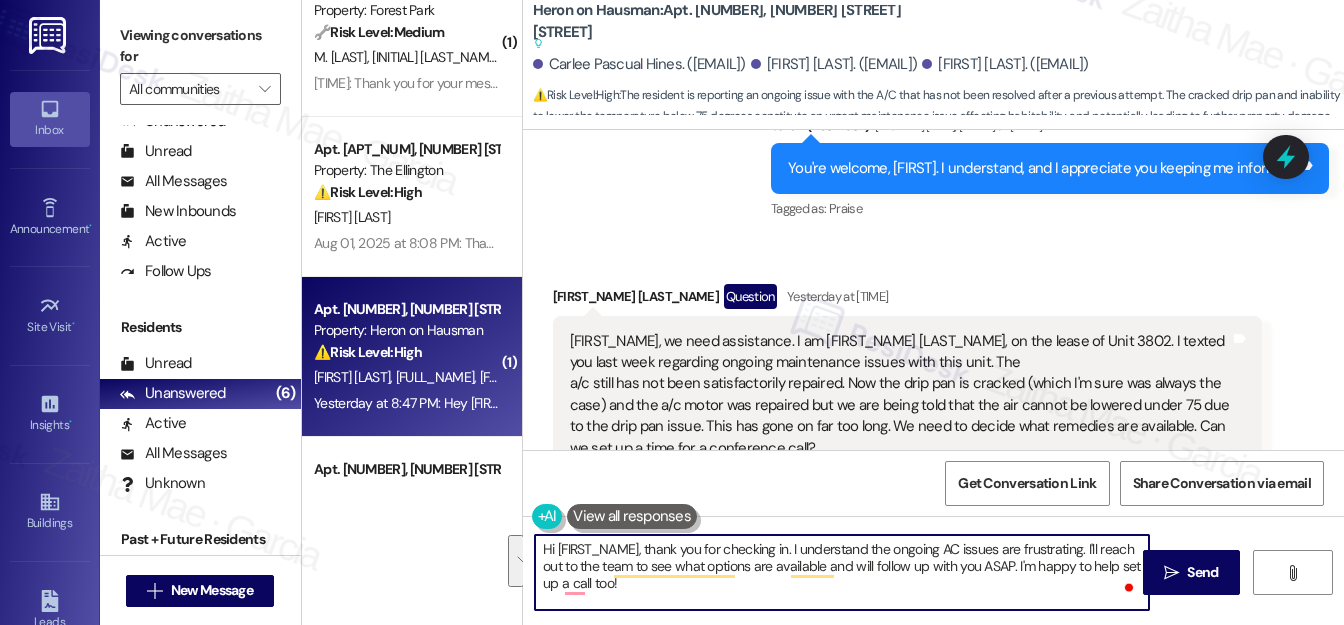 click on "Hi [FIRST_NAME], thank you for checking in. I understand the ongoing AC issues are frustrating. I'll reach out to the team to see what options are available and will follow up with you ASAP. I'm happy to help set up a call too!" at bounding box center (842, 572) 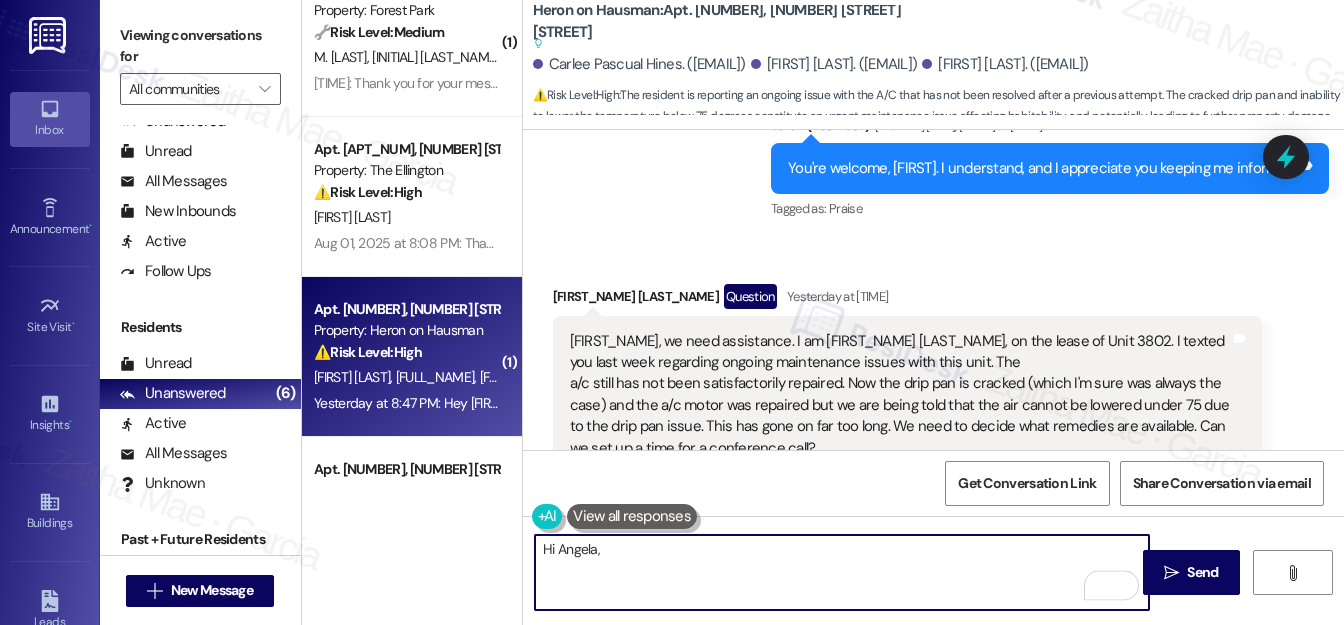 paste on "thank you for reaching out and providing an update. I’m sorry to hear the issue is still ongoing. I’ll follow up with the team and see about scheduling a conference call to discuss possible next steps. Let me know if you need anything else in the meantime." 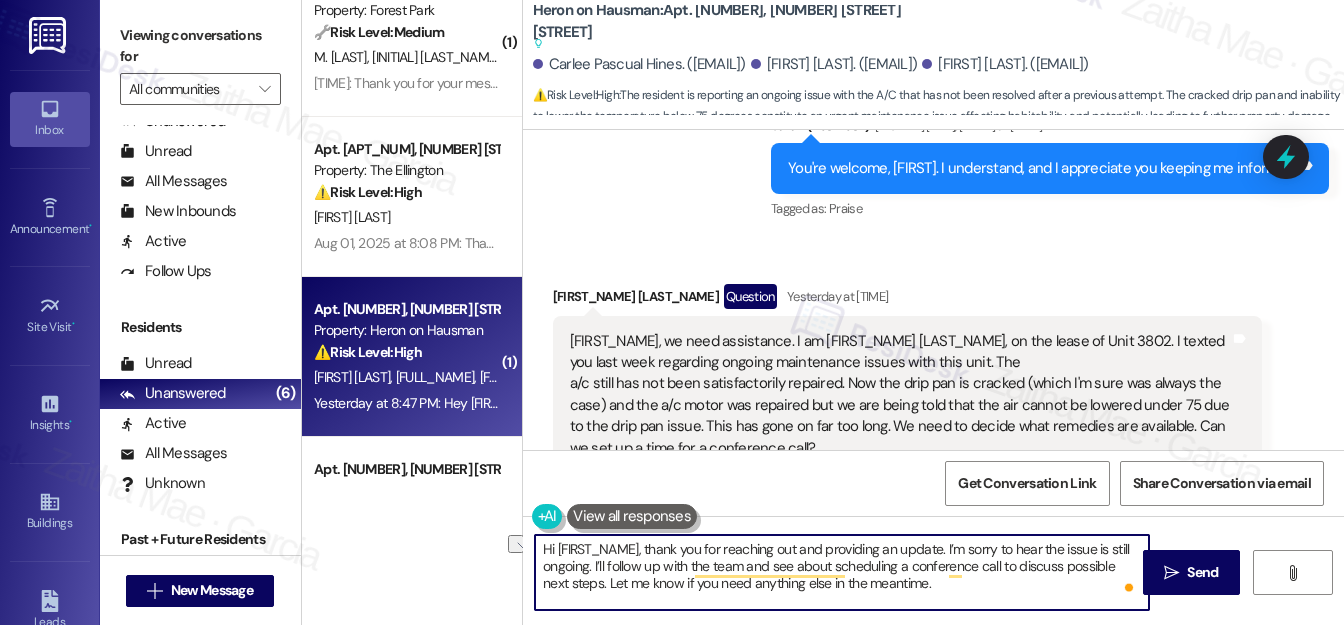 drag, startPoint x: 541, startPoint y: 585, endPoint x: 879, endPoint y: 575, distance: 338.1479 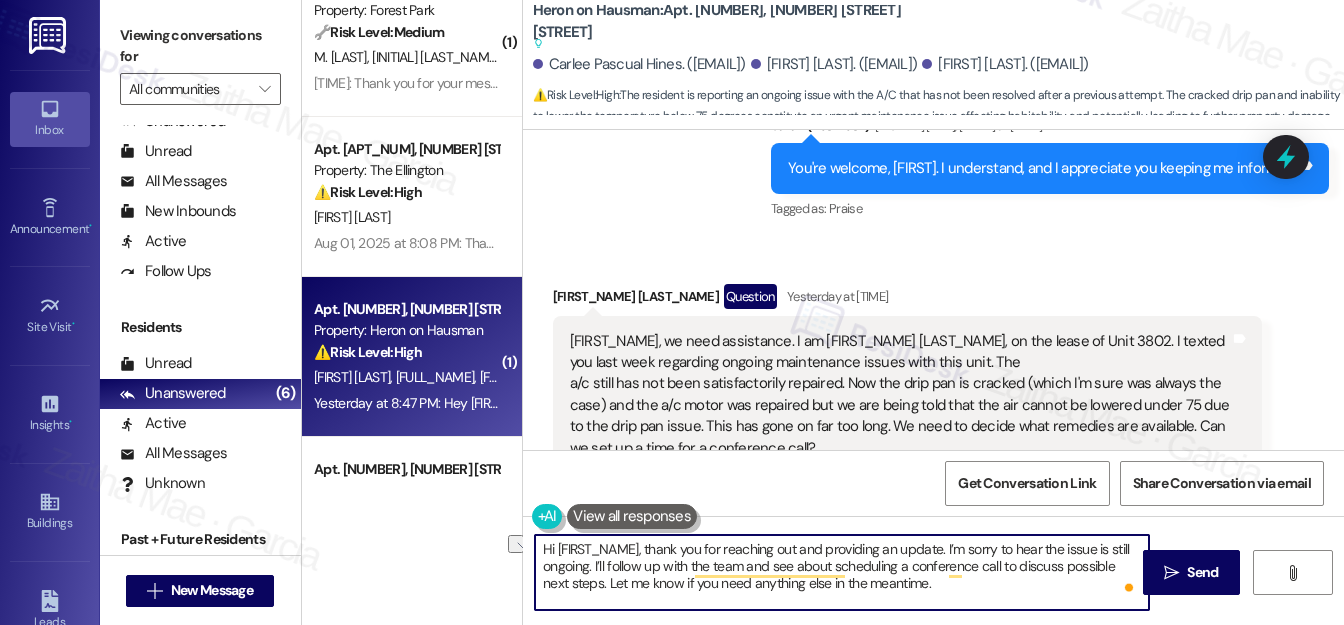 click on "Hi [FIRST_NAME], thank you for reaching out and providing an update. I’m sorry to hear the issue is still ongoing. I’ll follow up with the team and see about scheduling a conference call to discuss possible next steps. Let me know if you need anything else in the meantime." at bounding box center [842, 572] 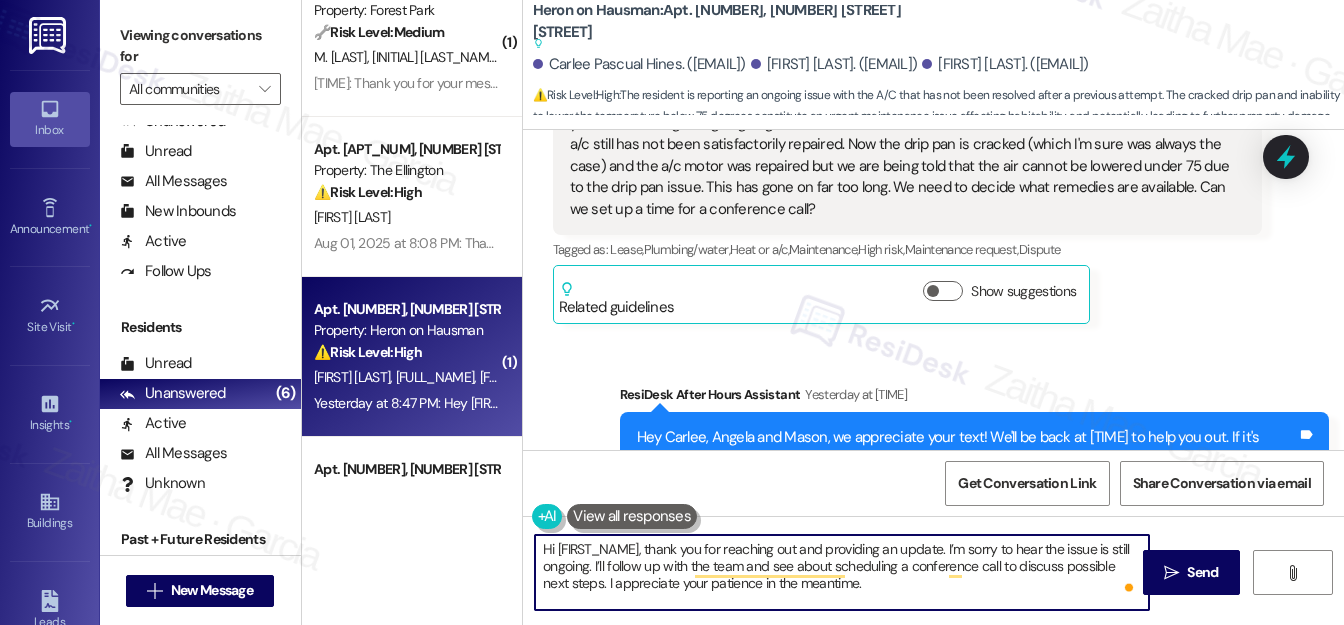 scroll, scrollTop: 6186, scrollLeft: 0, axis: vertical 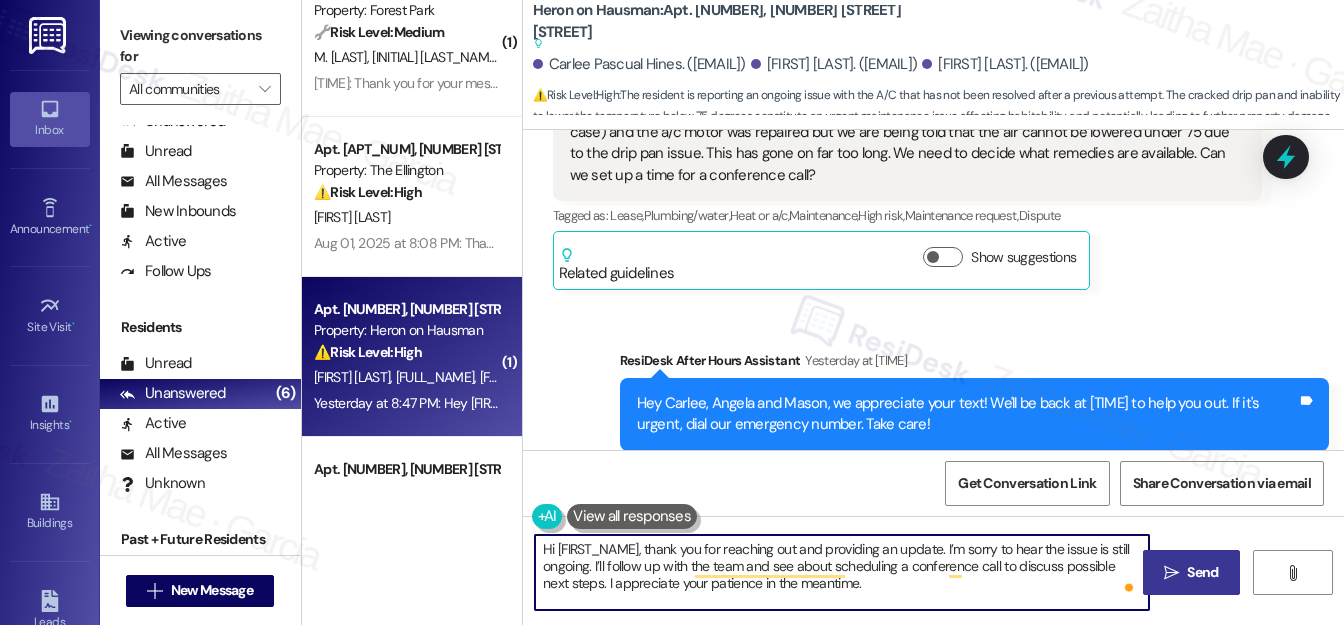 type on "Hi [FIRST_NAME], thank you for reaching out and providing an update. I’m sorry to hear the issue is still ongoing. I’ll follow up with the team and see about scheduling a conference call to discuss possible next steps. I appreciate your patience in the meantime." 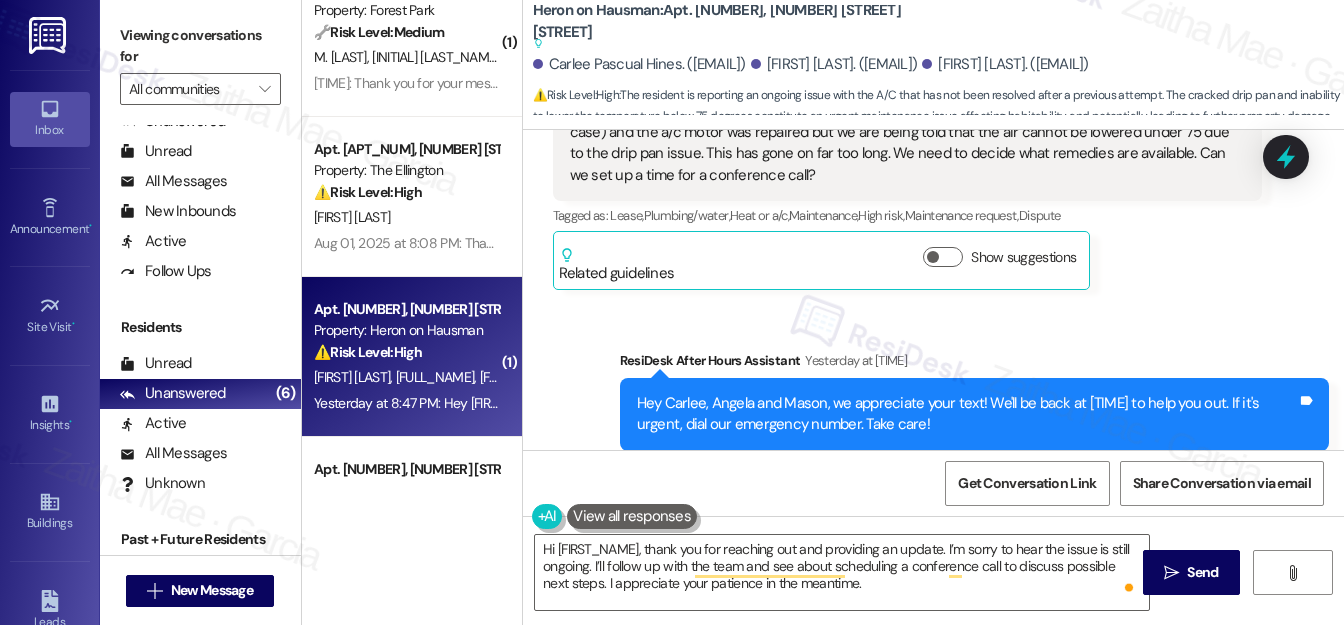 drag, startPoint x: 1181, startPoint y: 569, endPoint x: 1039, endPoint y: 439, distance: 192.52013 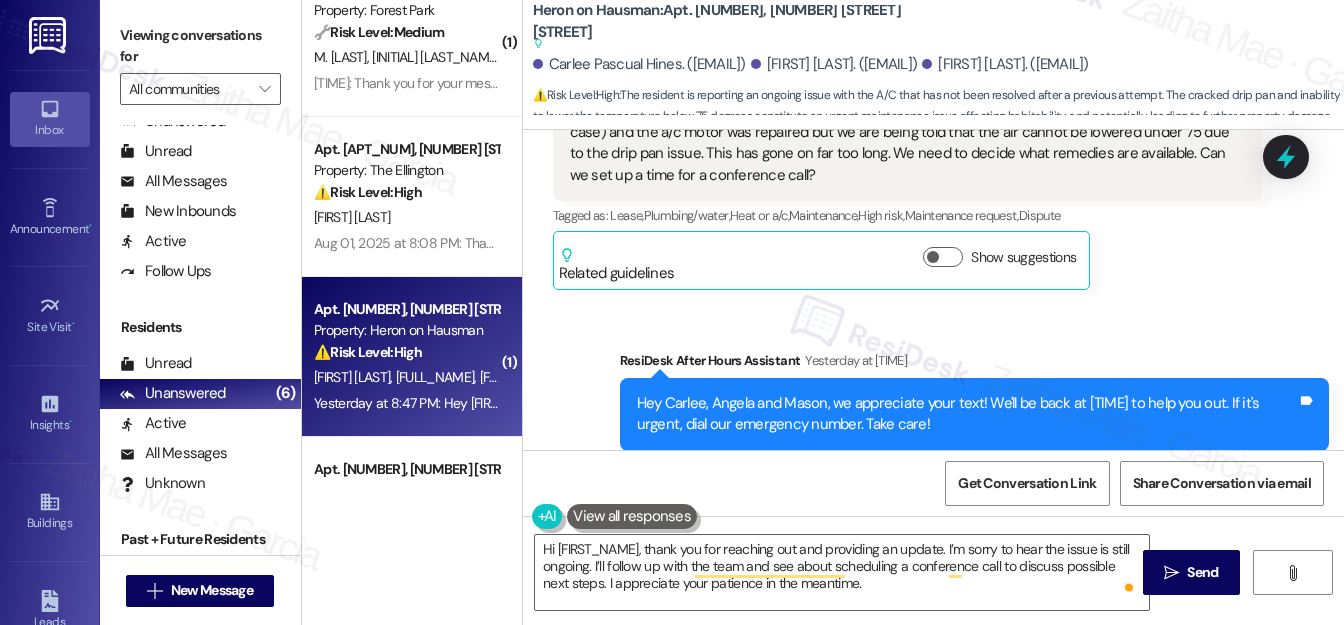 click on " Send" at bounding box center (1191, 572) 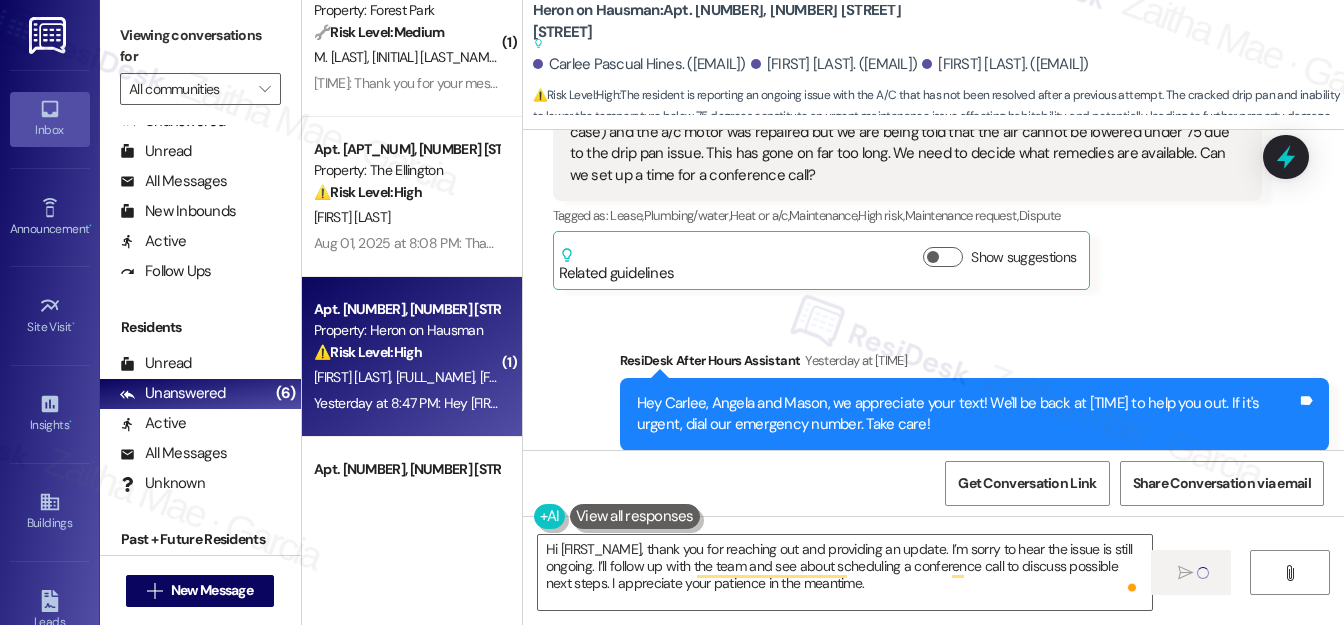 type 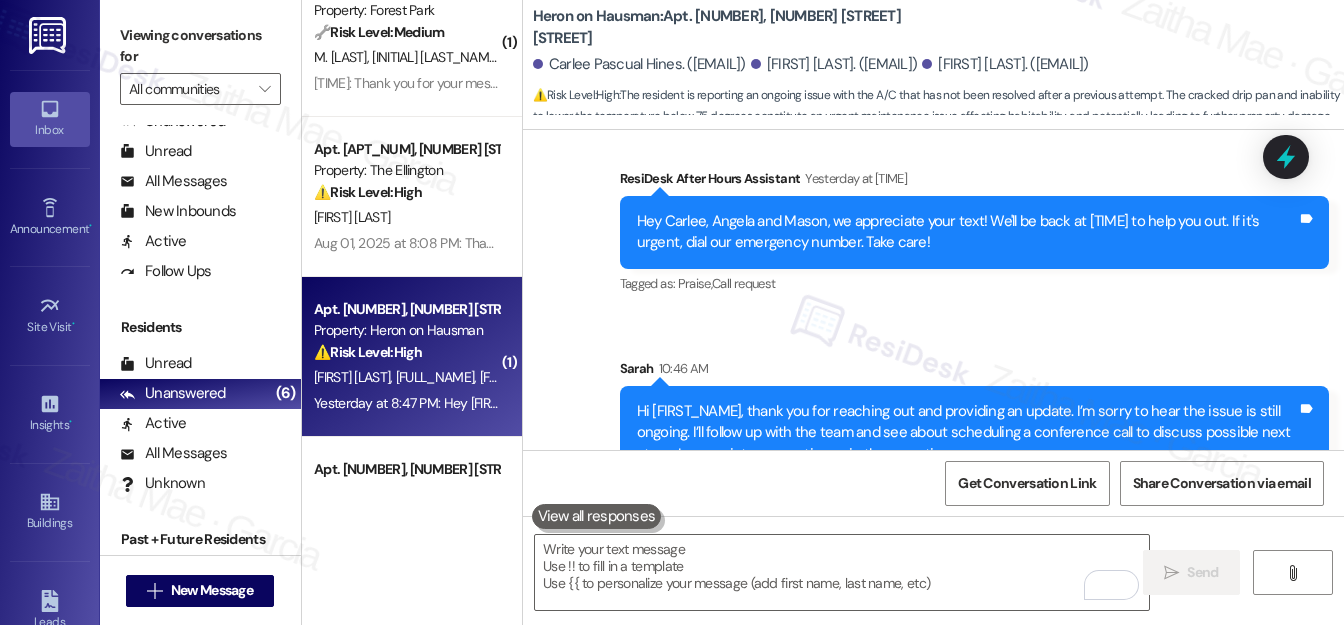 scroll, scrollTop: 6368, scrollLeft: 0, axis: vertical 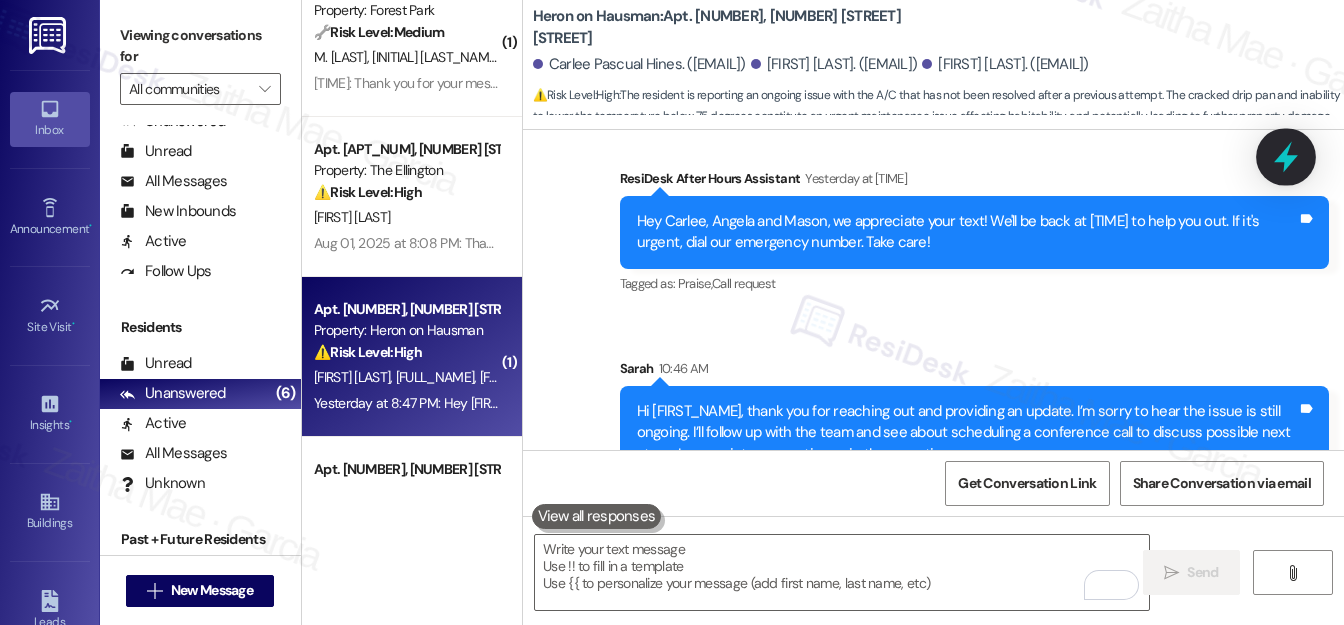 click 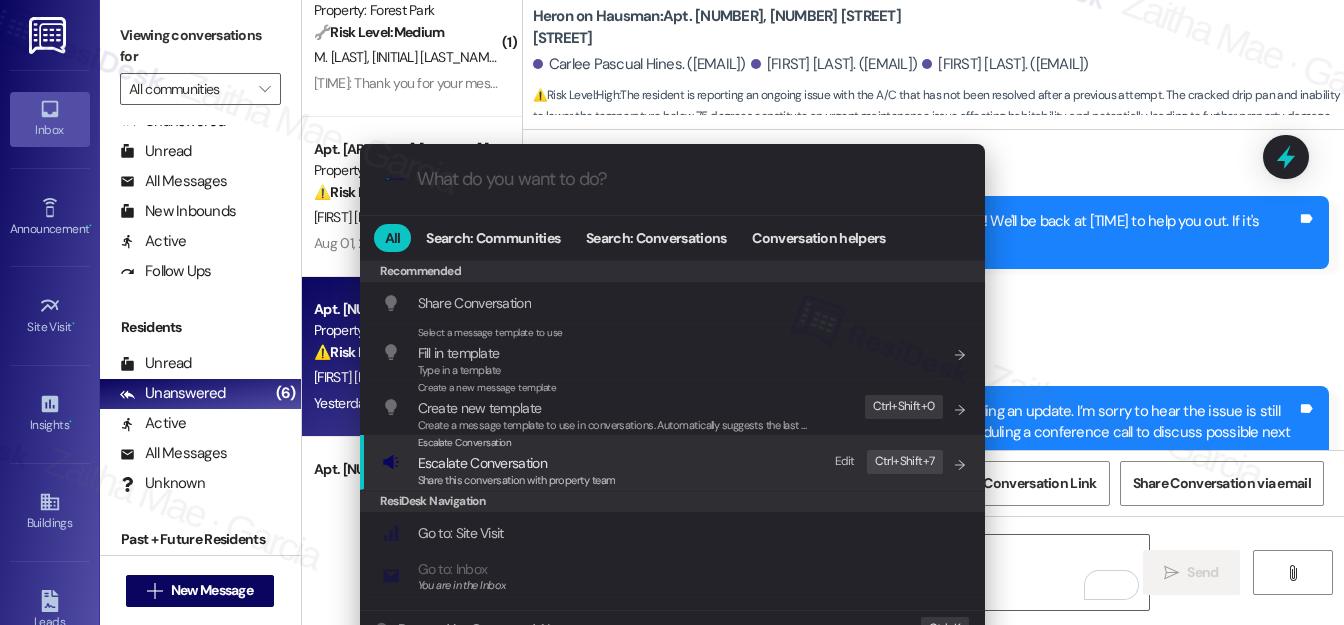 click on "Escalate Conversation" at bounding box center (482, 463) 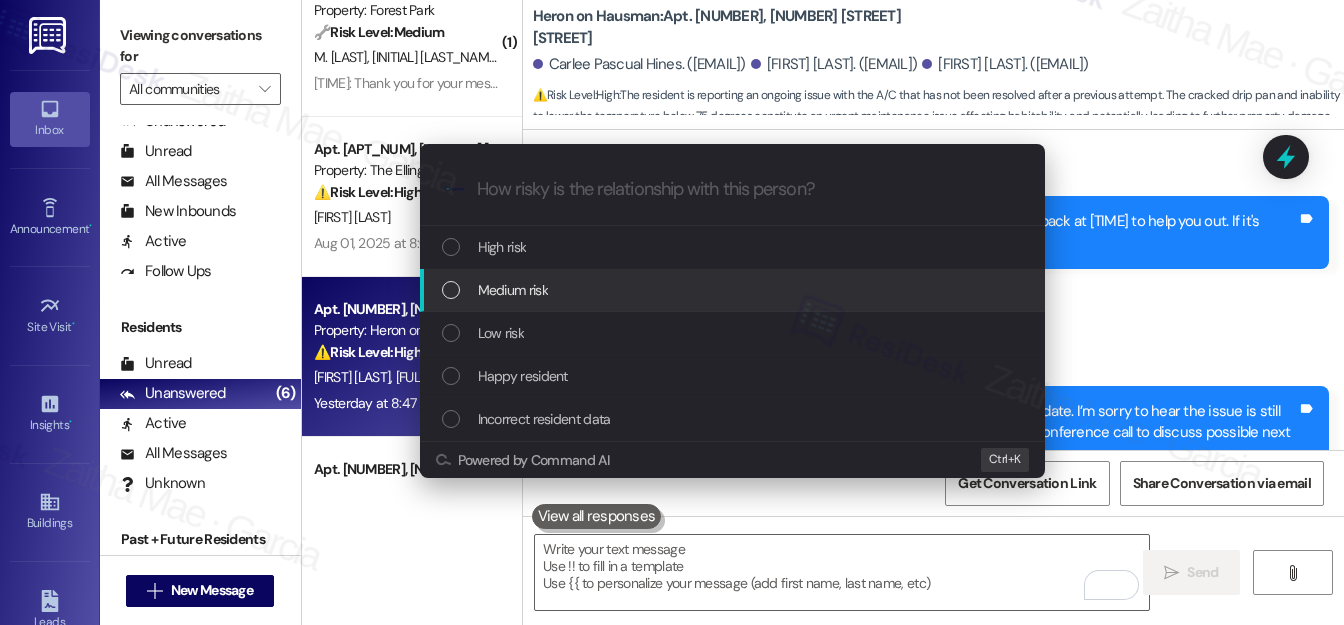 click on "Medium risk" at bounding box center [513, 290] 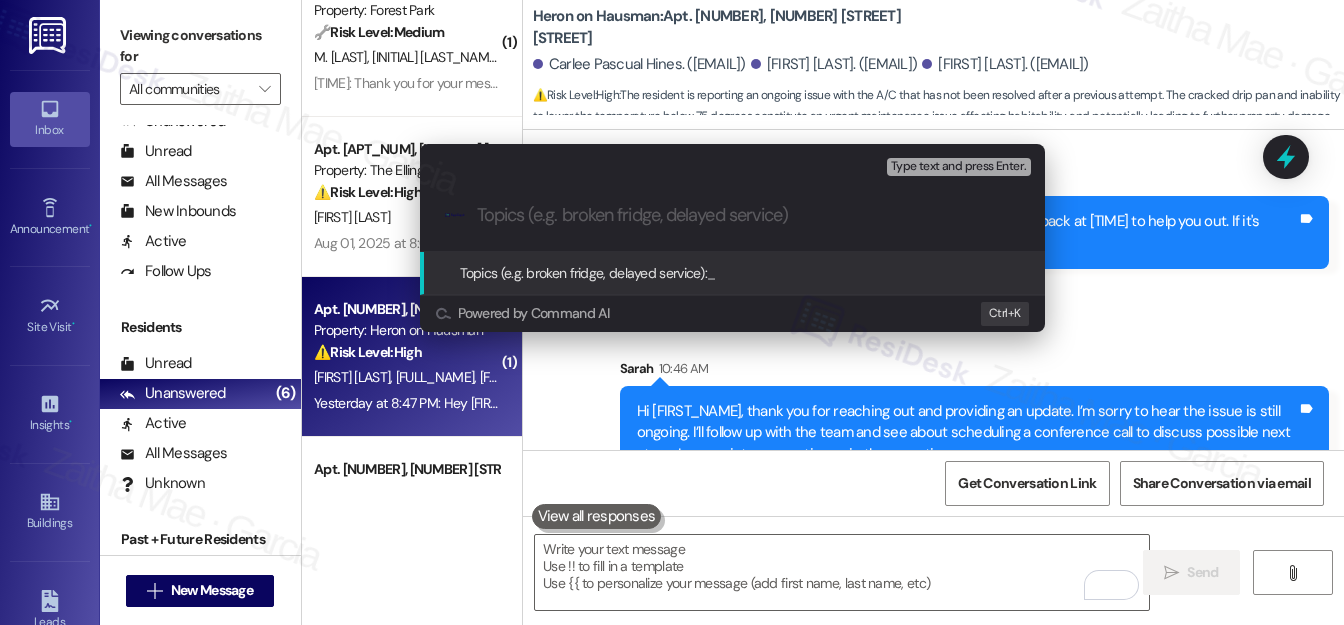 paste on "Request for Conference Call Regarding Ongoing A/C Issues" 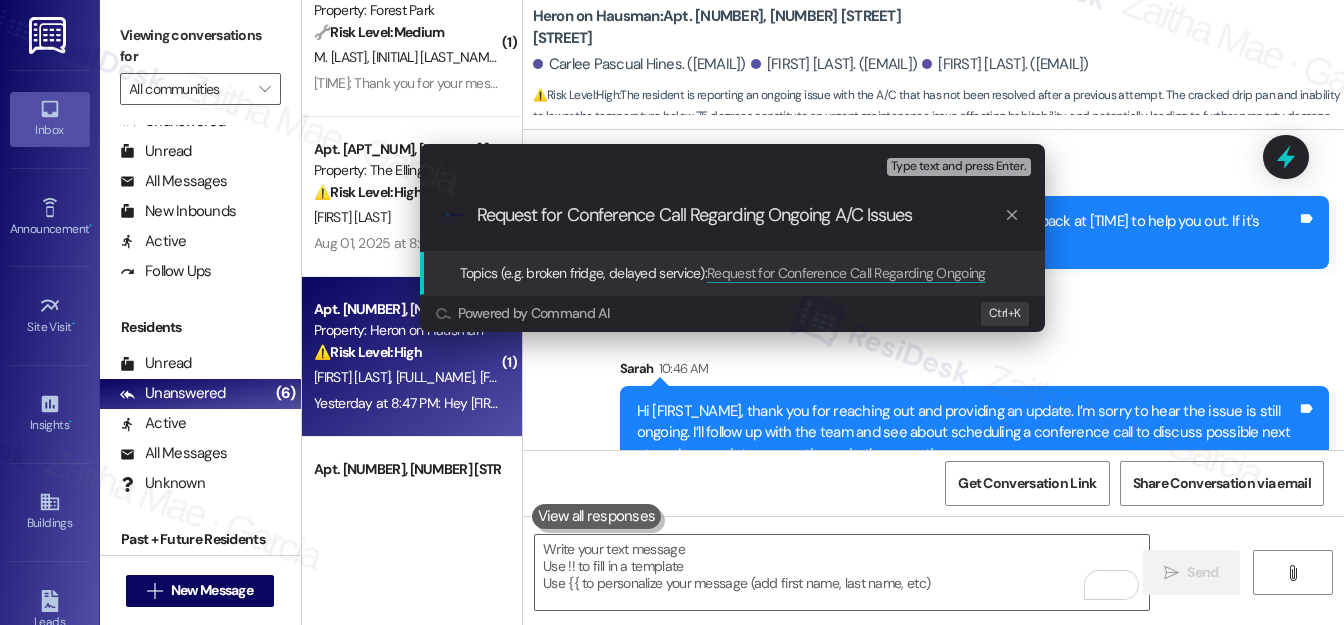 type 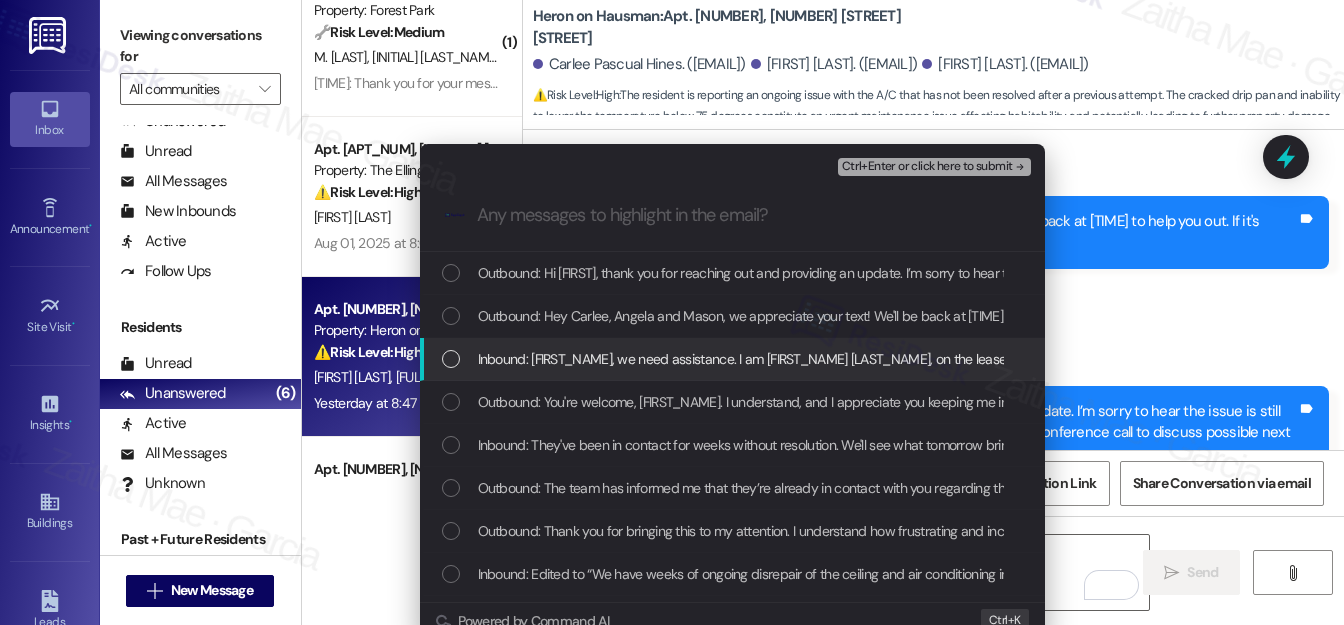 click at bounding box center [451, 359] 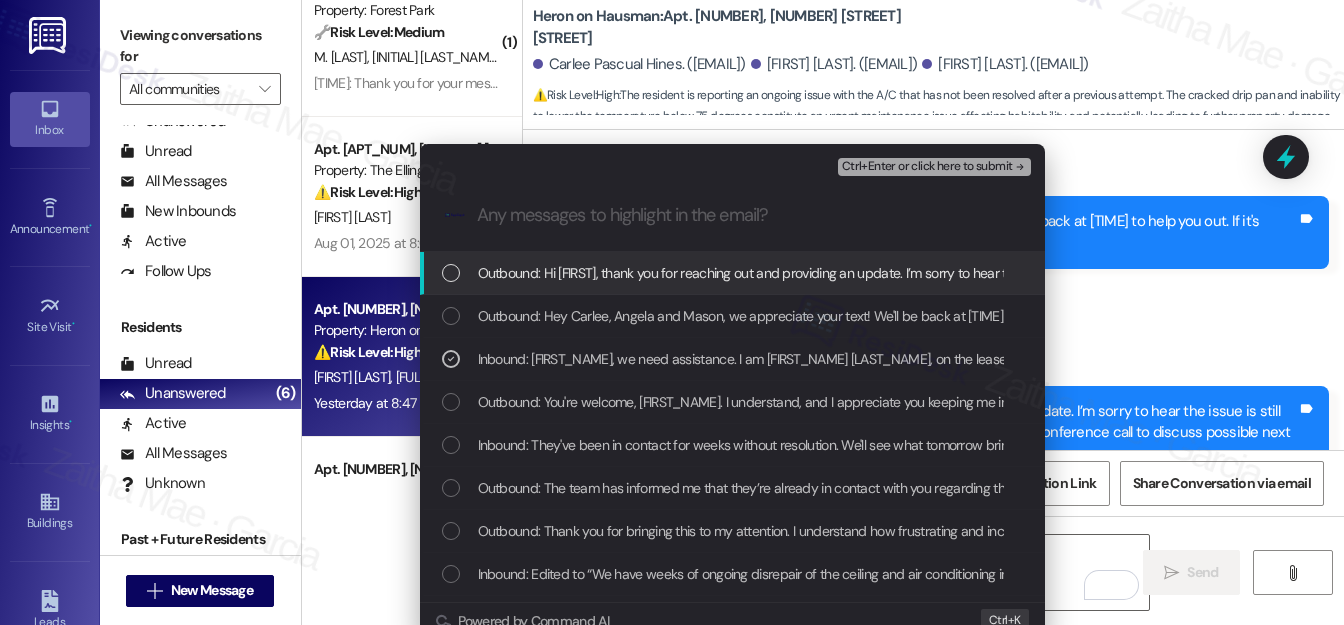 click on "Ctrl+Enter or click here to submit" at bounding box center [927, 167] 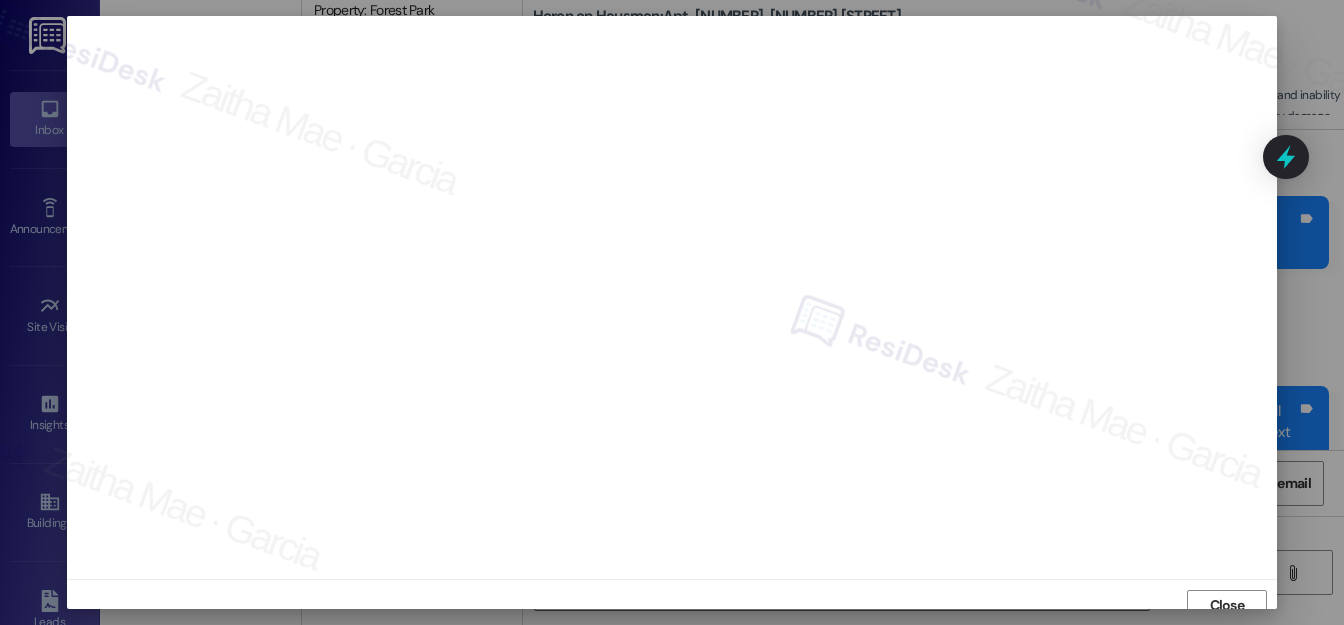scroll, scrollTop: 12, scrollLeft: 0, axis: vertical 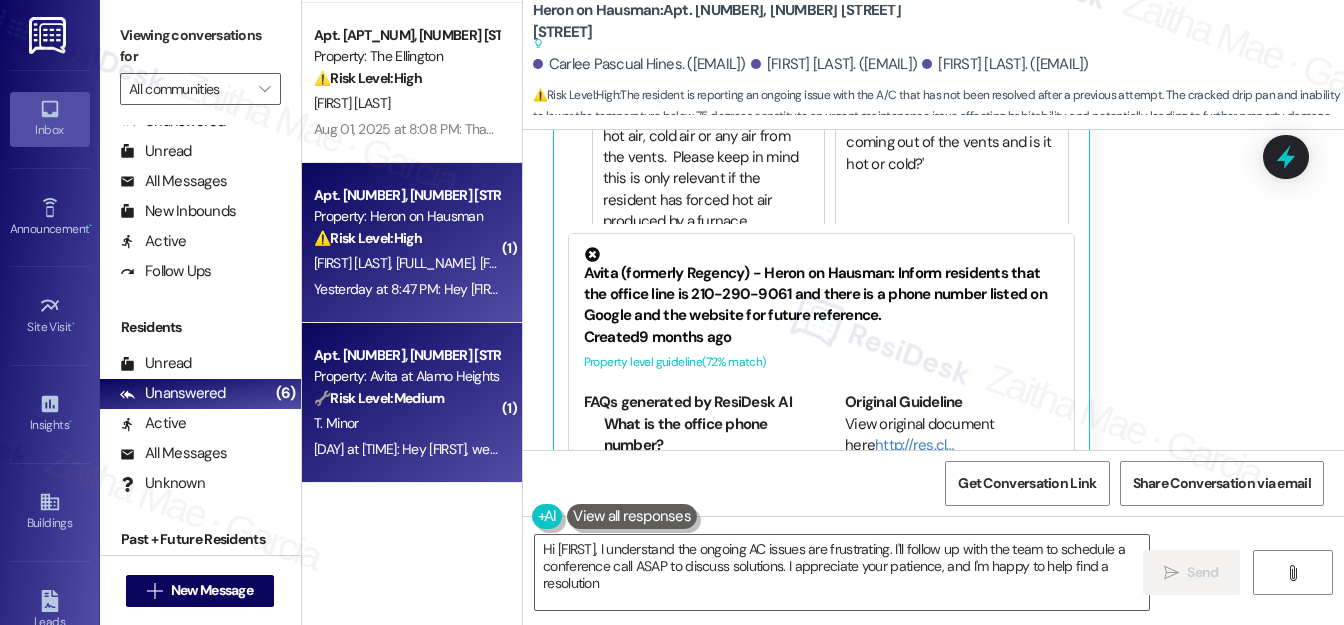 type on "Hi Angela, I understand the ongoing AC issues are frustrating. I'll follow up with the team to schedule a conference call ASAP to discuss solutions. I appreciate your patience, and I'm happy to help find a resolution!" 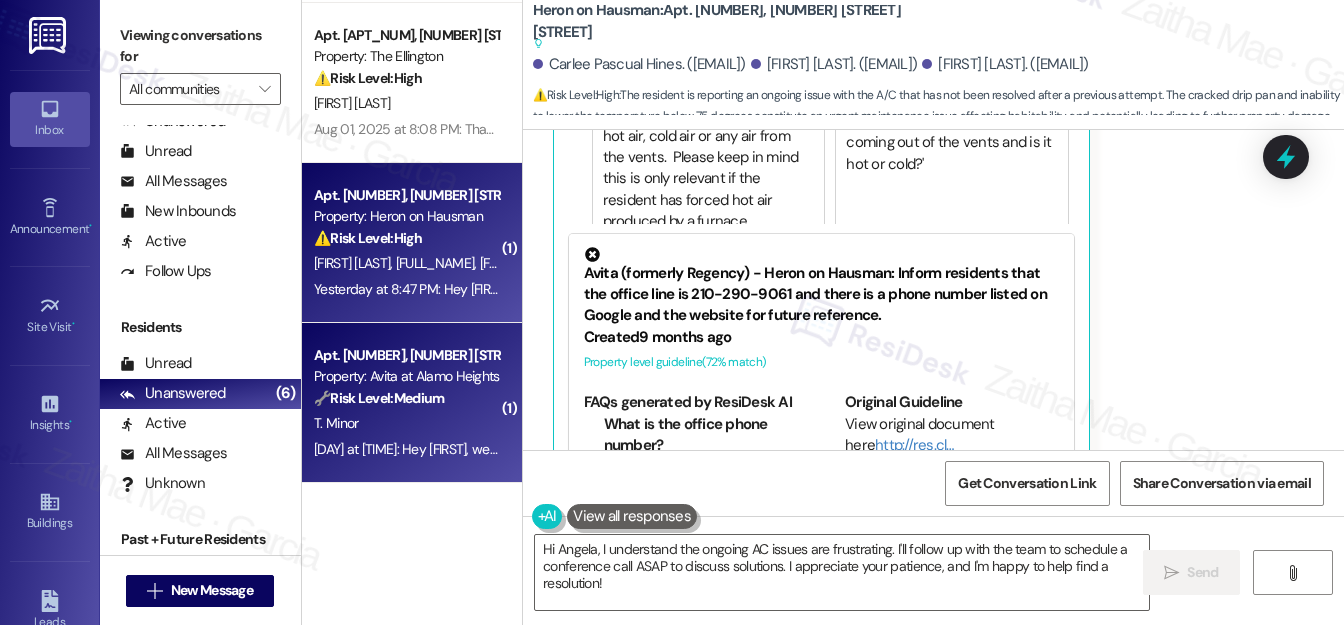 click on "T. Minor" at bounding box center [406, 423] 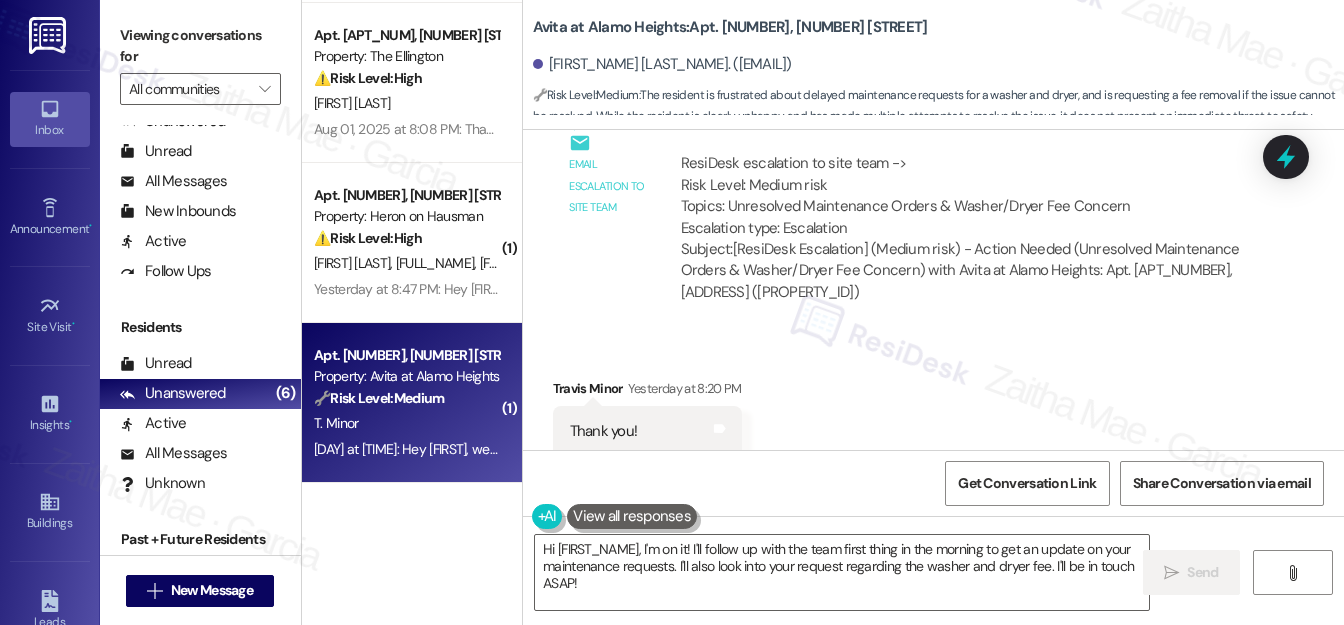 scroll, scrollTop: 2524, scrollLeft: 0, axis: vertical 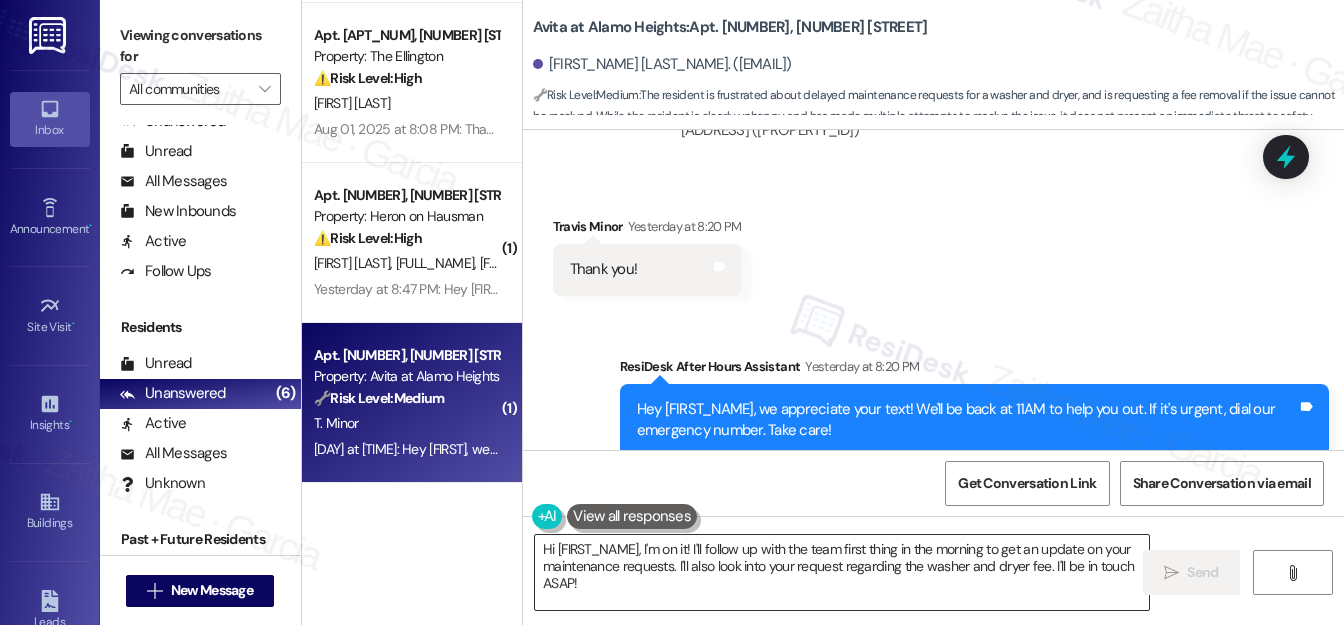 click on "Hi [FIRST_NAME], I'm on it! I'll follow up with the team first thing in the morning to get an update on your maintenance requests. I'll also look into your request regarding the washer and dryer fee. I'll be in touch ASAP!" at bounding box center (842, 572) 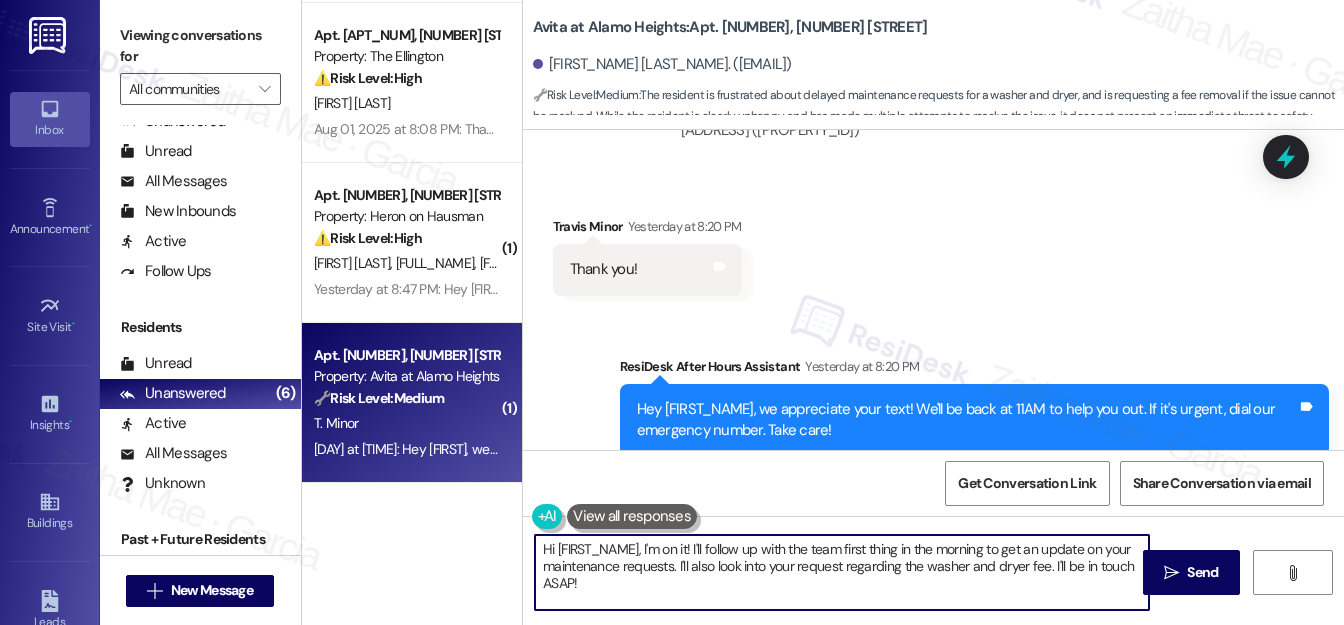 click on "Hi [FIRST_NAME], I'm on it! I'll follow up with the team first thing in the morning to get an update on your maintenance requests. I'll also look into your request regarding the washer and dryer fee. I'll be in touch ASAP!" at bounding box center (842, 572) 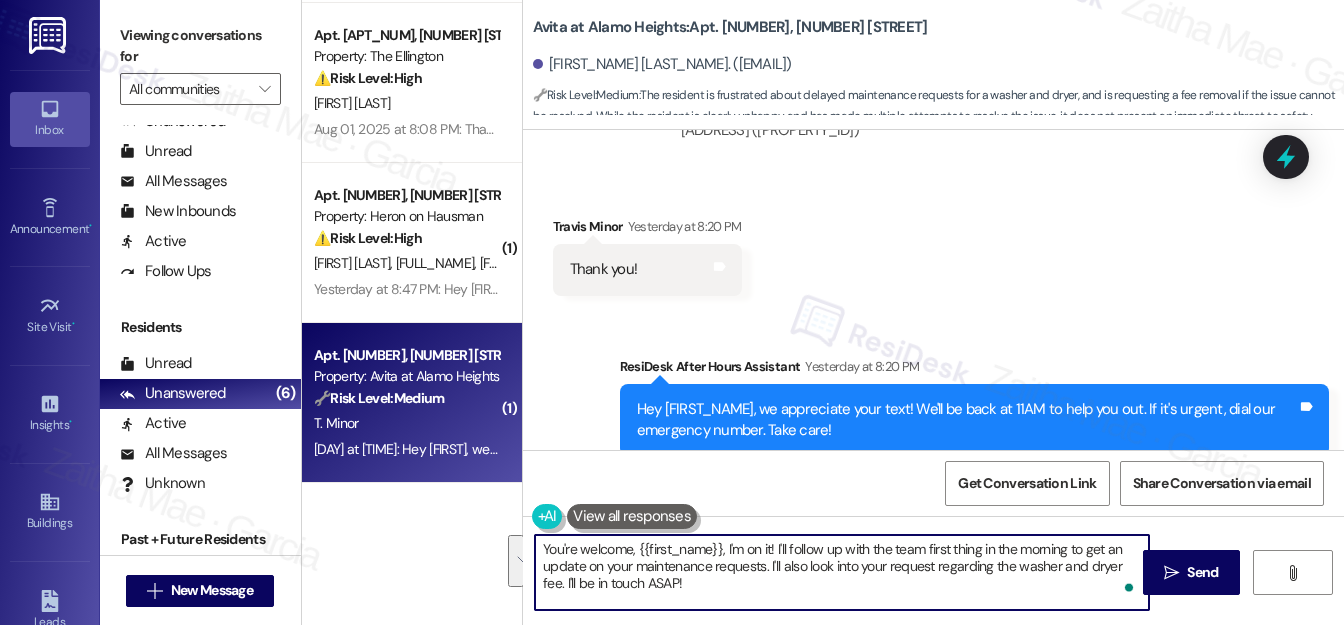 drag, startPoint x: 720, startPoint y: 546, endPoint x: 740, endPoint y: 593, distance: 51.078373 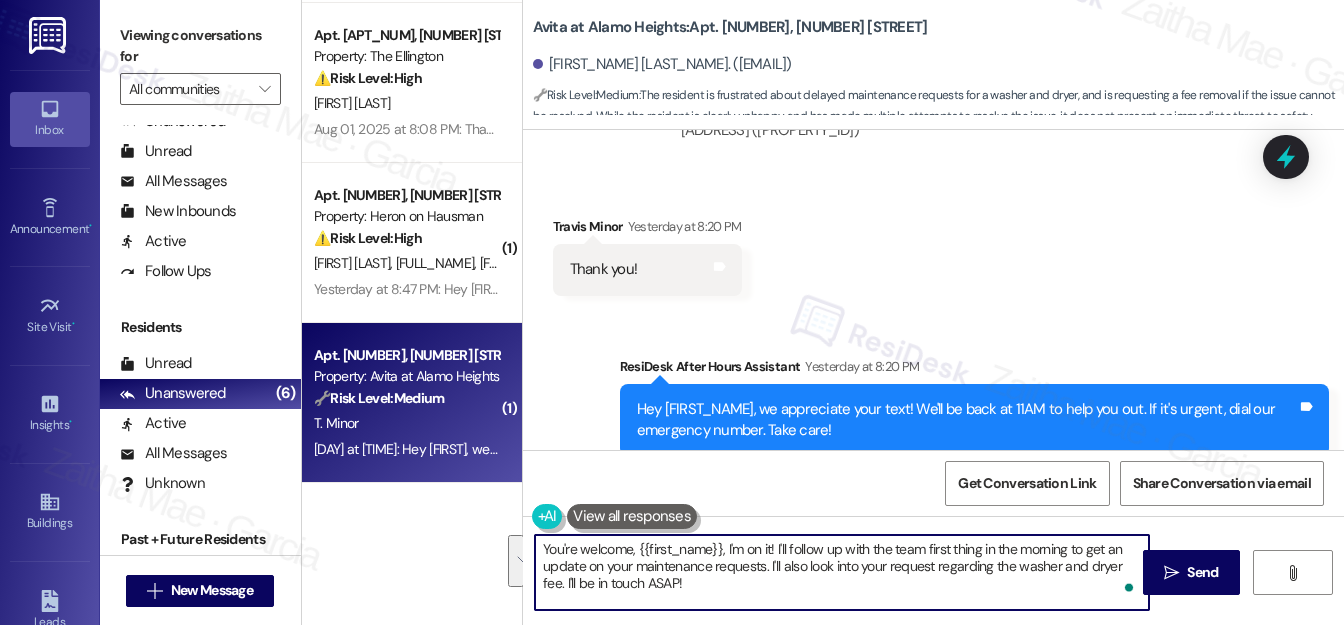click on "You're welcome, {{first_name}}, I'm on it! I'll follow up with the team first thing in the morning to get an update on your maintenance requests. I'll also look into your request regarding the washer and dryer fee. I'll be in touch ASAP!" at bounding box center [842, 572] 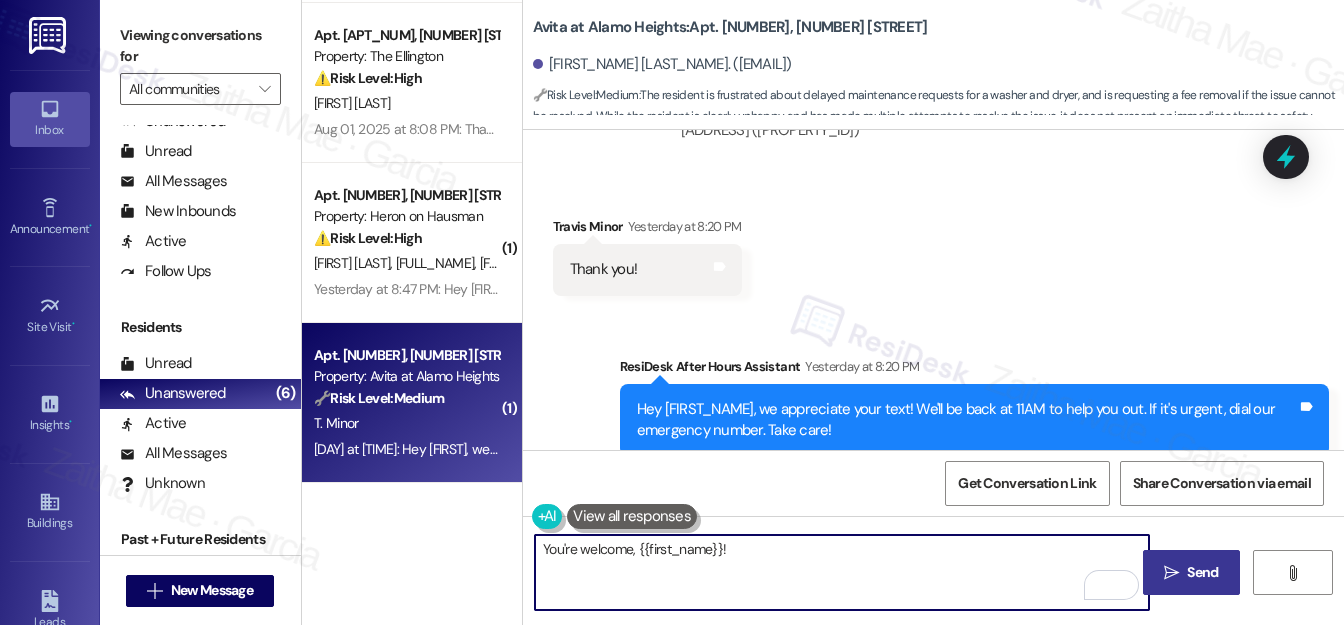 type on "You're welcome, {{first_name}}!" 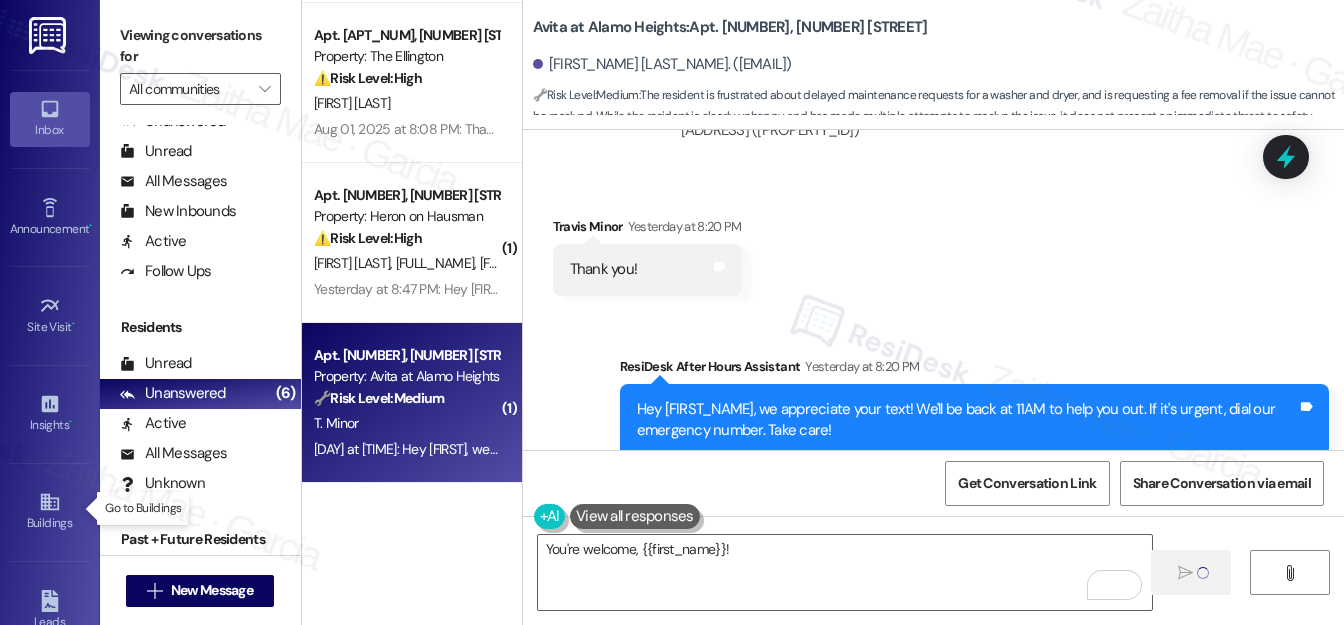 type 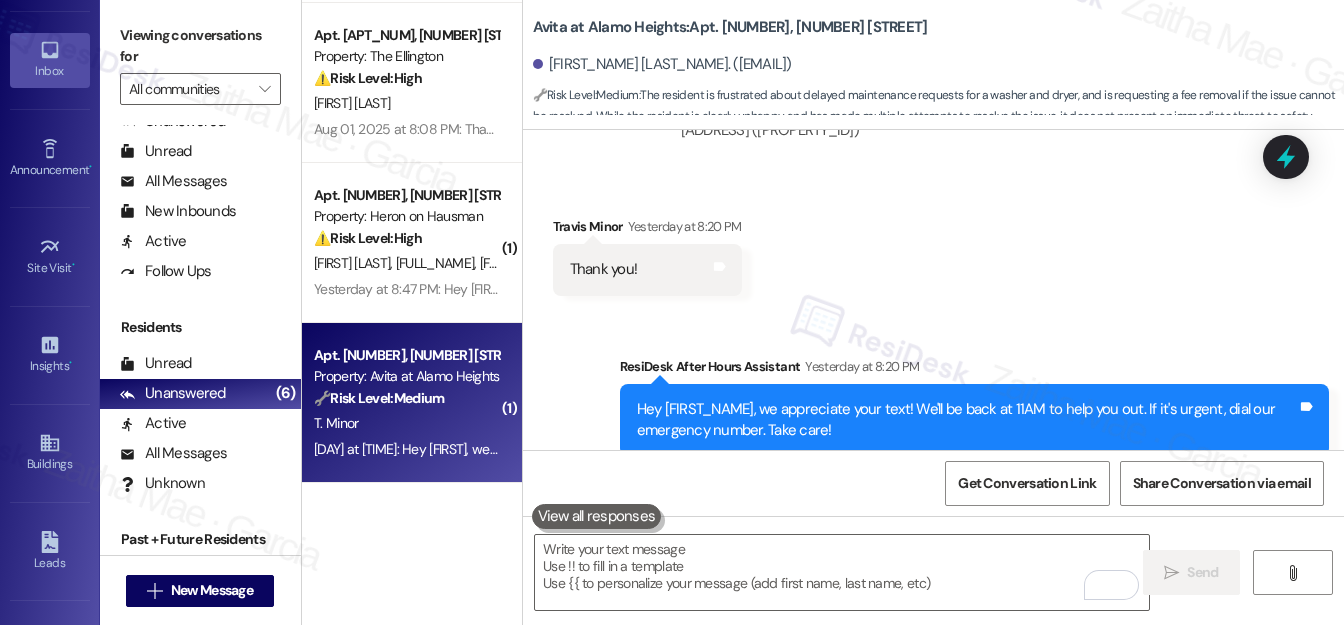 scroll, scrollTop: 268, scrollLeft: 0, axis: vertical 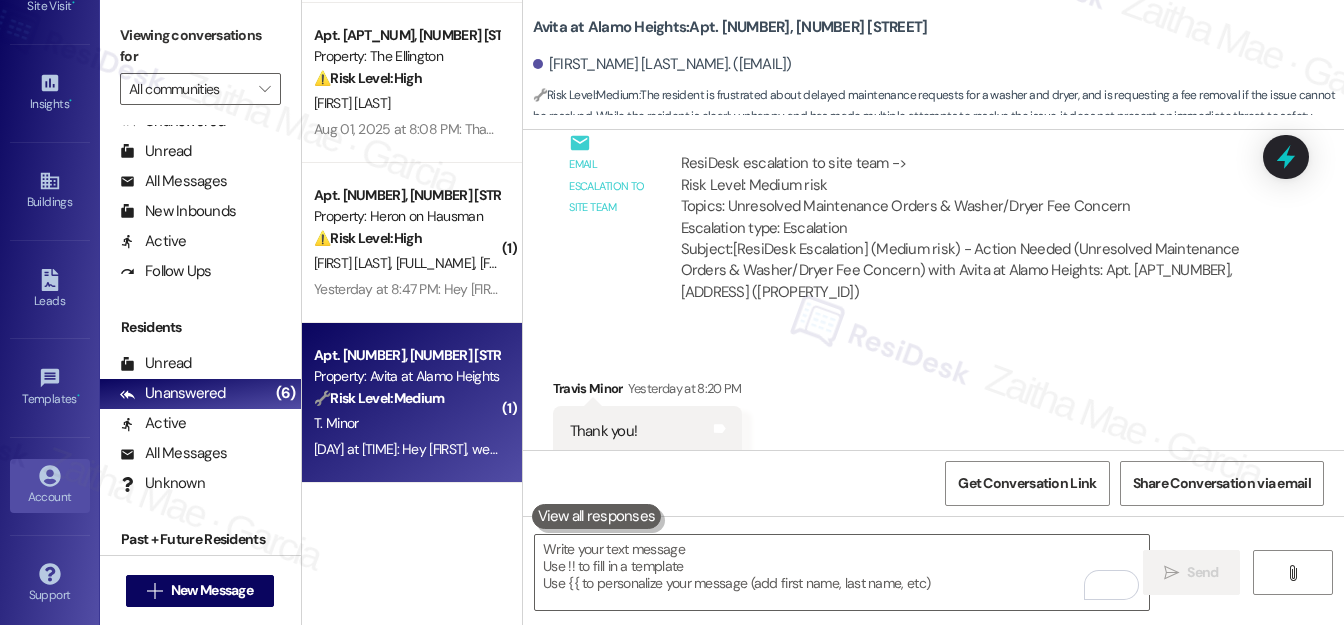 click on "Account" at bounding box center (50, 486) 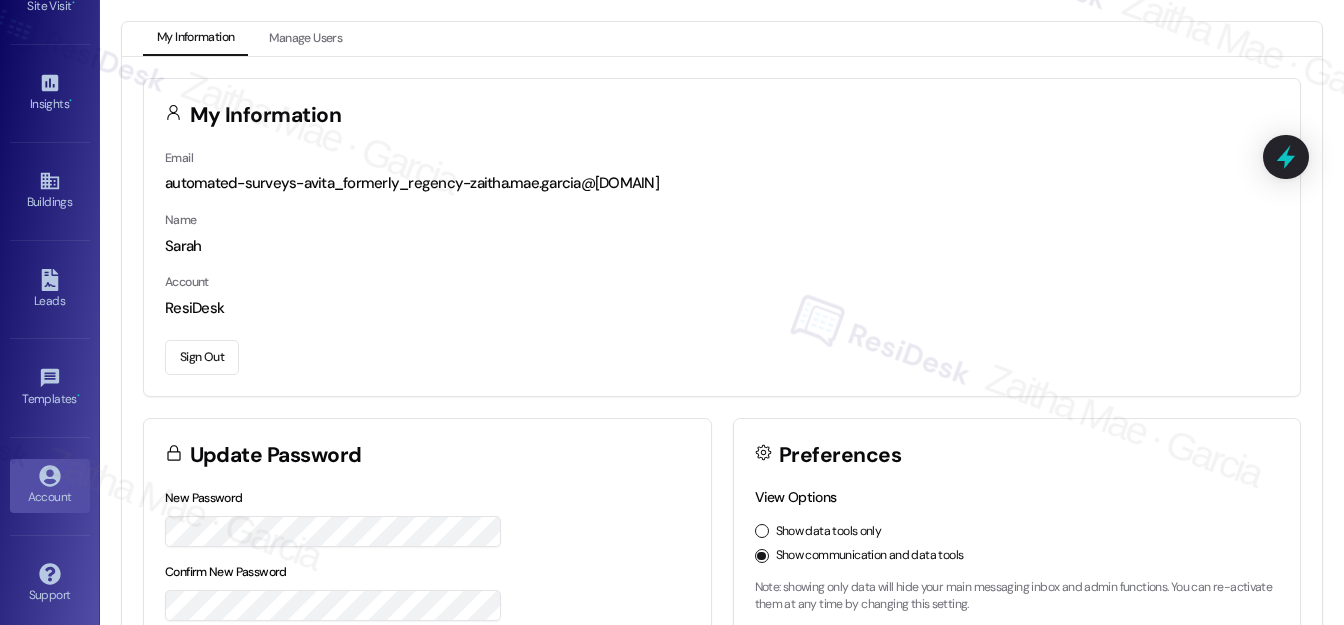 click on "Sign Out" at bounding box center [202, 357] 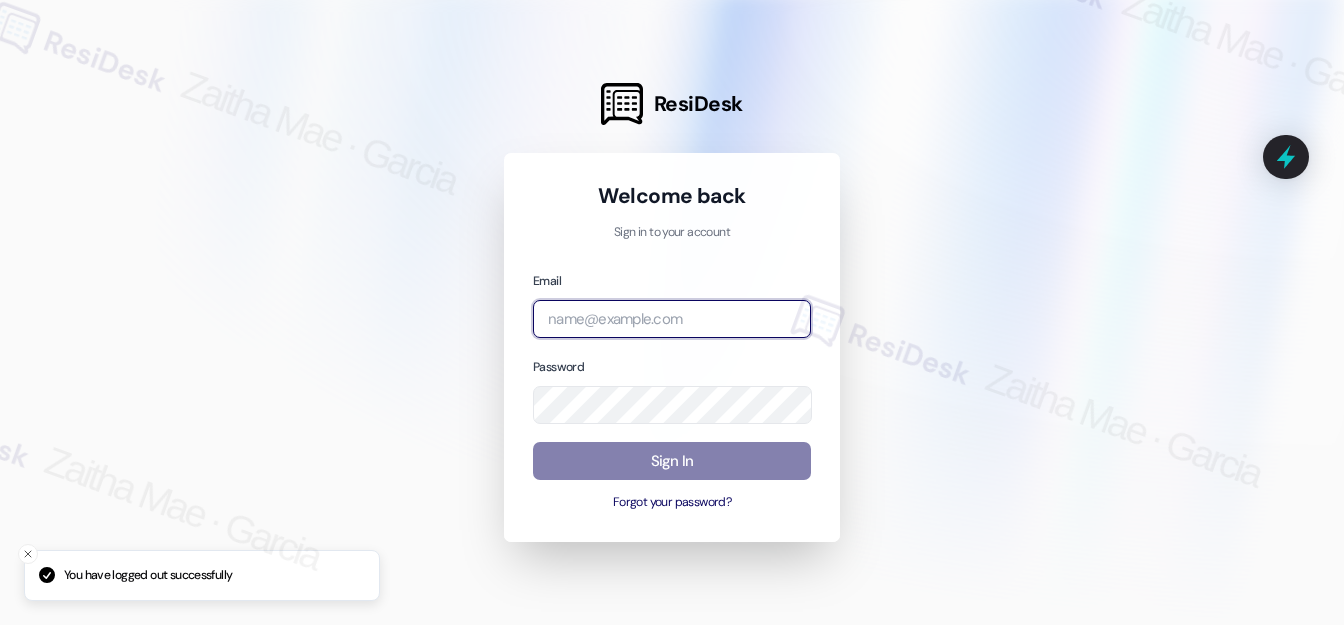 click at bounding box center (672, 319) 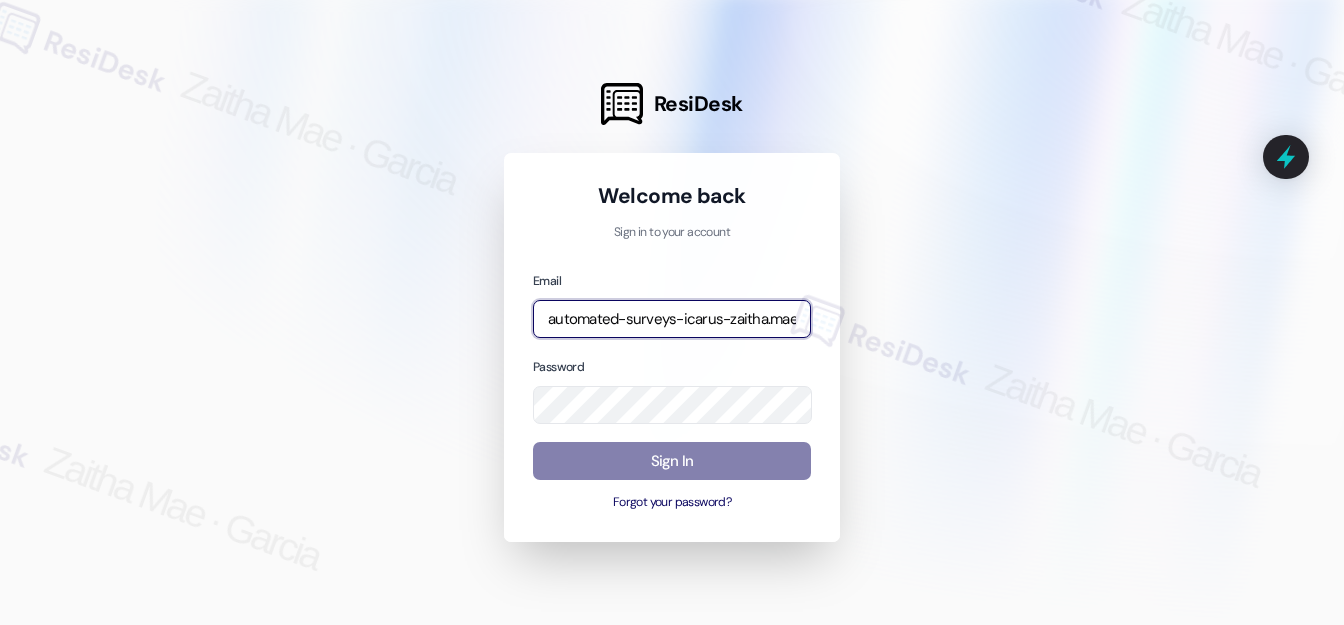 type on "automated-surveys-icarus-zaitha.mae.garcia@[DOMAIN]" 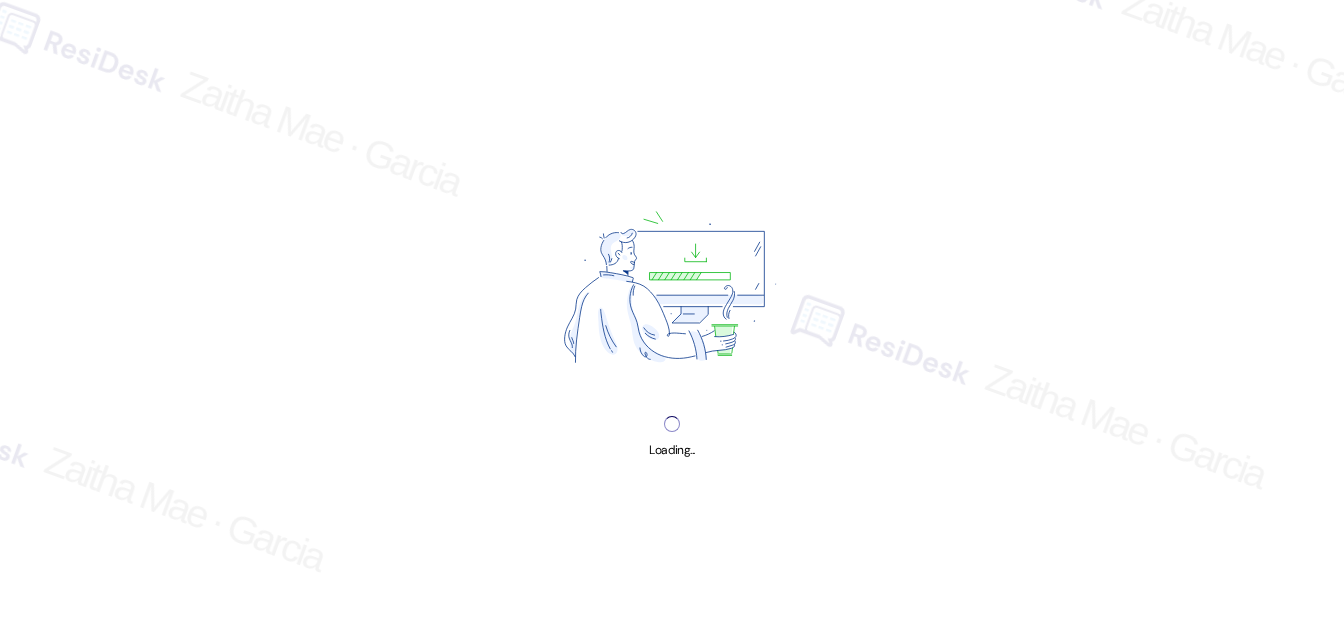 scroll, scrollTop: 0, scrollLeft: 0, axis: both 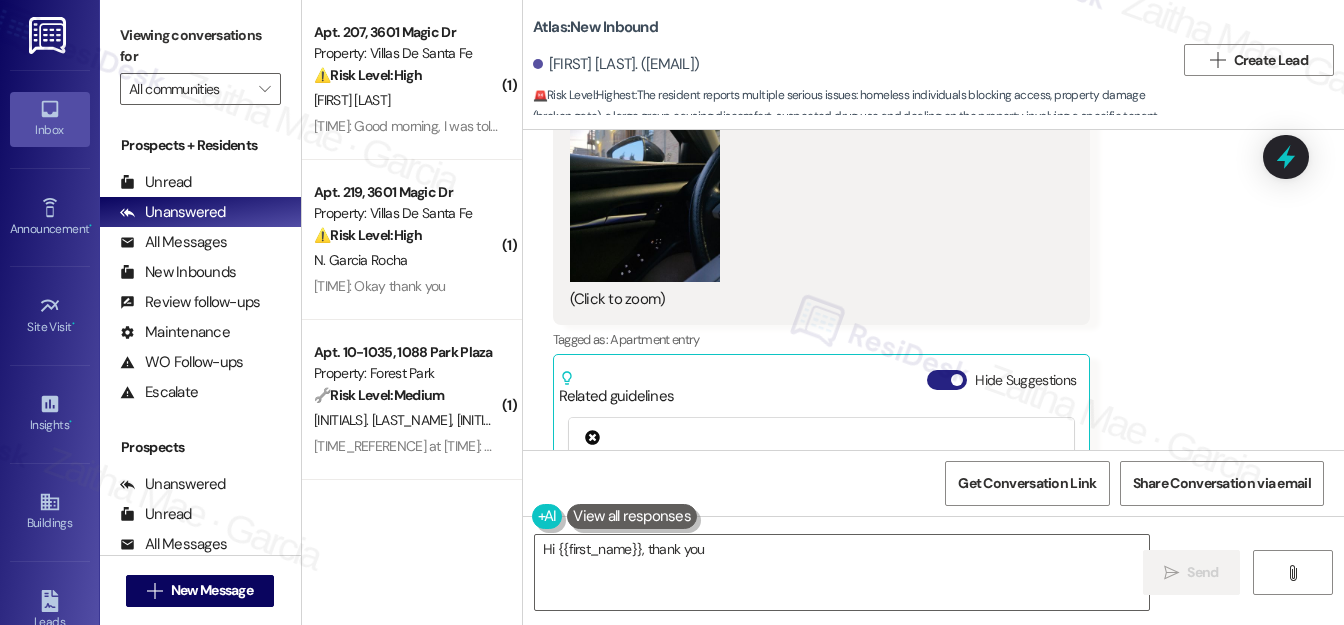 click on "Hide Suggestions" at bounding box center (947, 380) 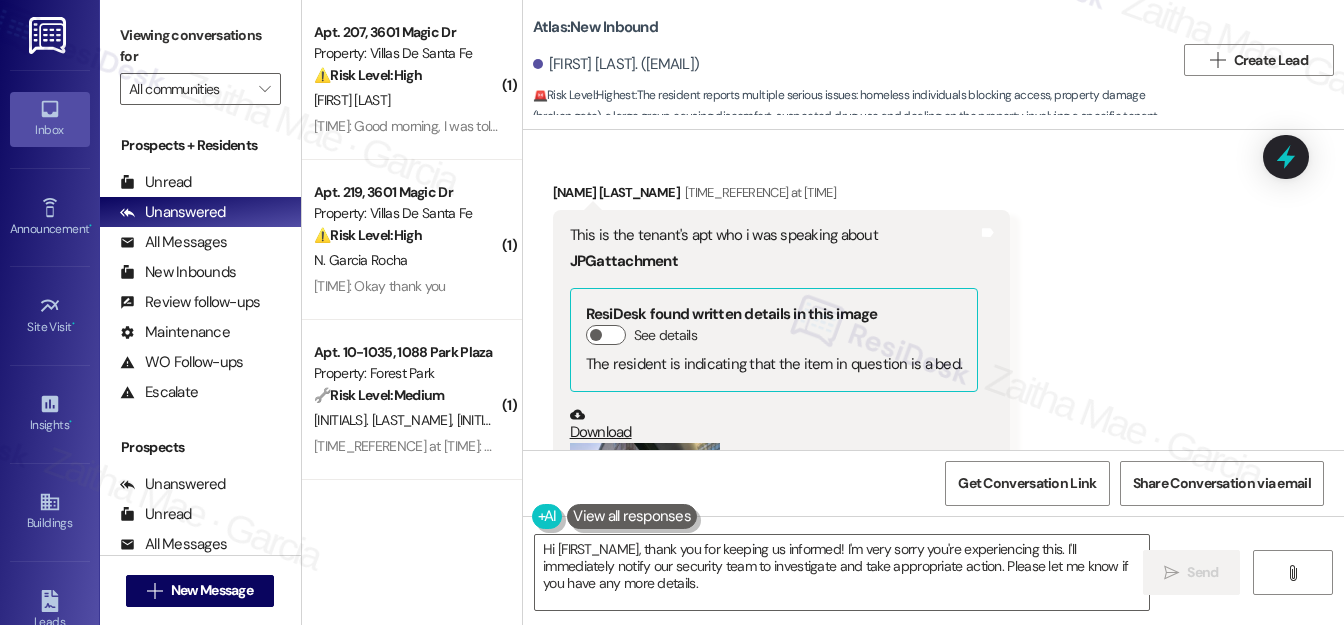 scroll, scrollTop: 16248, scrollLeft: 0, axis: vertical 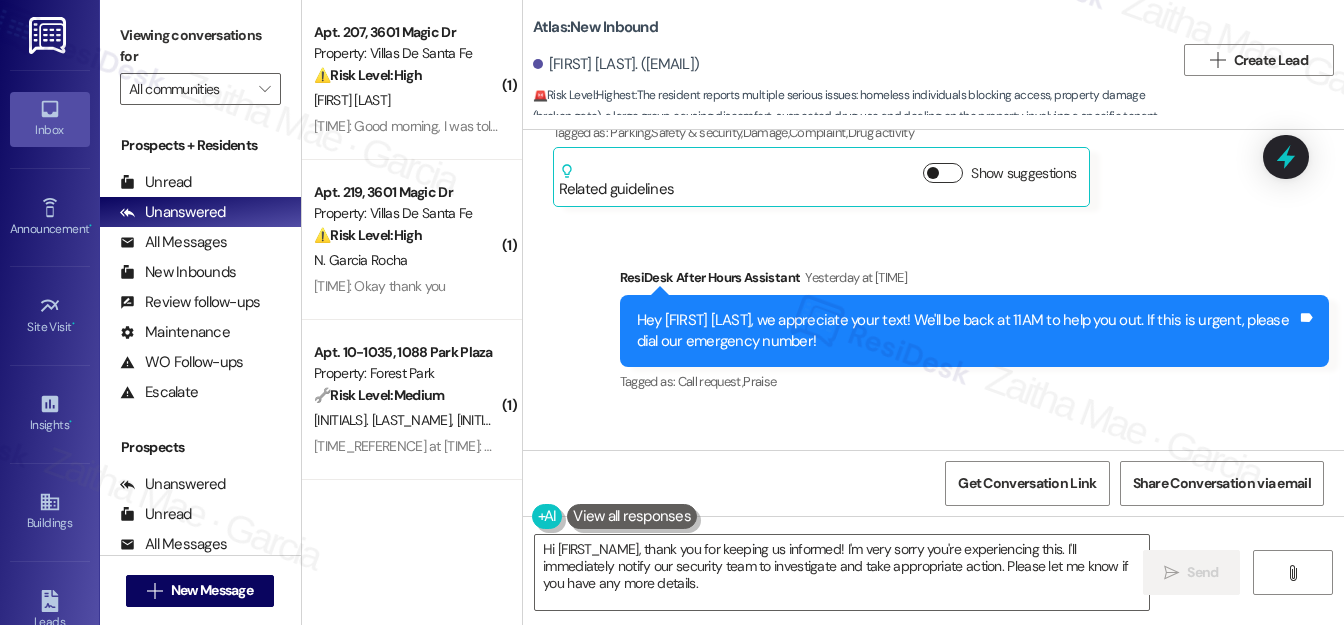 click on "Show suggestions" at bounding box center [943, 173] 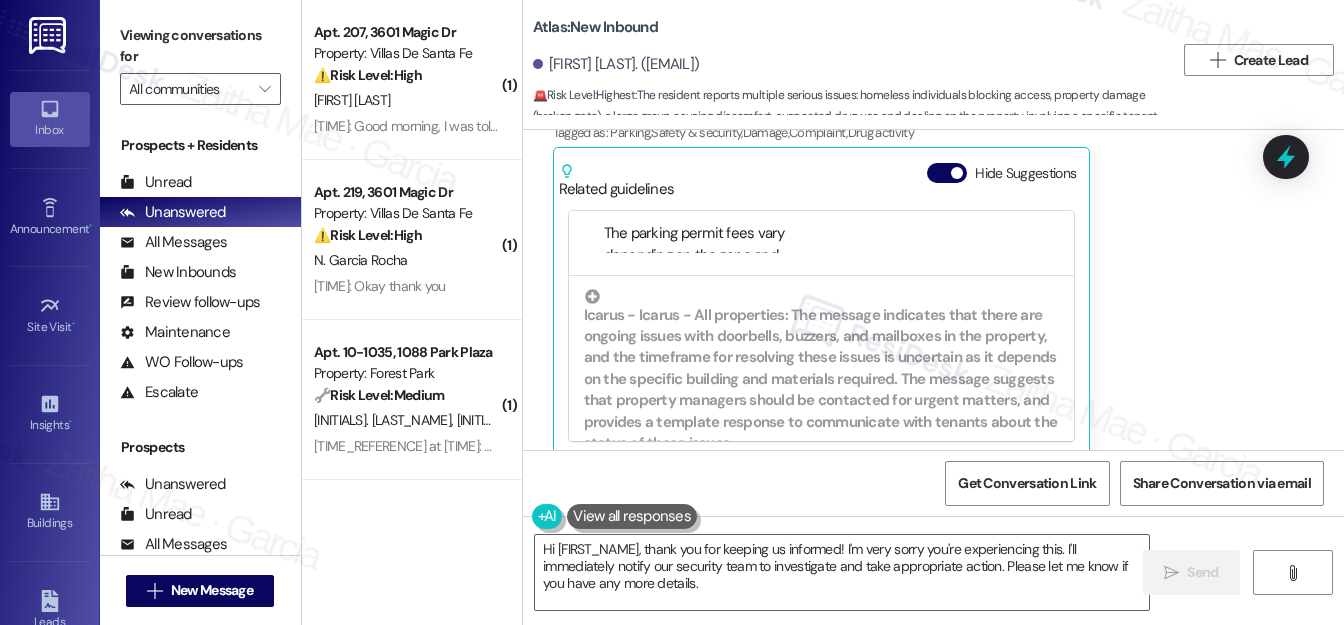 scroll, scrollTop: 272, scrollLeft: 0, axis: vertical 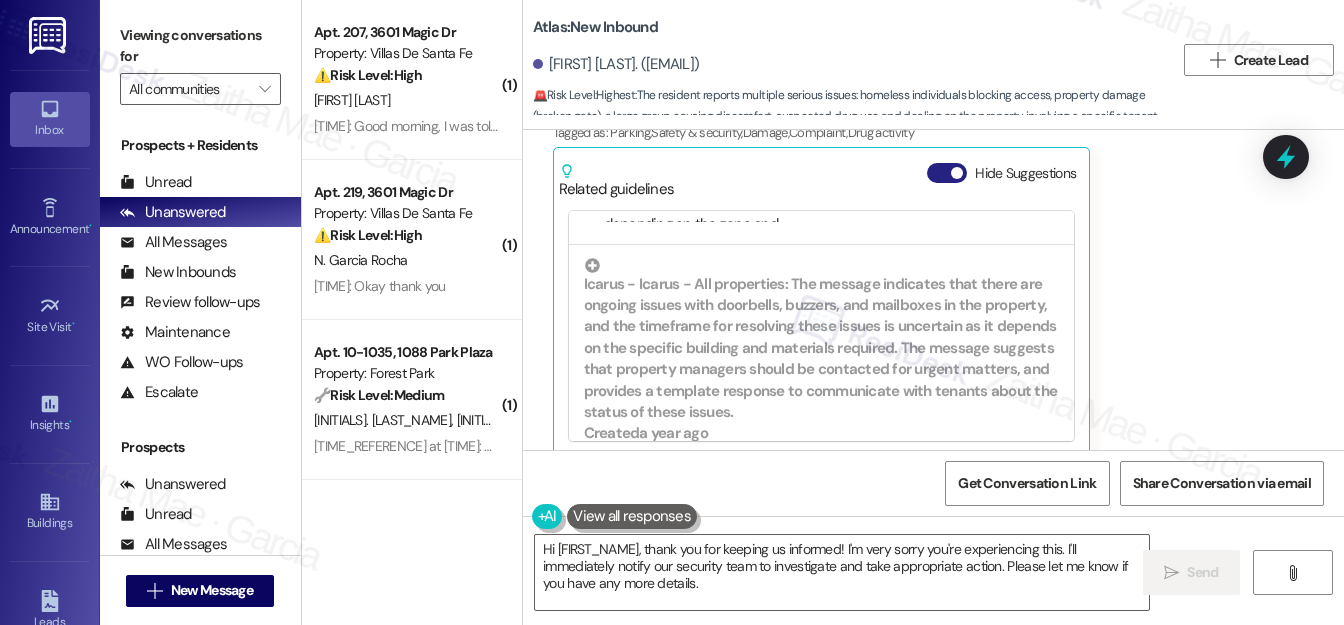 click on "Hide Suggestions" at bounding box center [947, 173] 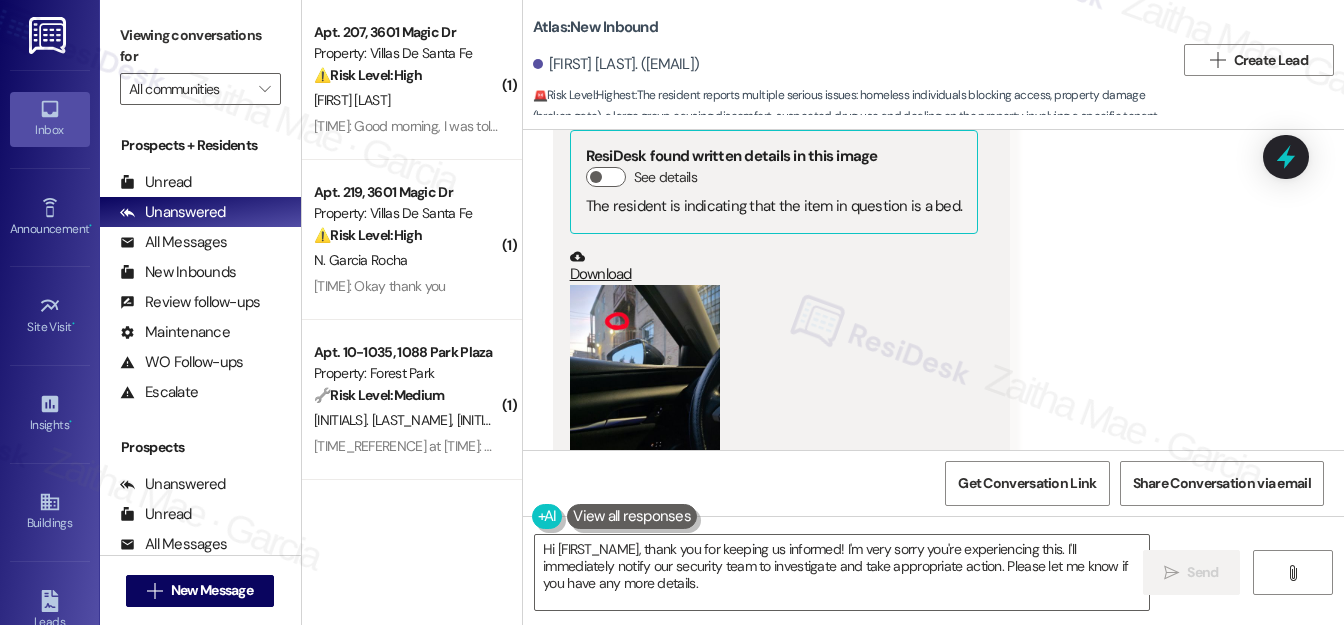 scroll, scrollTop: 16429, scrollLeft: 0, axis: vertical 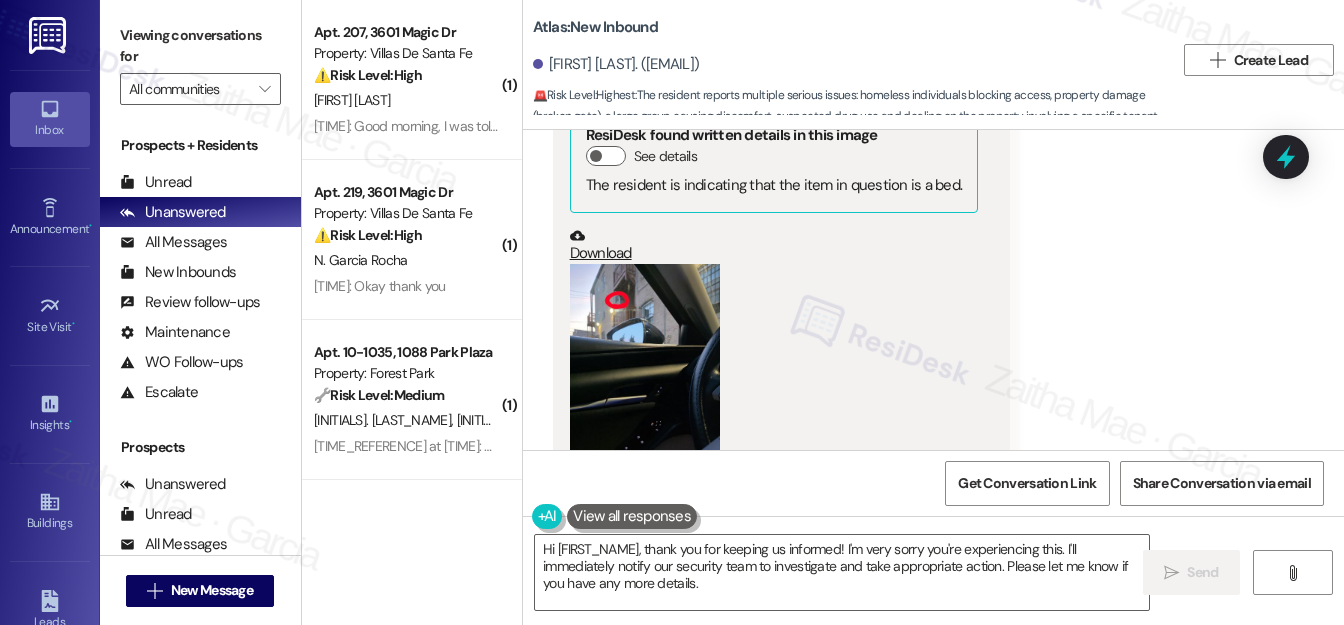 click at bounding box center [645, 364] 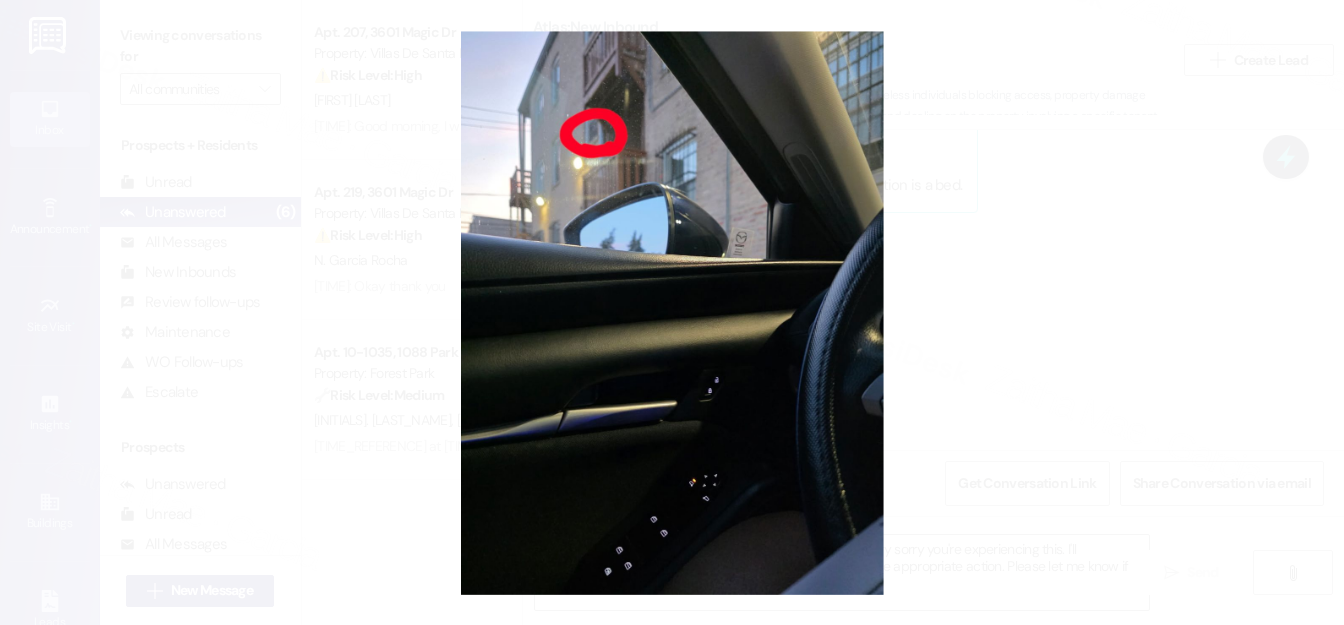 click at bounding box center [672, 312] 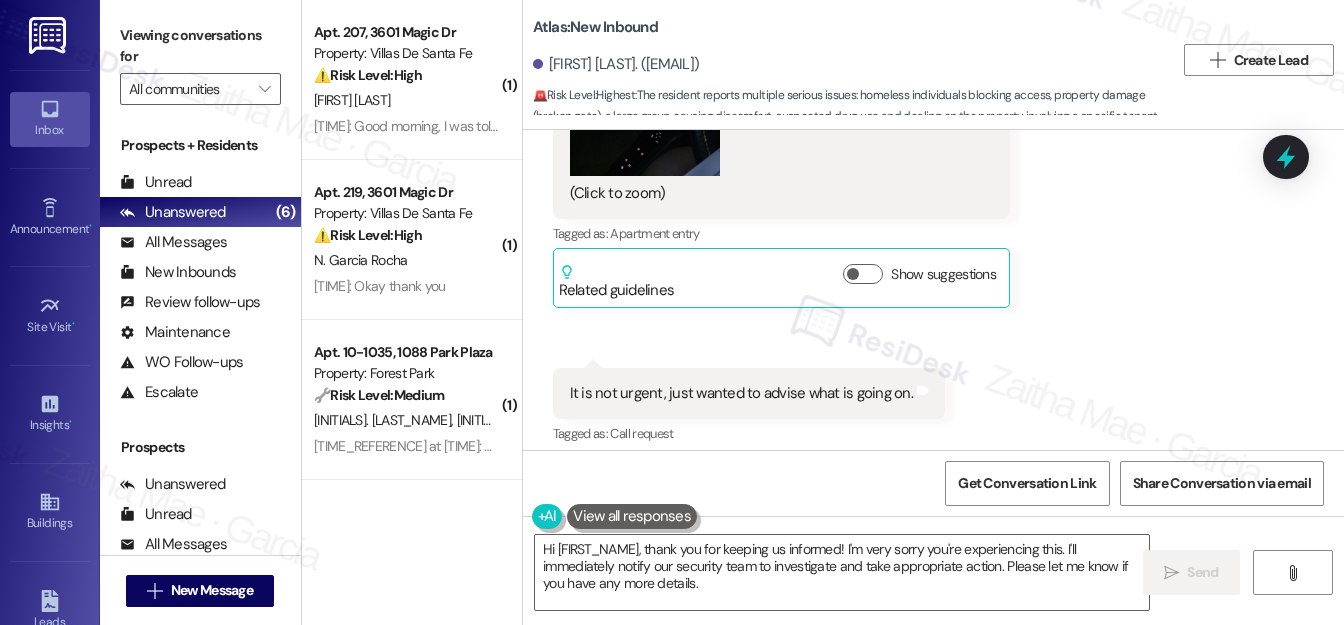 scroll, scrollTop: 16725, scrollLeft: 0, axis: vertical 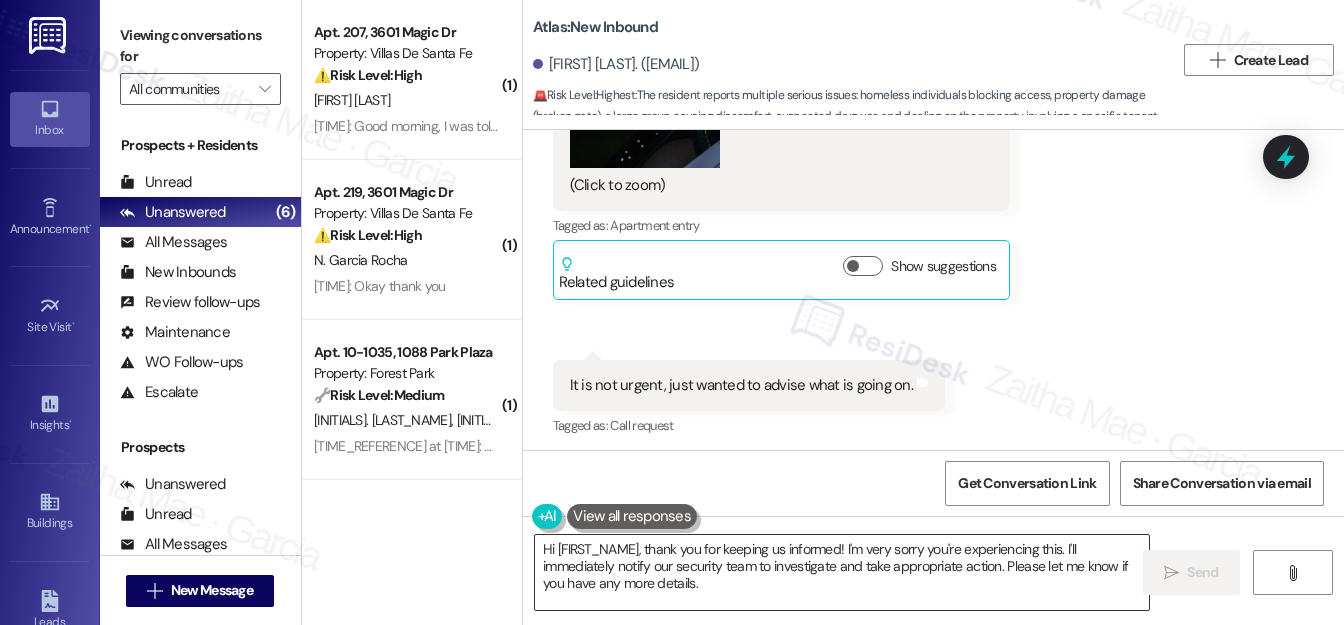 click on "Hi [FIRST_NAME], thank you for keeping us informed! I'm very sorry you're experiencing this. I'll immediately notify our security team to investigate and take appropriate action. Please let me know if you have any more details." at bounding box center [842, 572] 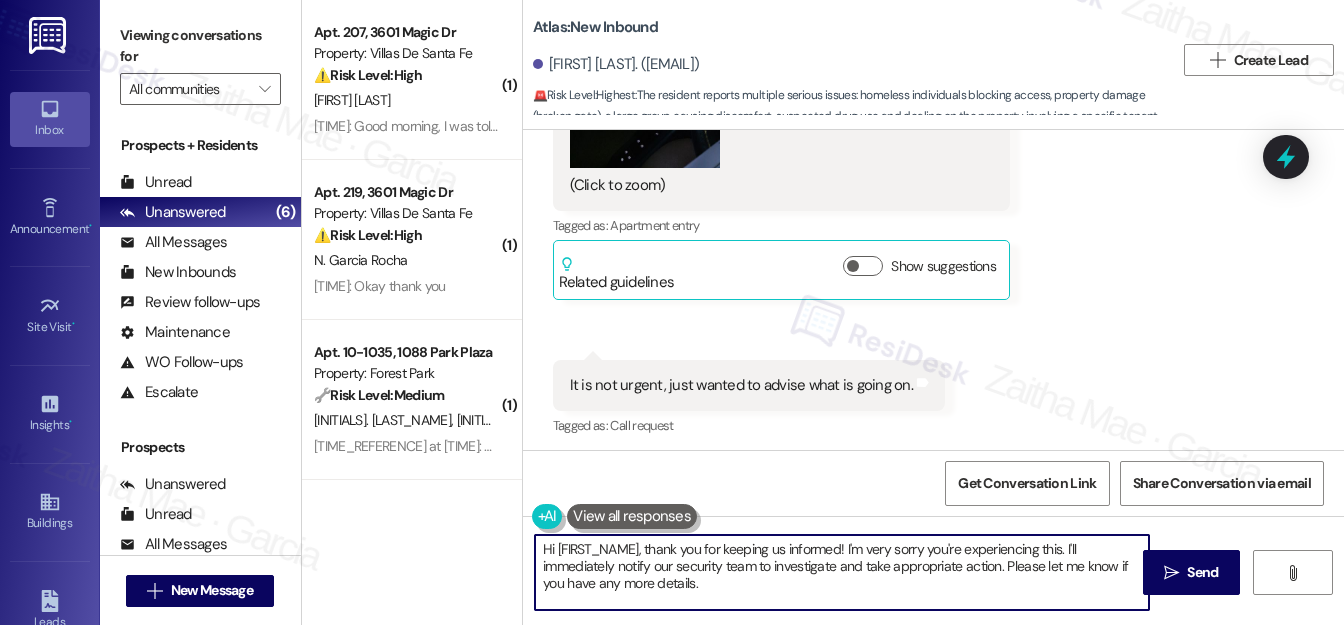 click on "Hi [FIRST_NAME], thank you for keeping us informed! I'm very sorry you're experiencing this. I'll immediately notify our security team to investigate and take appropriate action. Please let me know if you have any more details." at bounding box center (842, 572) 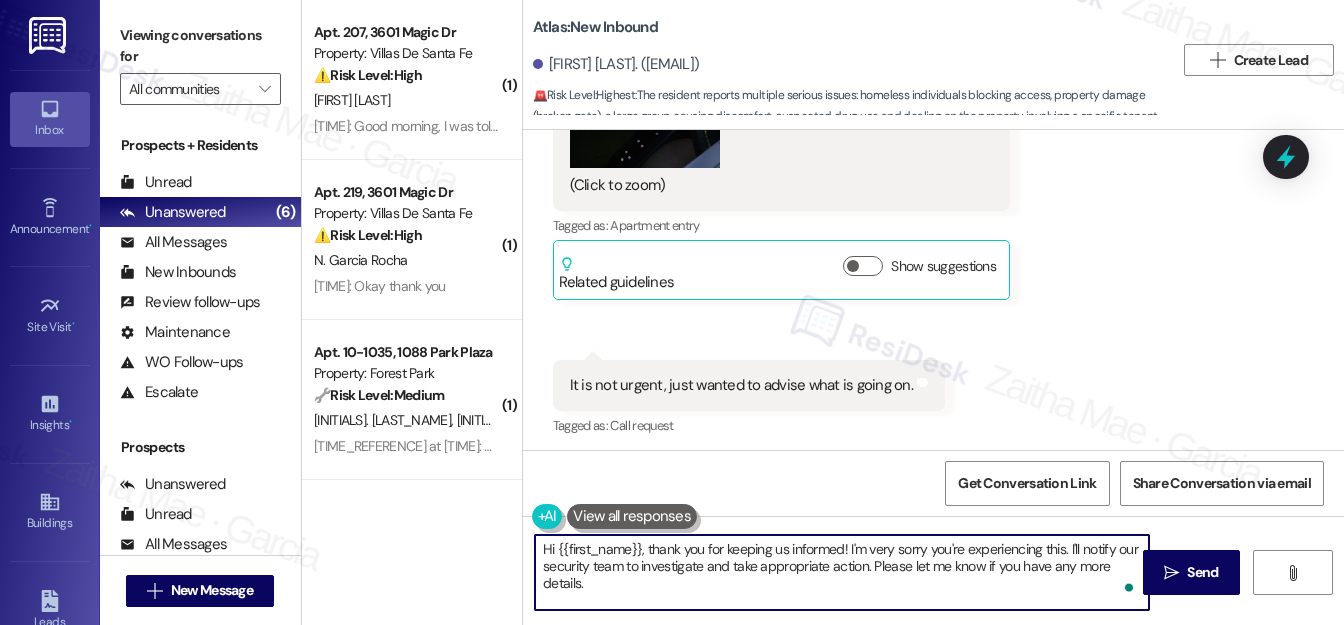 click on "Hi {{first_name}}, thank you for keeping us informed! I'm very sorry you're experiencing this. I'll notify our security team to investigate and take appropriate action. Please let me know if you have any more details." at bounding box center [842, 572] 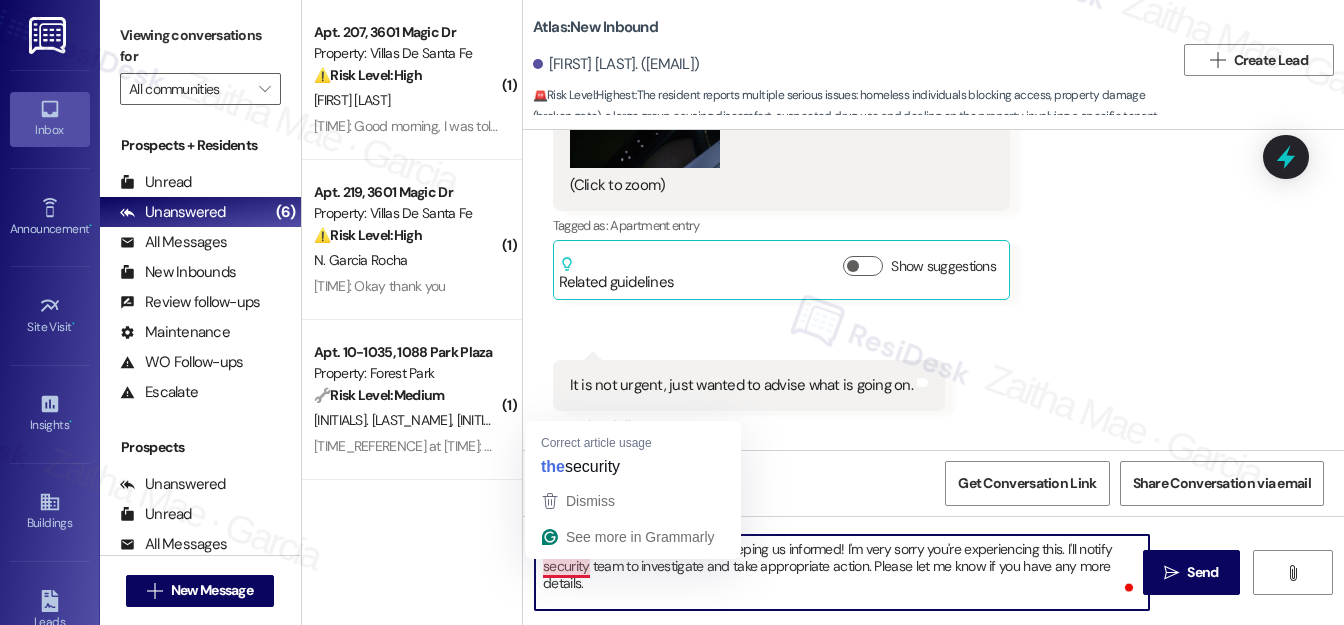 click on "Hi [FIRST_NAME], thank you for keeping us informed! I'm very sorry you're experiencing this. I'll notify security team to investigate and take appropriate action. Please let me know if you have any more details." at bounding box center (842, 572) 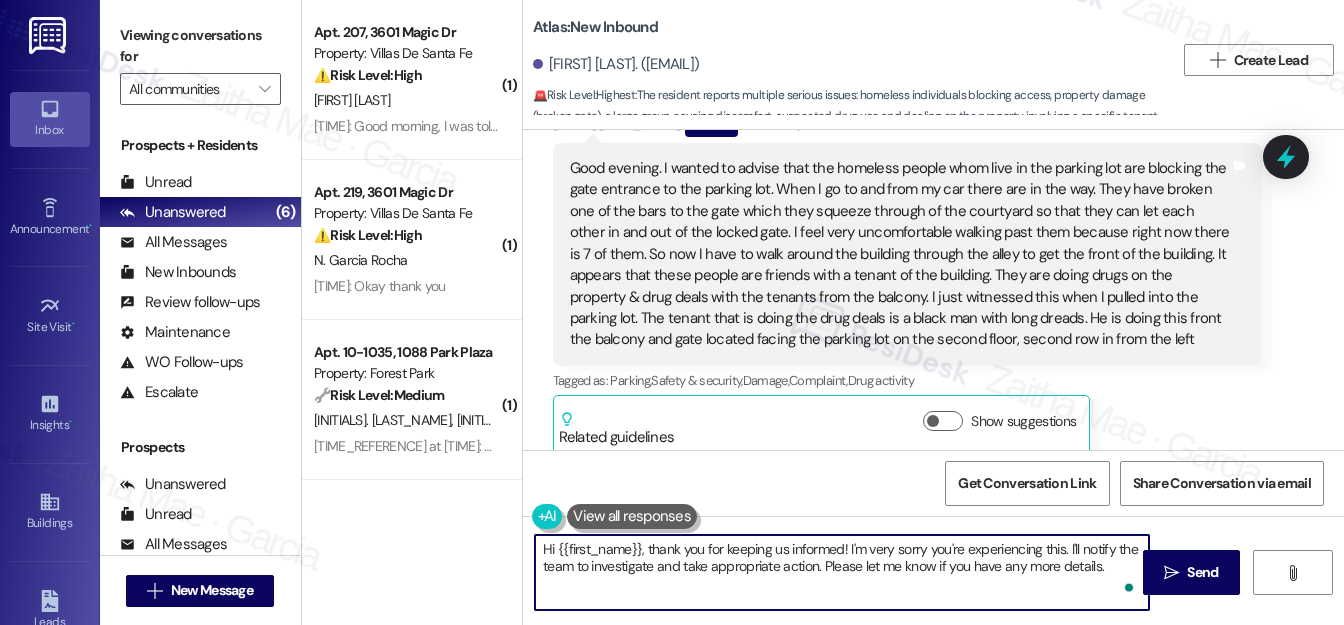 scroll, scrollTop: 15725, scrollLeft: 0, axis: vertical 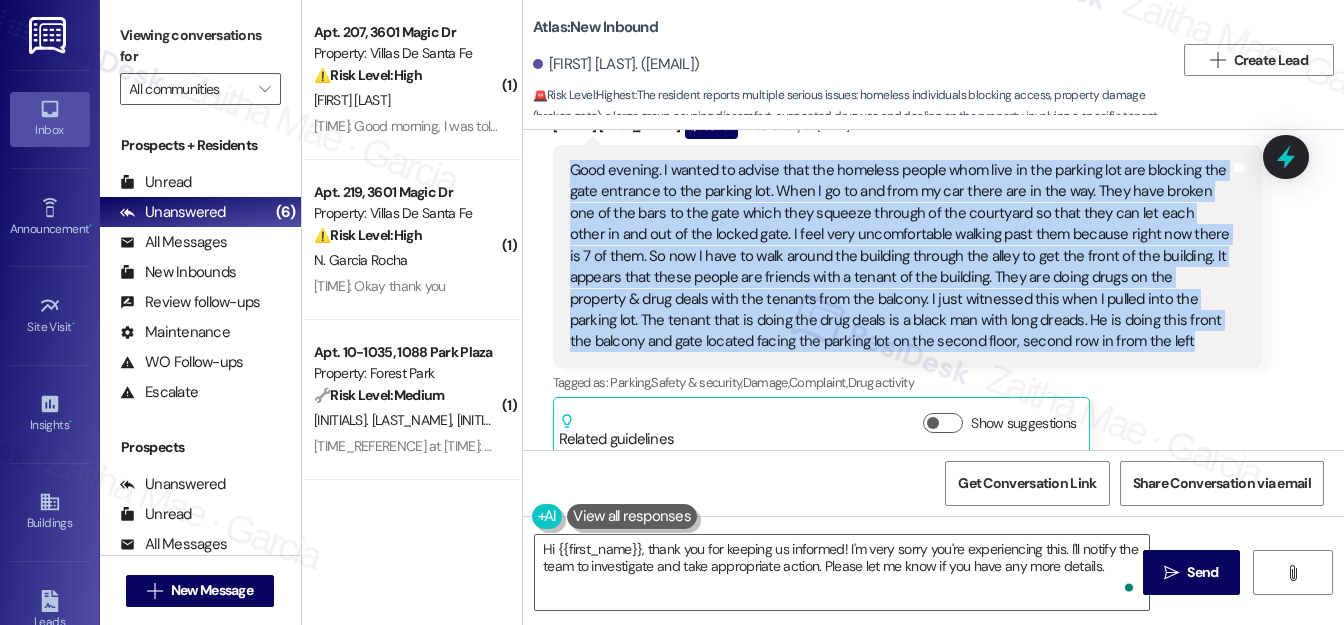 drag, startPoint x: 565, startPoint y: 163, endPoint x: 1110, endPoint y: 335, distance: 571.49713 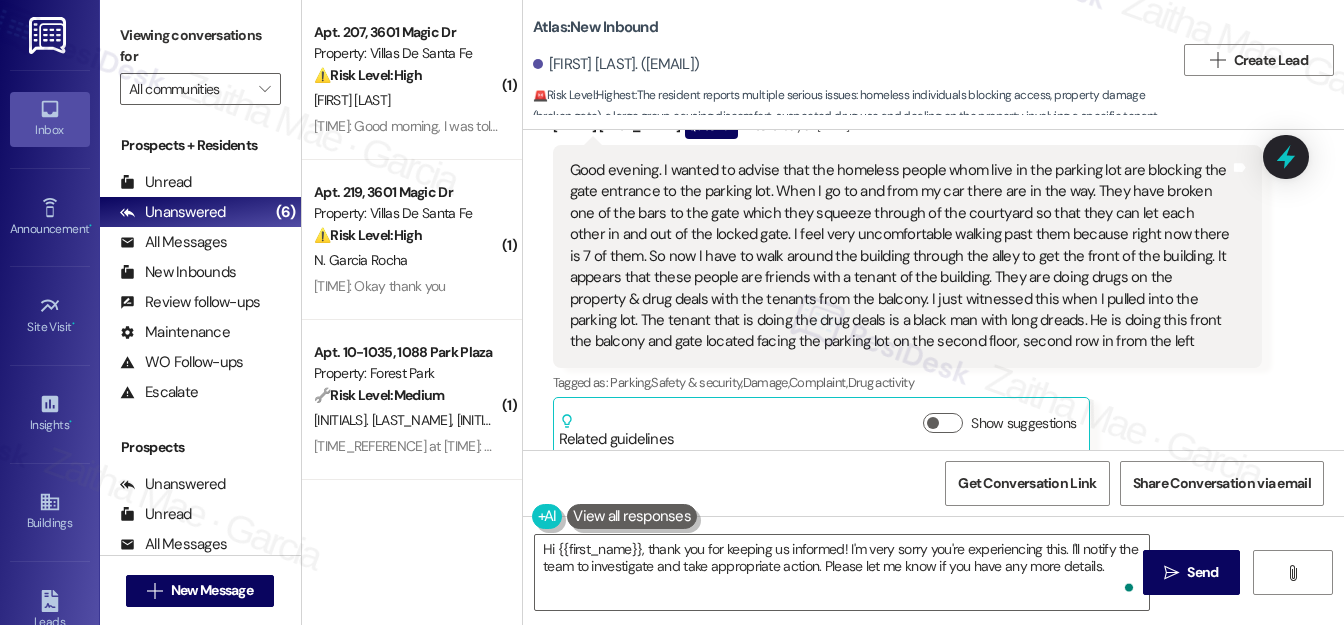 click on "Good evening. I wanted to advise that the homeless people whom live in the parking lot are blocking the gate entrance to the parking lot. When I go to and from my car there are in the way. They have broken one of the bars to the gate which they squeeze through of the courtyard so that they can let each other in and out of the locked gate. I feel very uncomfortable walking past them because right now there is 7 of them. So now I have to walk around the building through the alley to get the front of the building. It appears that these people are friends with a tenant of the building. They are doing drugs on the property & drug deals with the tenants from the balcony. I just witnessed this when I pulled into the parking lot. The tenant that is doing the drug deals is a black man with long dreads. He is doing this front the balcony and gate located facing the parking lot on the second floor, second row in from the left Tags and notes" at bounding box center (907, 256) 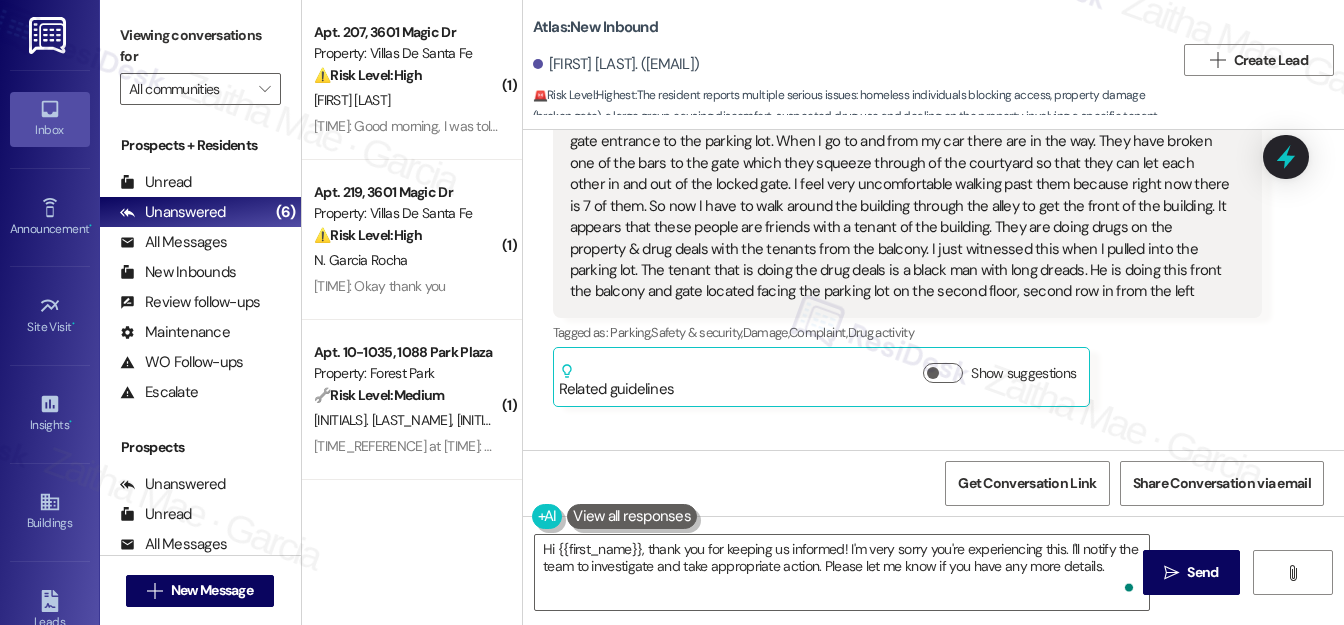 scroll, scrollTop: 15816, scrollLeft: 0, axis: vertical 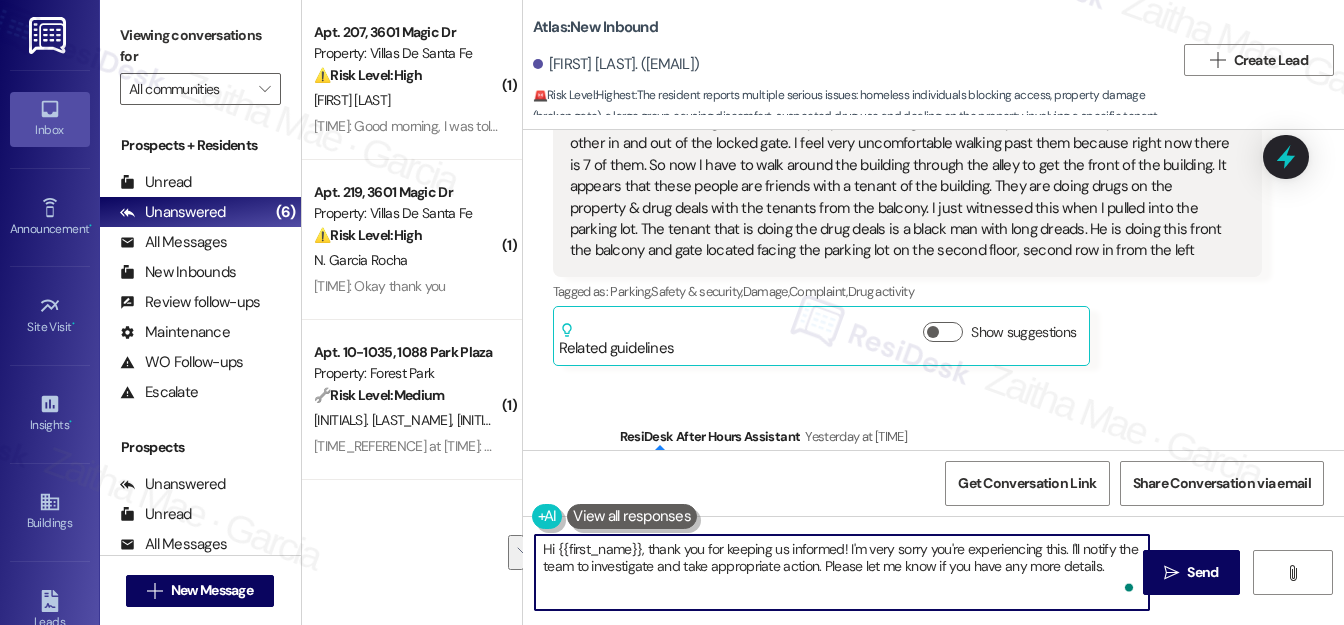 drag, startPoint x: 1069, startPoint y: 543, endPoint x: 814, endPoint y: 563, distance: 255.78311 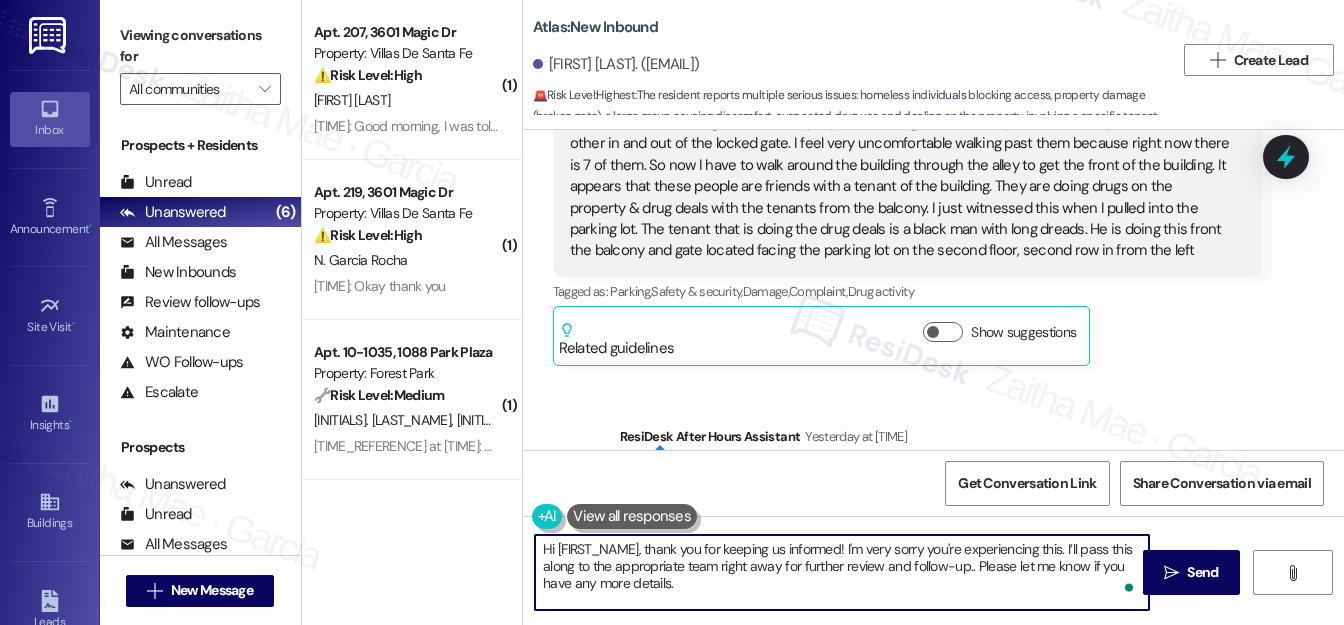 click on "Hi {{first_name}}, thank you for keeping us informed! I'm very sorry you're experiencing this. I’ll pass this along to the appropriate team right away for further review and follow-up.. Please let me know if you have any more details." at bounding box center (842, 572) 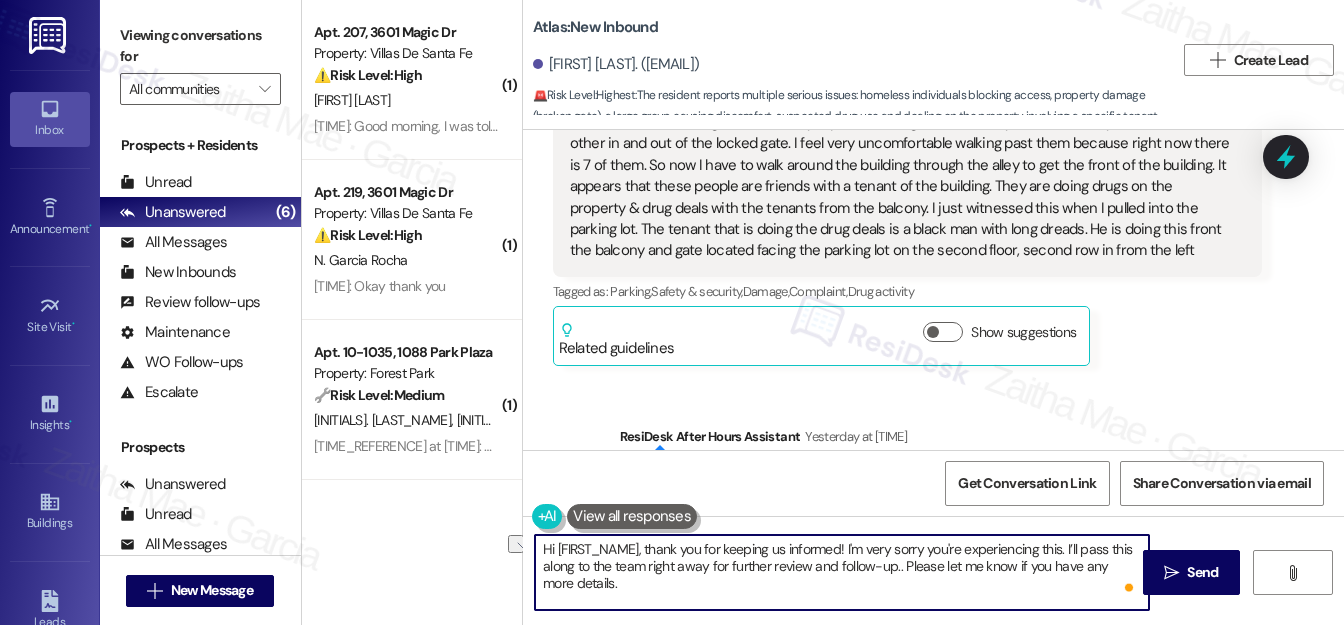 drag, startPoint x: 706, startPoint y: 565, endPoint x: 648, endPoint y: 569, distance: 58.137768 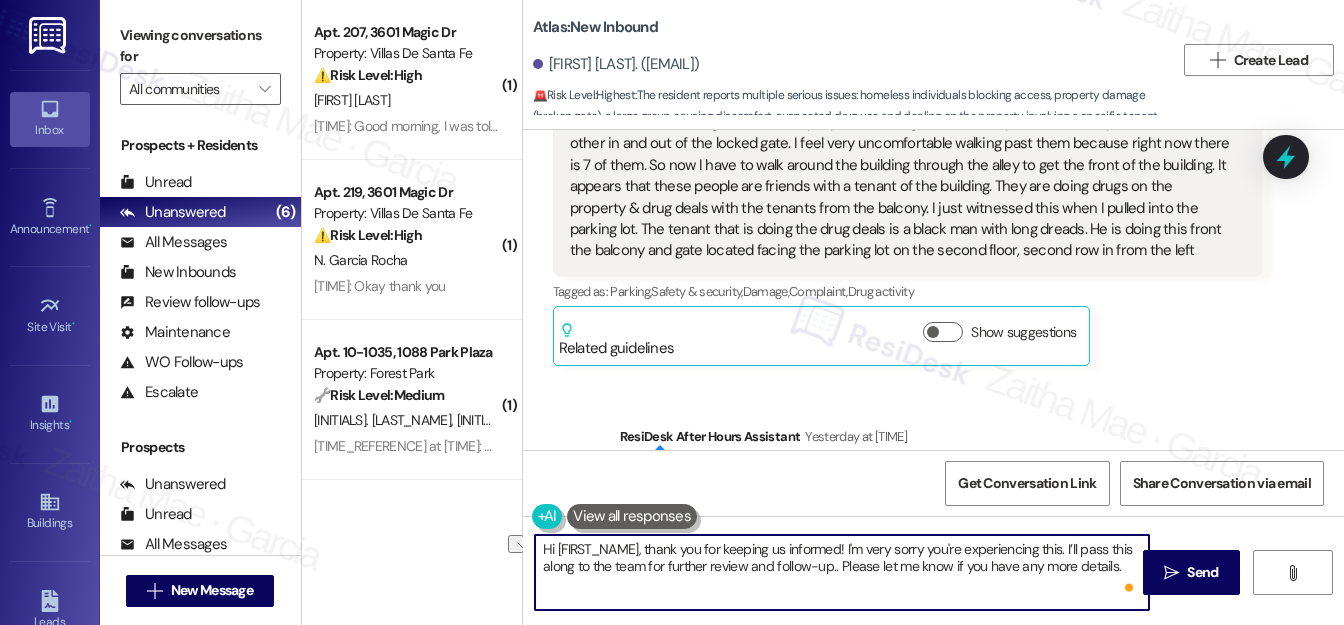 drag, startPoint x: 722, startPoint y: 544, endPoint x: 840, endPoint y: 535, distance: 118.34272 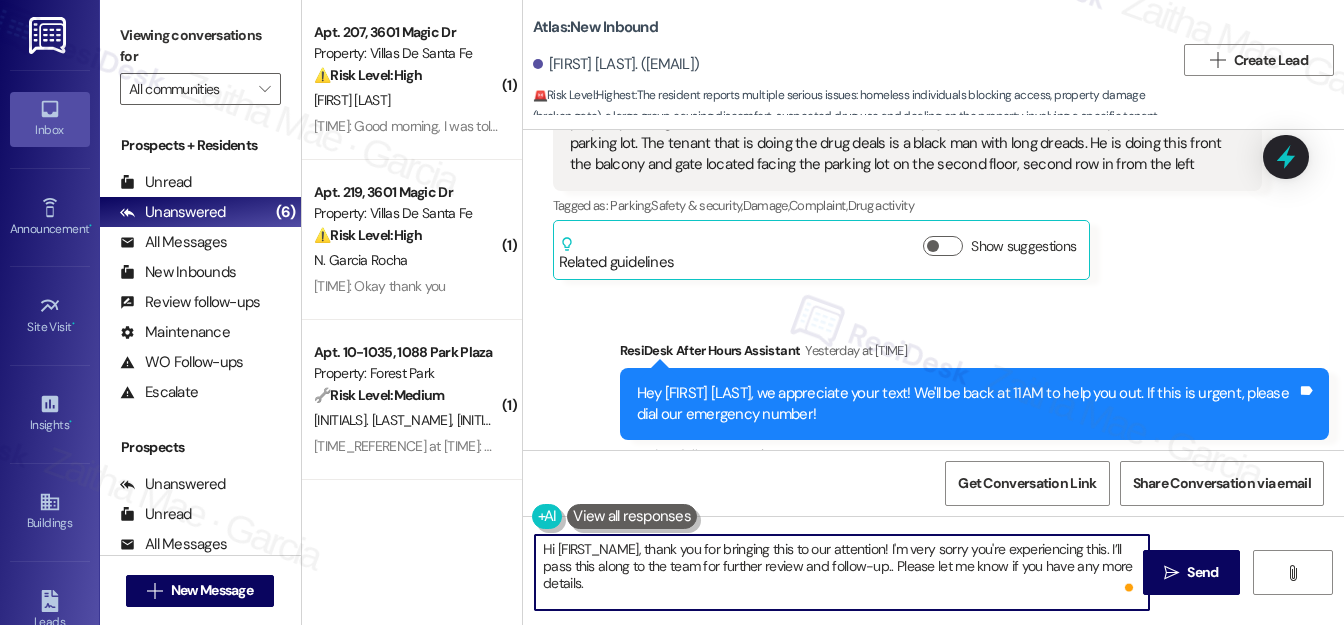scroll, scrollTop: 15906, scrollLeft: 0, axis: vertical 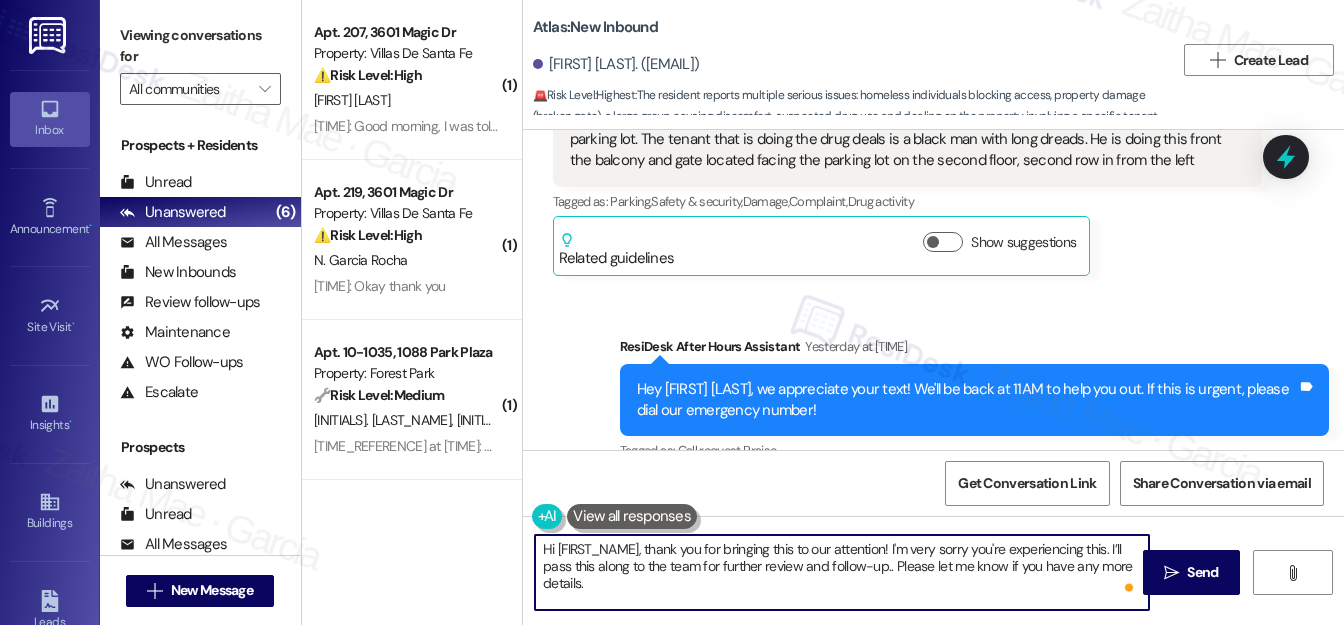 click on "Hi {{first_name}}, thank you for bringing this to our attention! I'm very sorry you're experiencing this. I’ll pass this along to the team for further review and follow-up.. Please let me know if you have any more details." at bounding box center [842, 572] 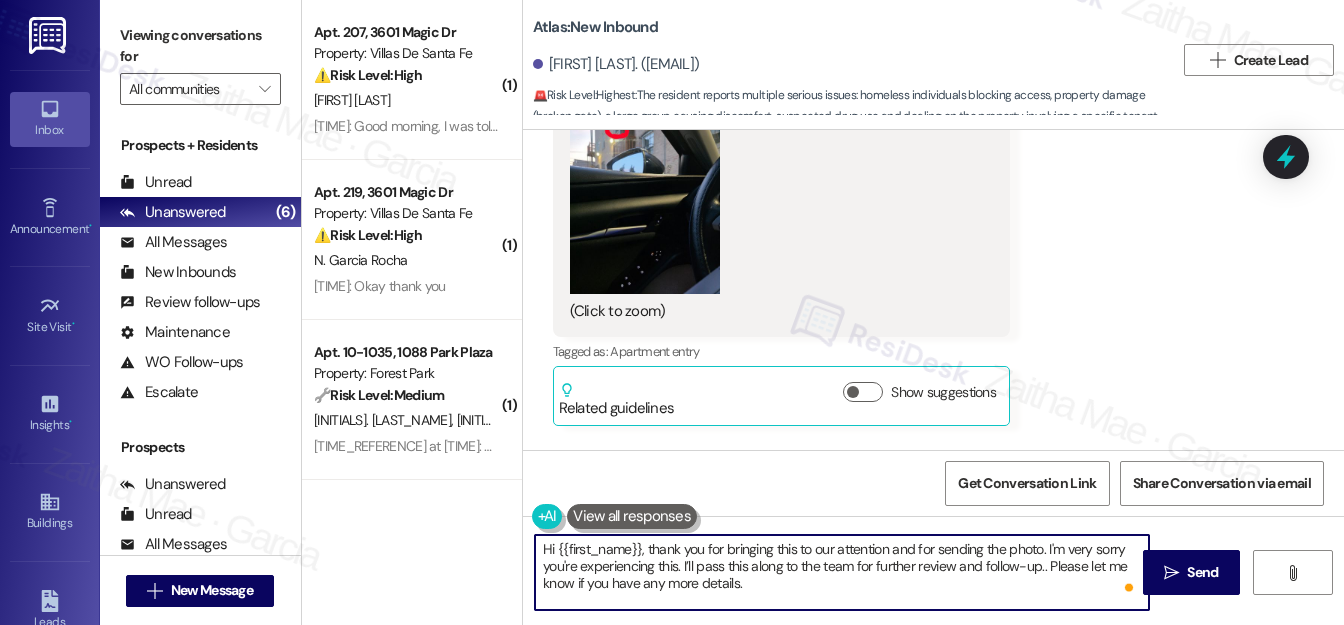 scroll, scrollTop: 16725, scrollLeft: 0, axis: vertical 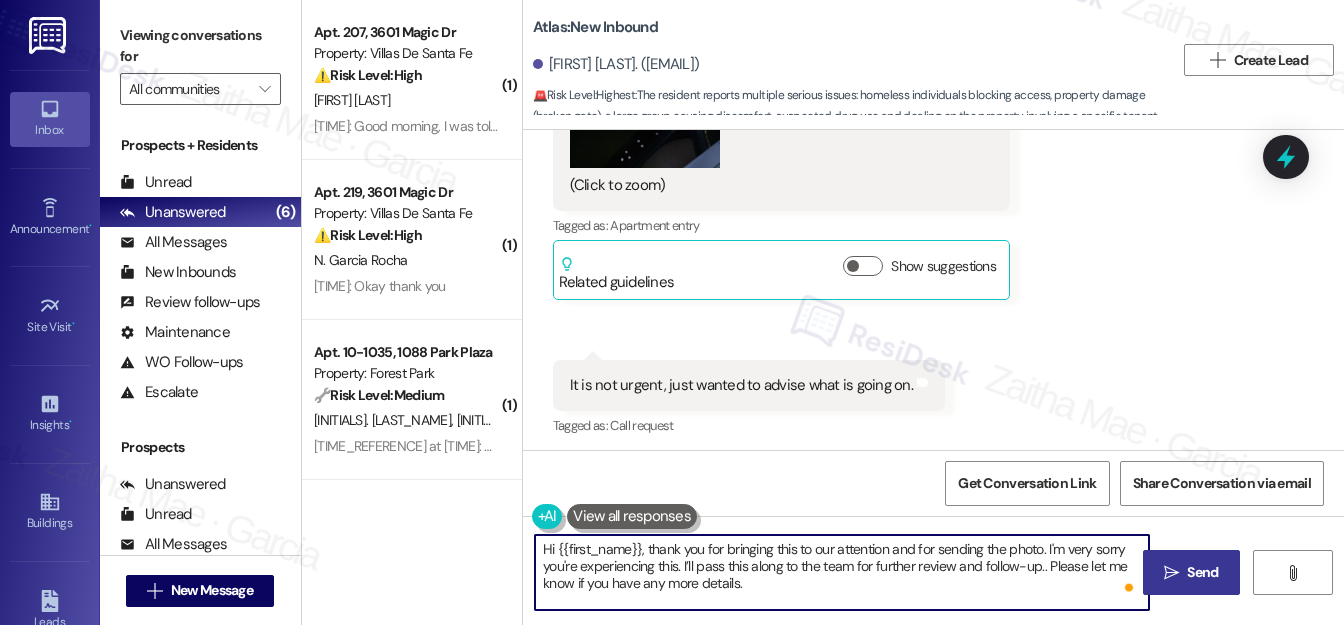 type on "Hi {{first_name}}, thank you for bringing this to our attention and for sending the photo. I'm very sorry you're experiencing this. I’ll pass this along to the team for further review and follow-up.. Please let me know if you have any more details." 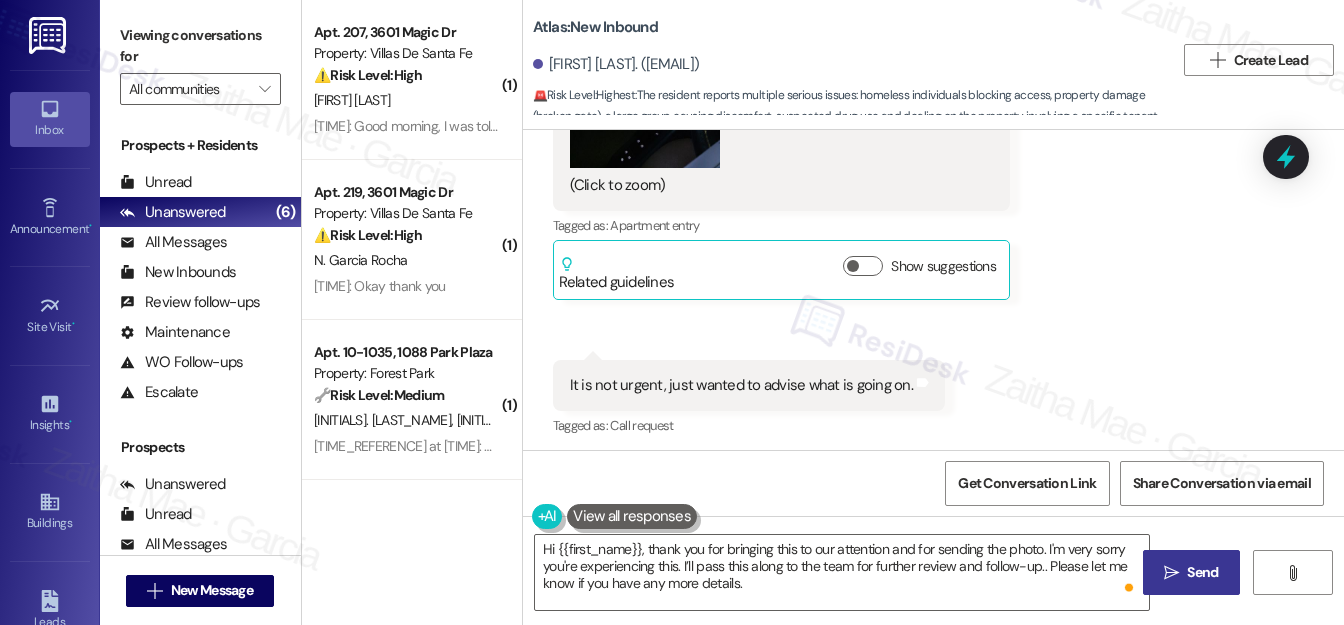 click on "Send" at bounding box center [1202, 572] 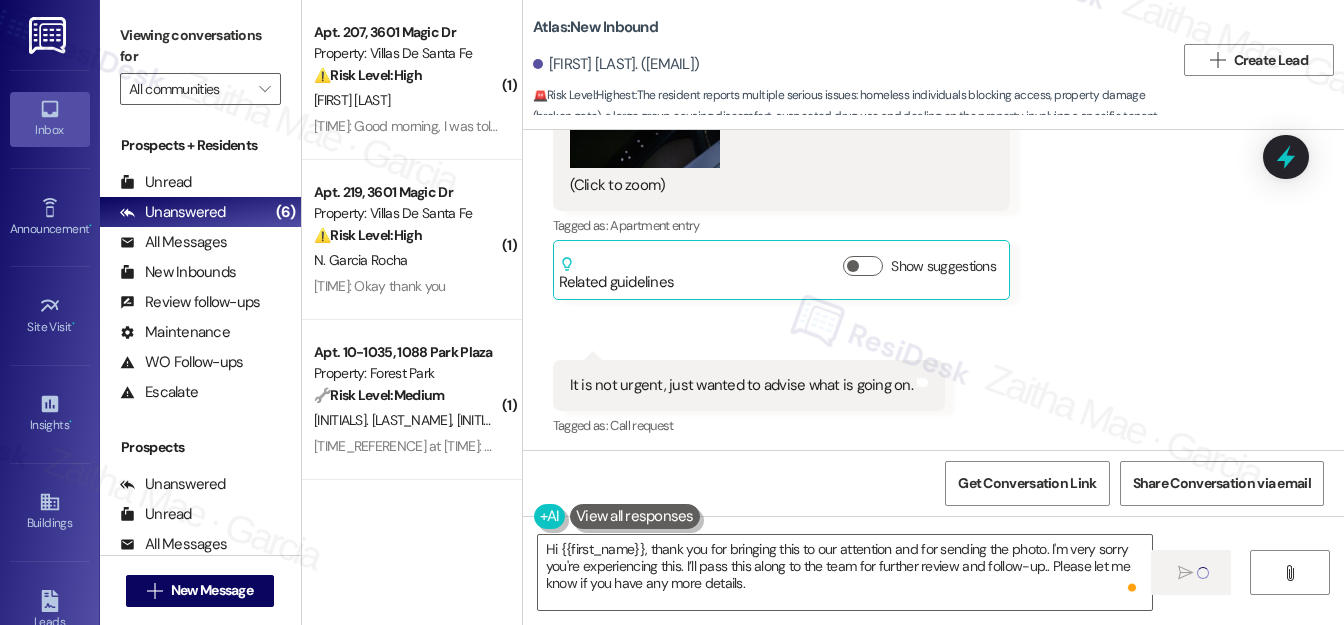 type 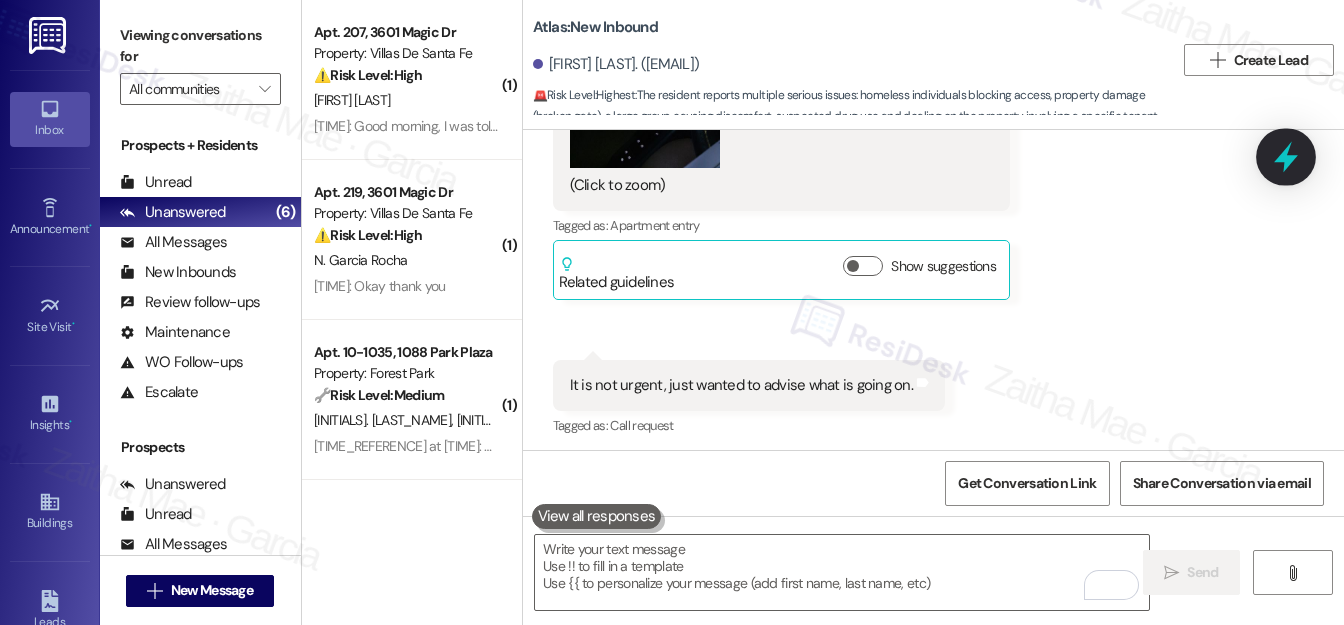 click 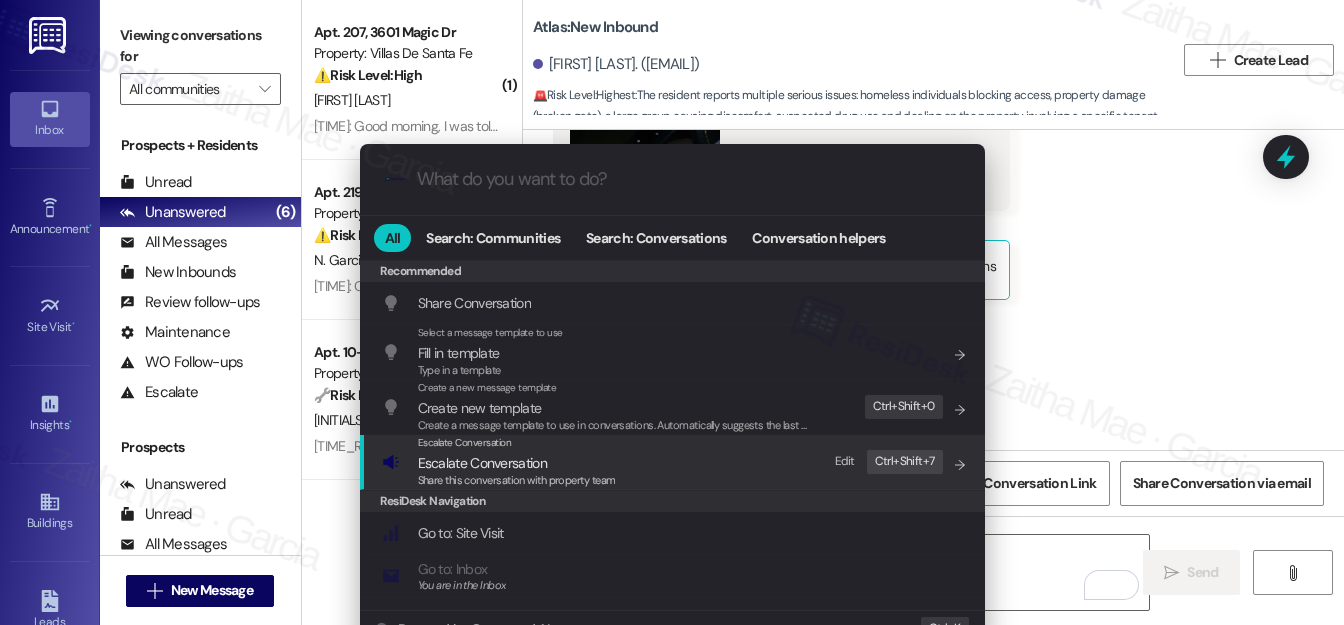 click on "Escalate Conversation" at bounding box center (482, 463) 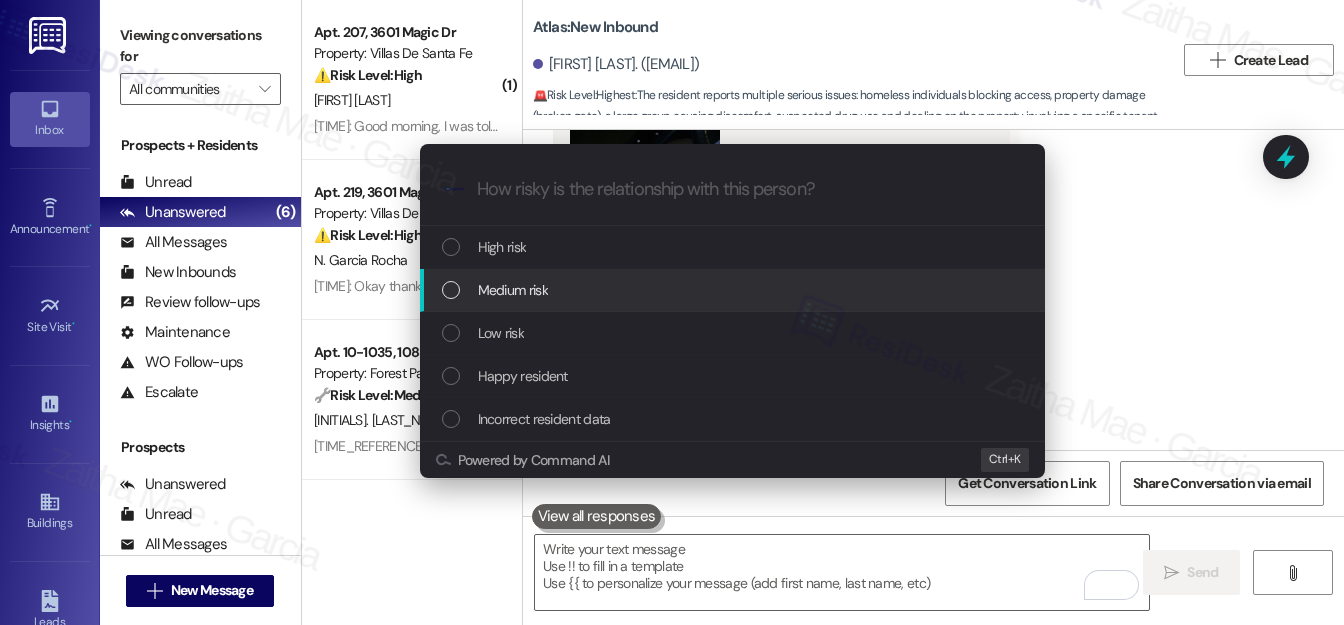 click on "Medium risk" at bounding box center [513, 290] 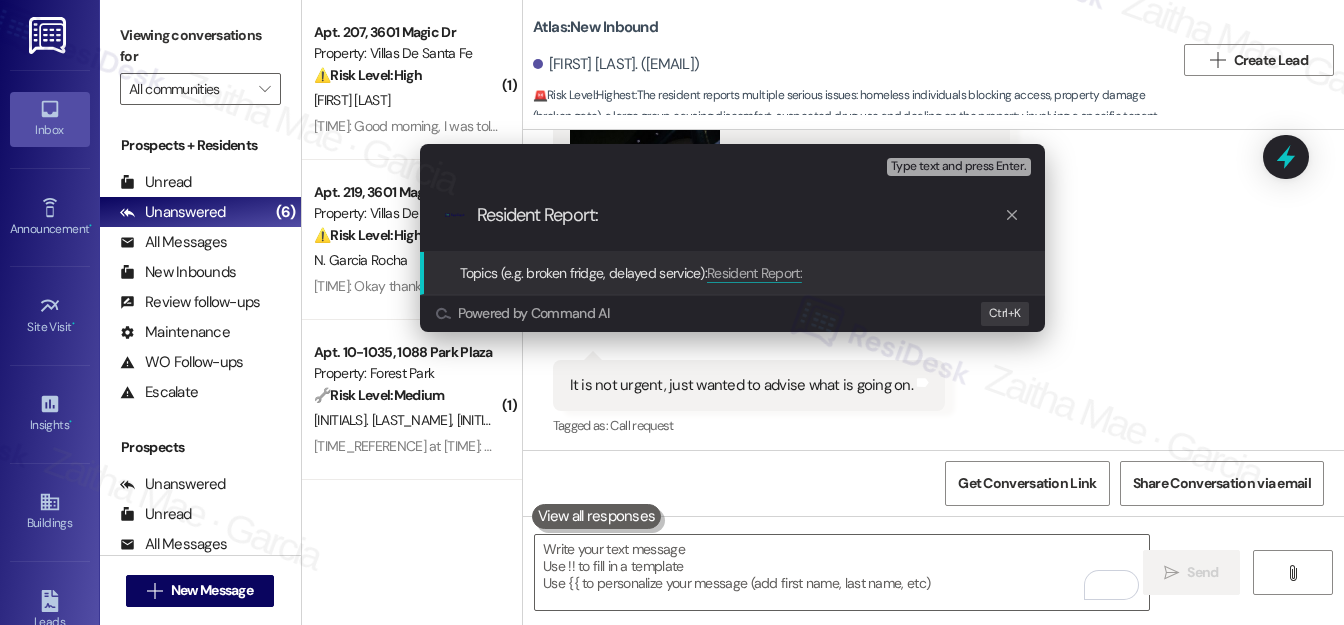 paste on "Parking Lot Obstruction and Suspicious Activity" 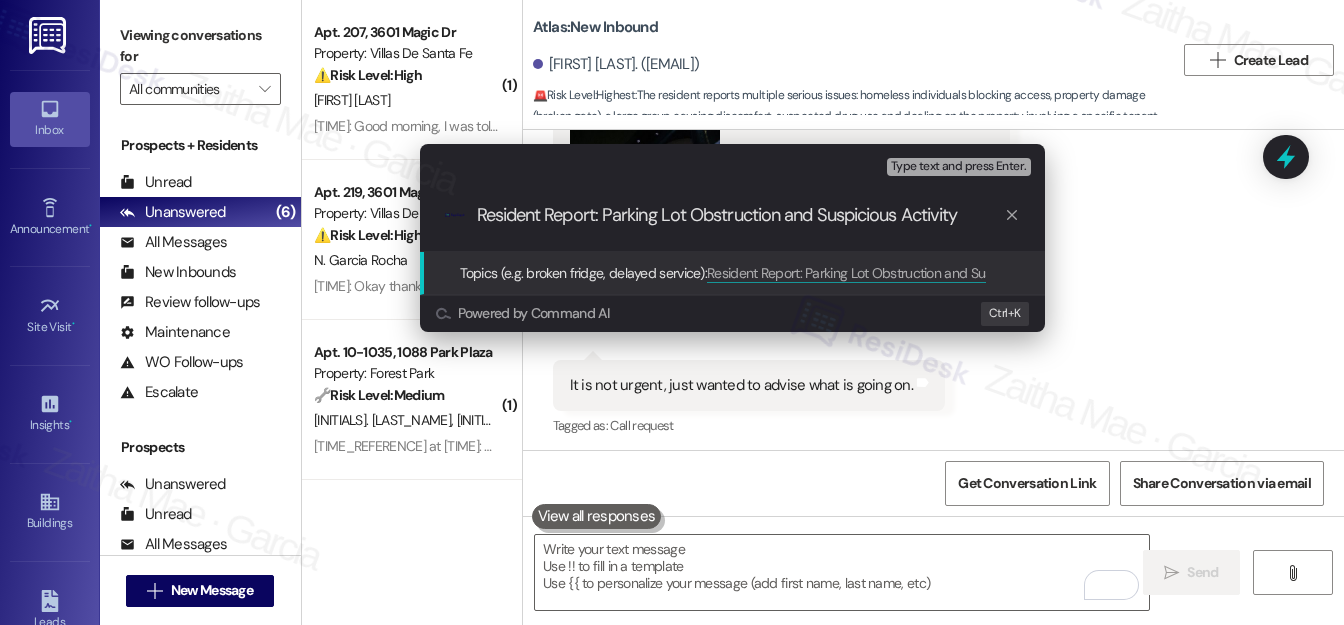 type 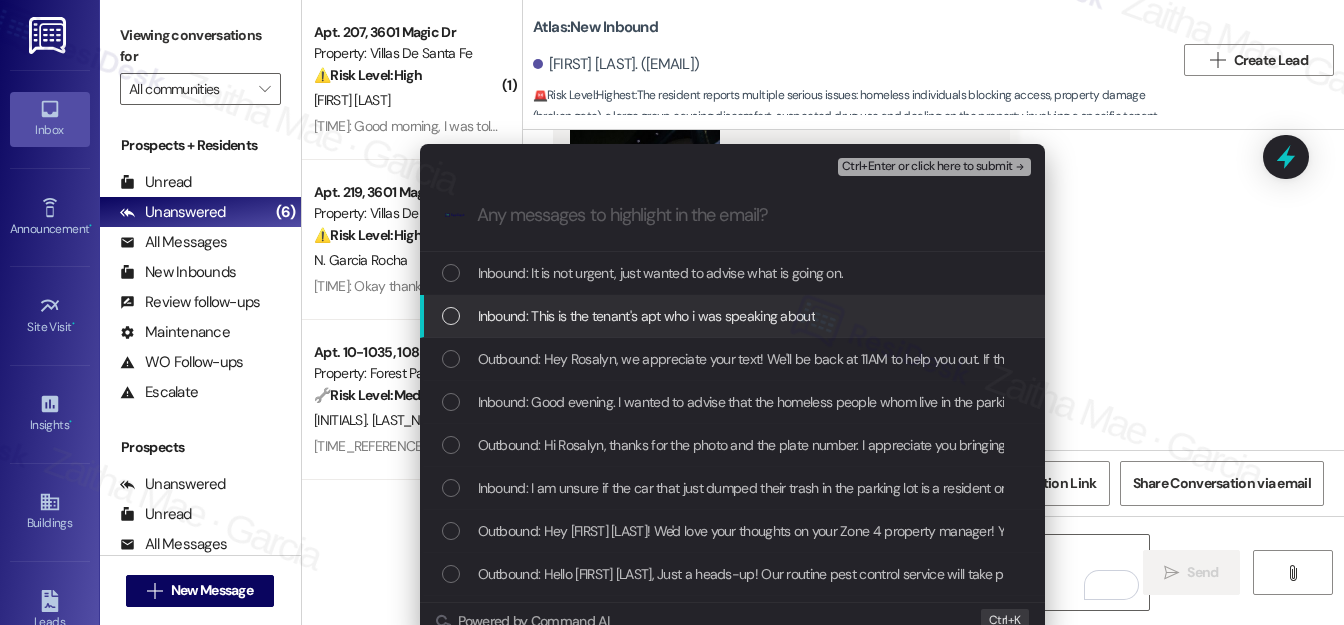 click at bounding box center [451, 316] 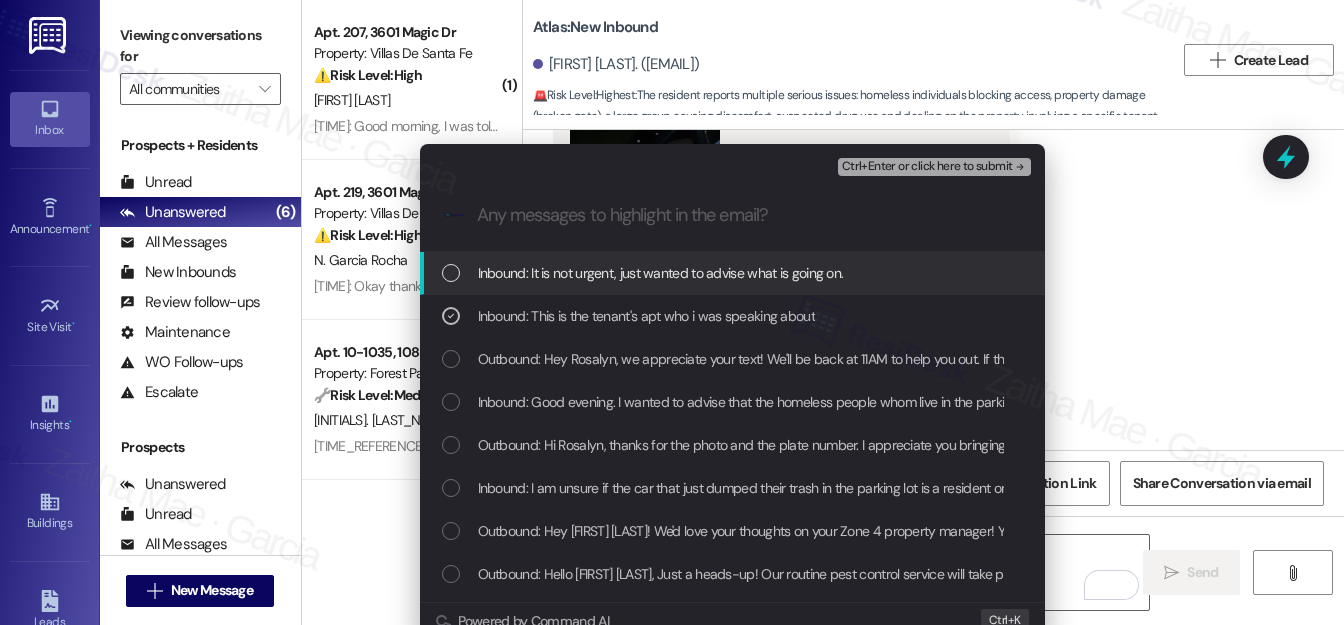 click at bounding box center (451, 273) 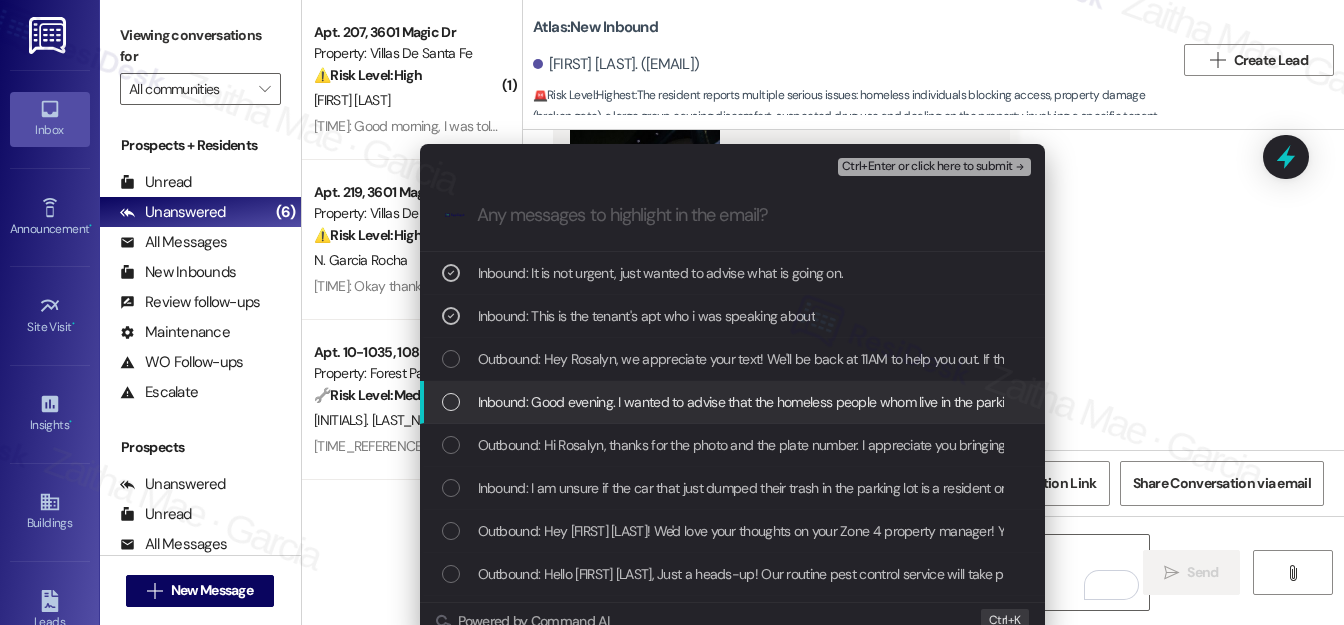 click at bounding box center [451, 402] 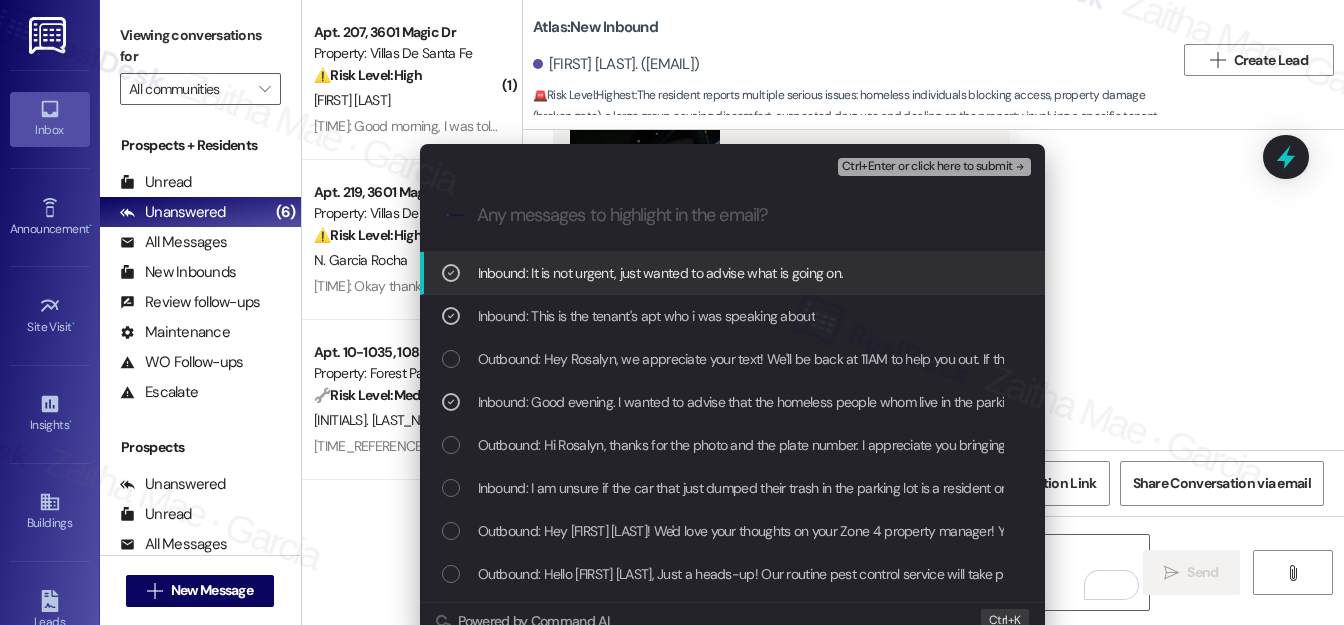 click on "Ctrl+Enter or click here to submit" at bounding box center (927, 167) 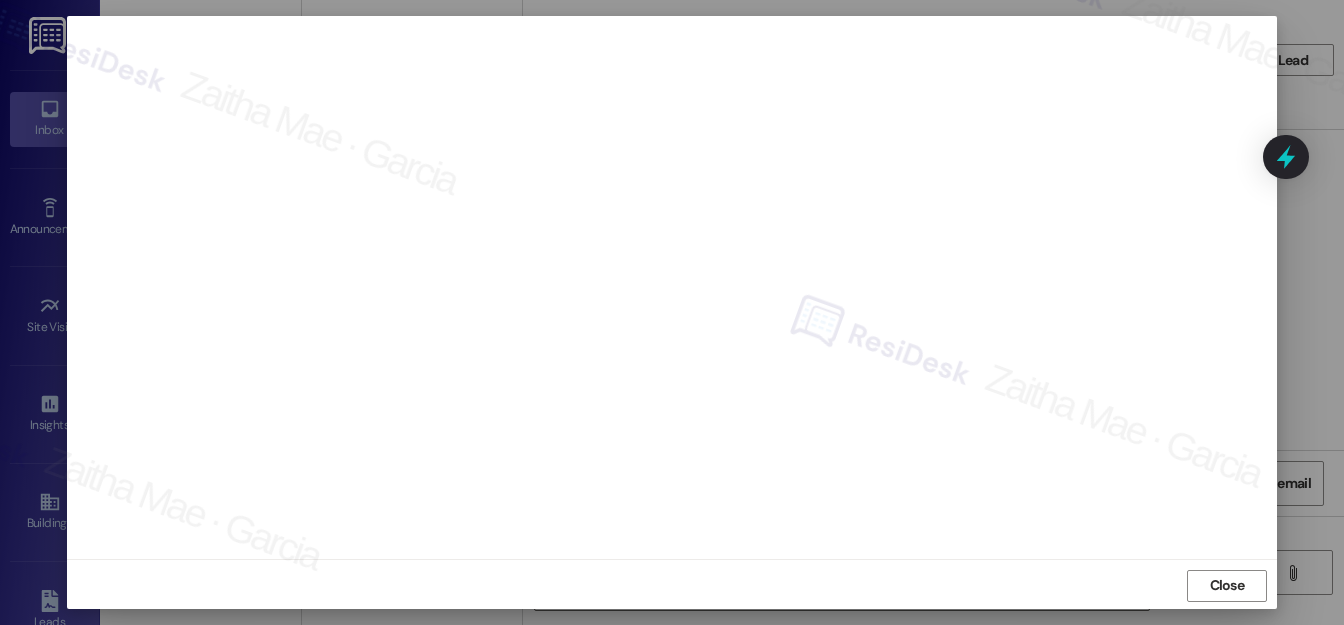 scroll, scrollTop: 22, scrollLeft: 0, axis: vertical 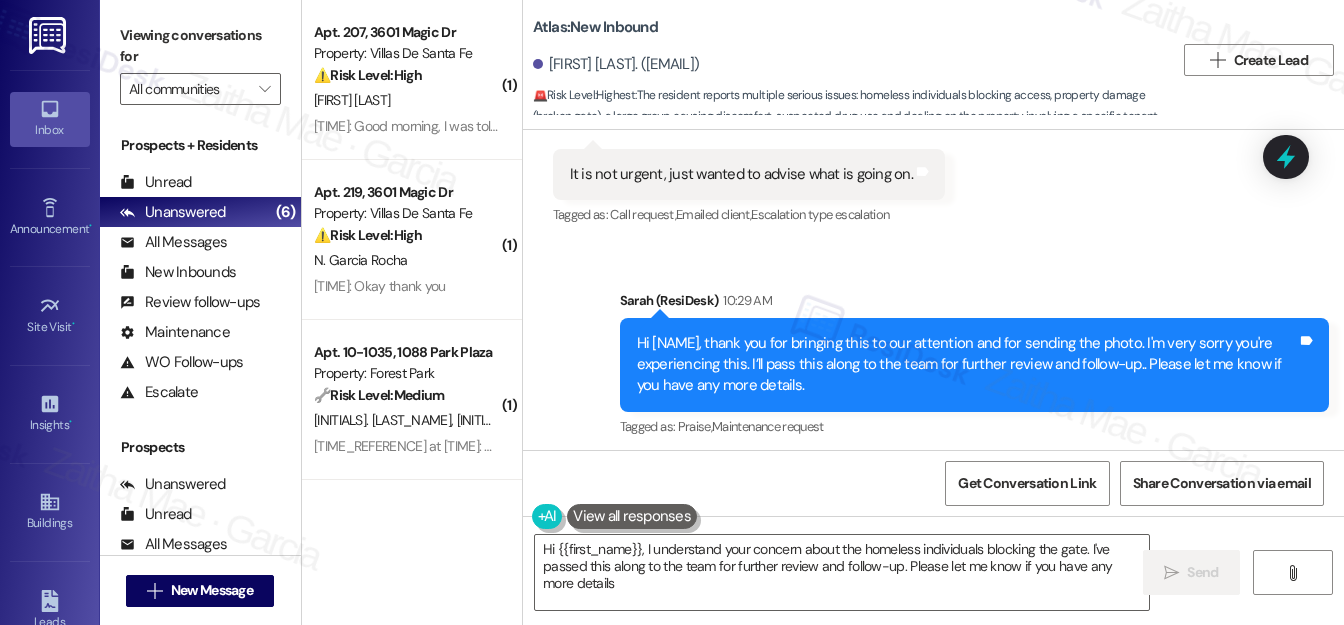 type on "Hi {{first_name}}, I understand your concern about the homeless individuals blocking the gate. I've passed this along to the team for further review and follow-up. Please let me know if you have any more details!" 